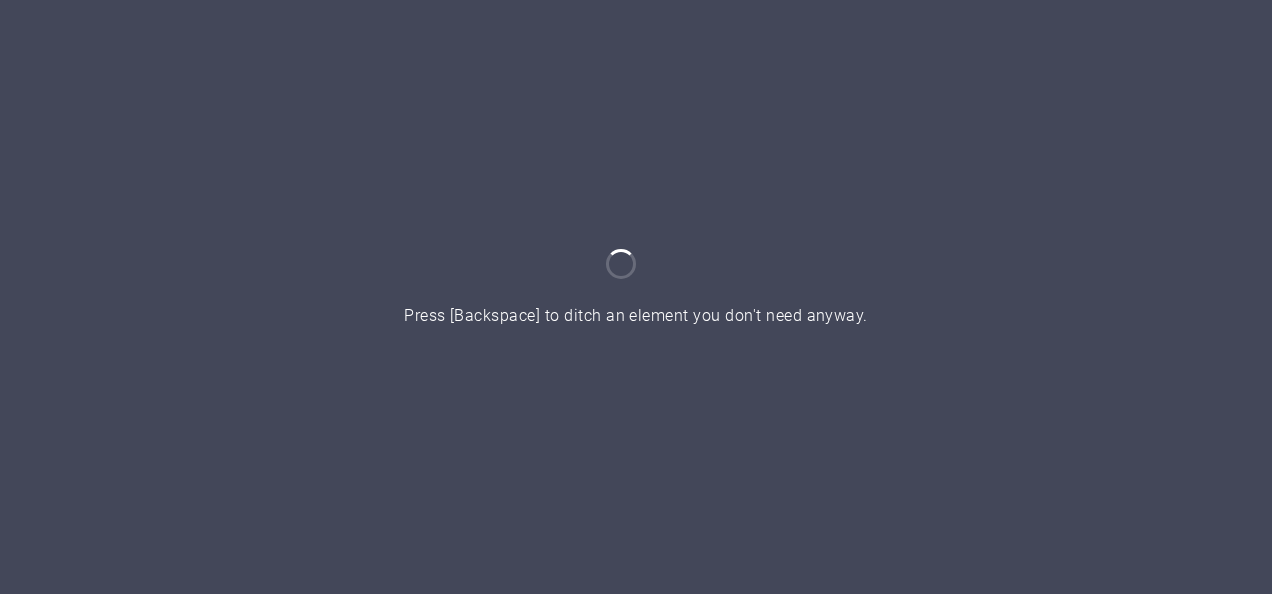 scroll, scrollTop: 2784, scrollLeft: 0, axis: vertical 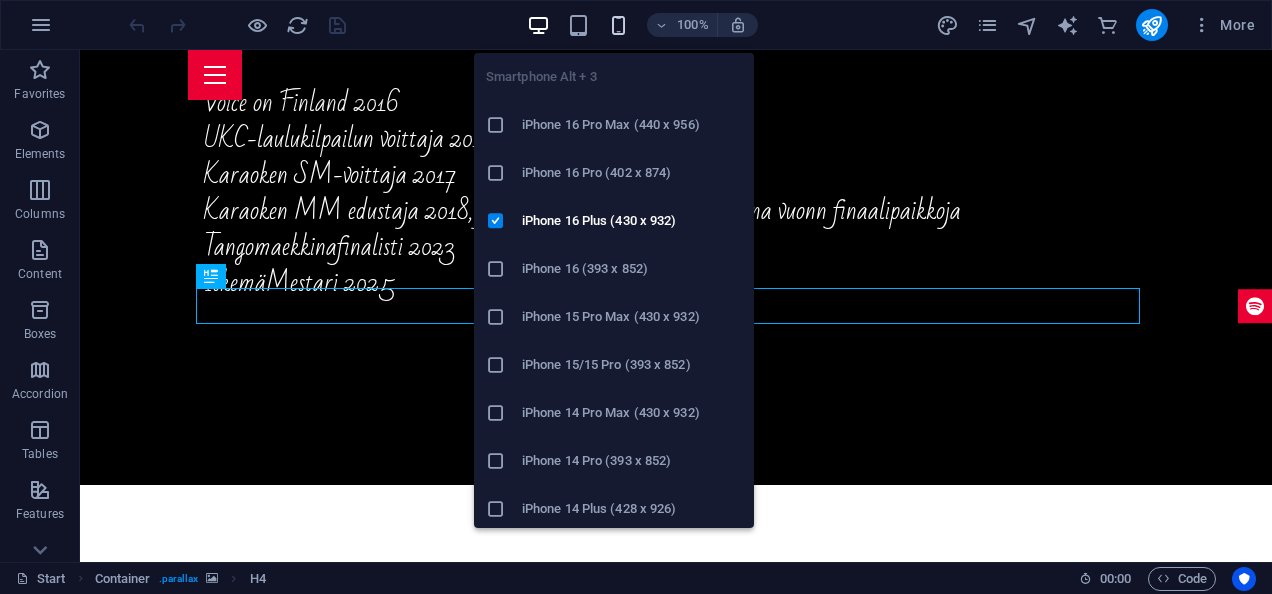 click at bounding box center (618, 25) 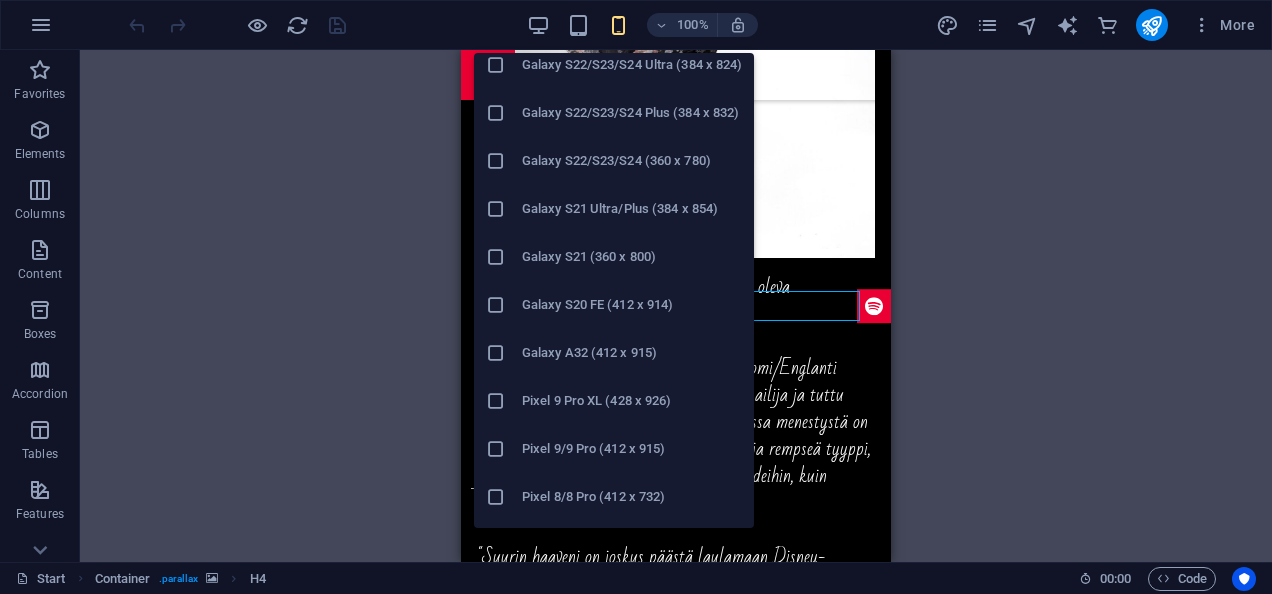 scroll, scrollTop: 508, scrollLeft: 0, axis: vertical 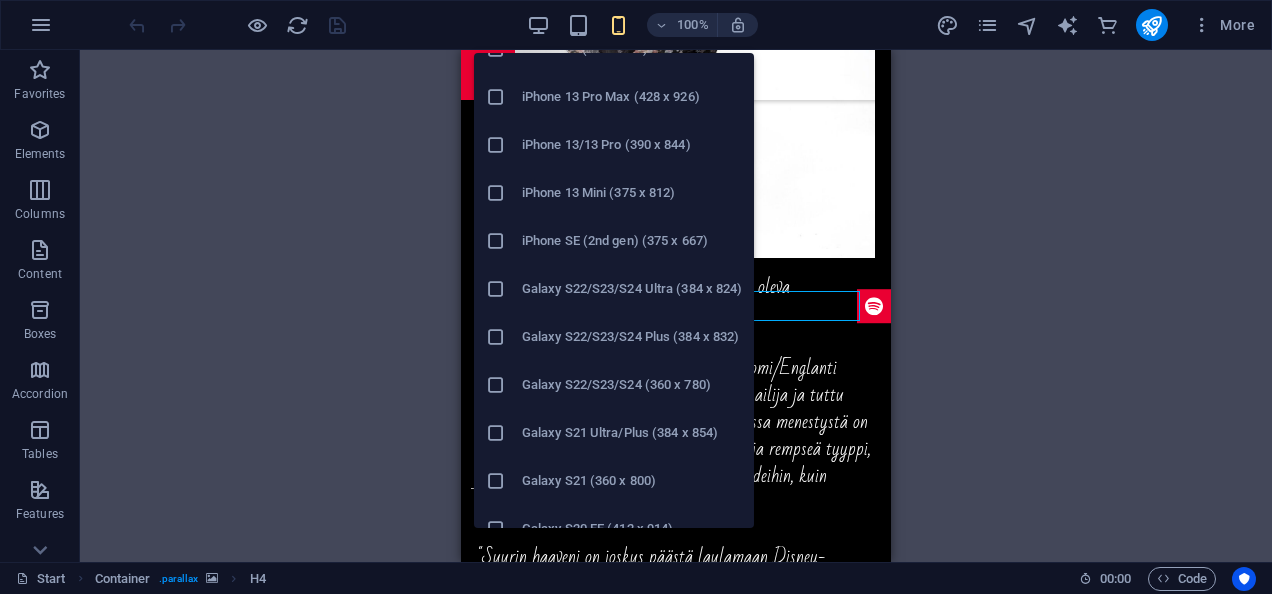 click on "Galaxy S22/S23/S24 Ultra (384 x 824)" at bounding box center (632, 289) 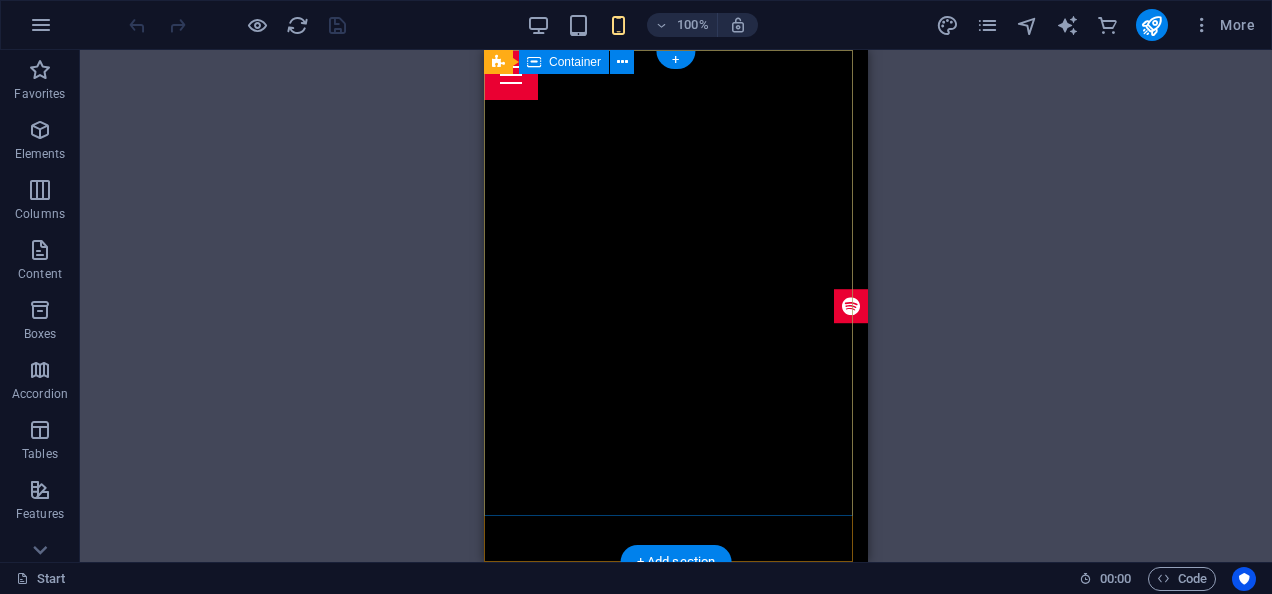 scroll, scrollTop: 0, scrollLeft: 0, axis: both 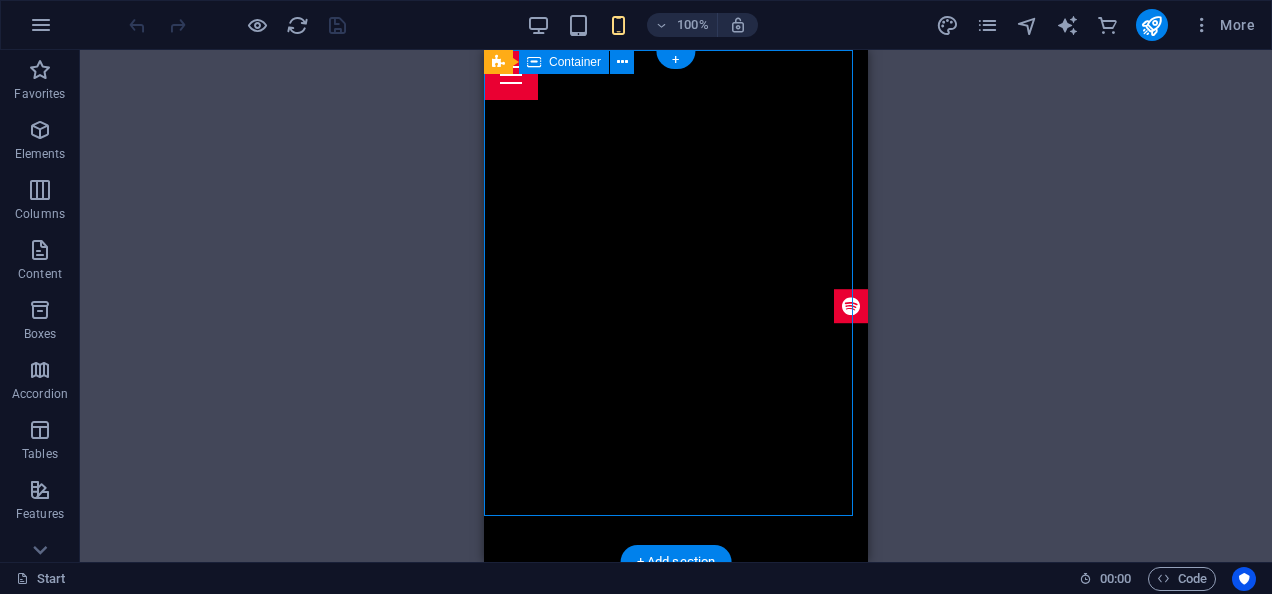 click at bounding box center [676, 694] 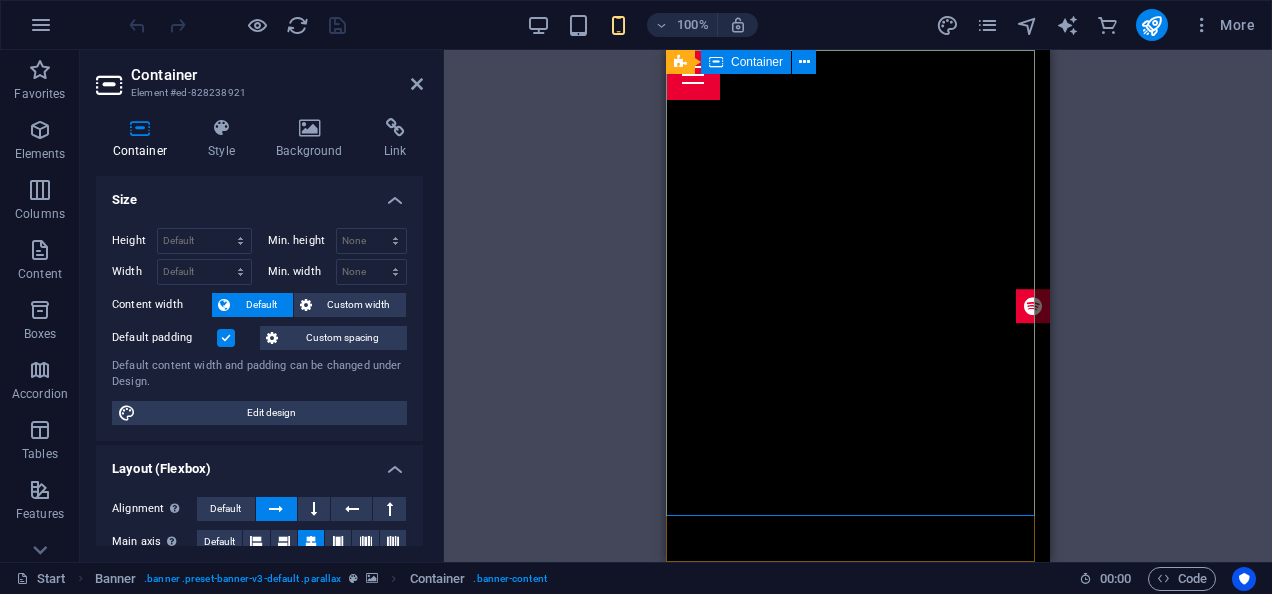 click at bounding box center [858, 694] 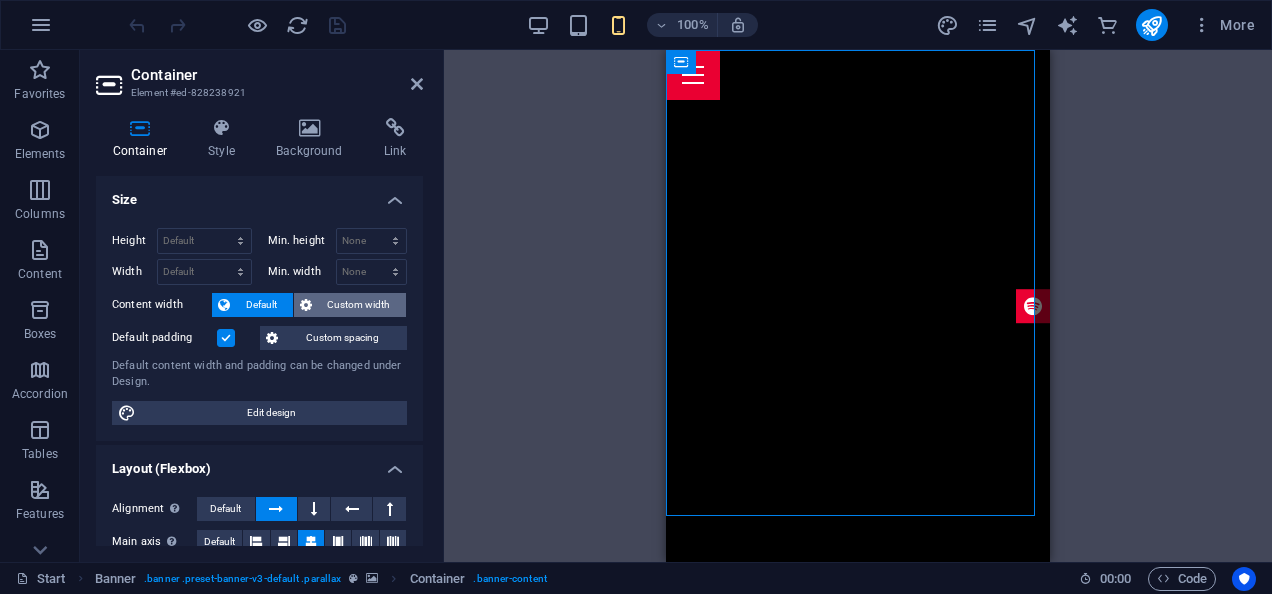 click on "Custom width" at bounding box center [359, 305] 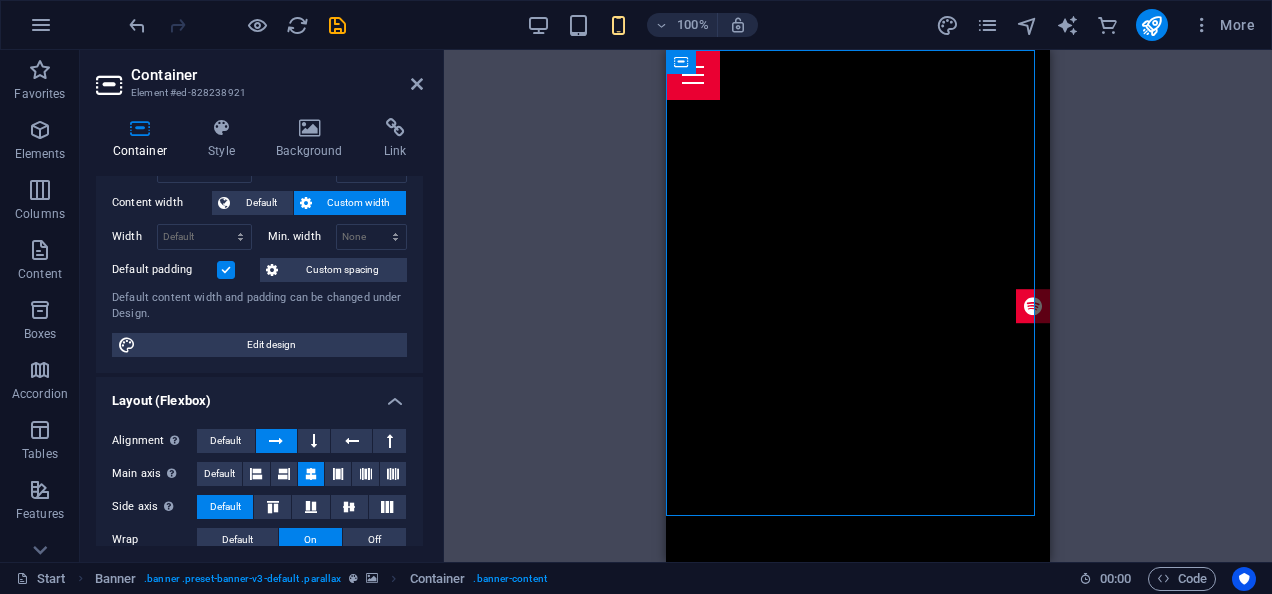 scroll, scrollTop: 0, scrollLeft: 0, axis: both 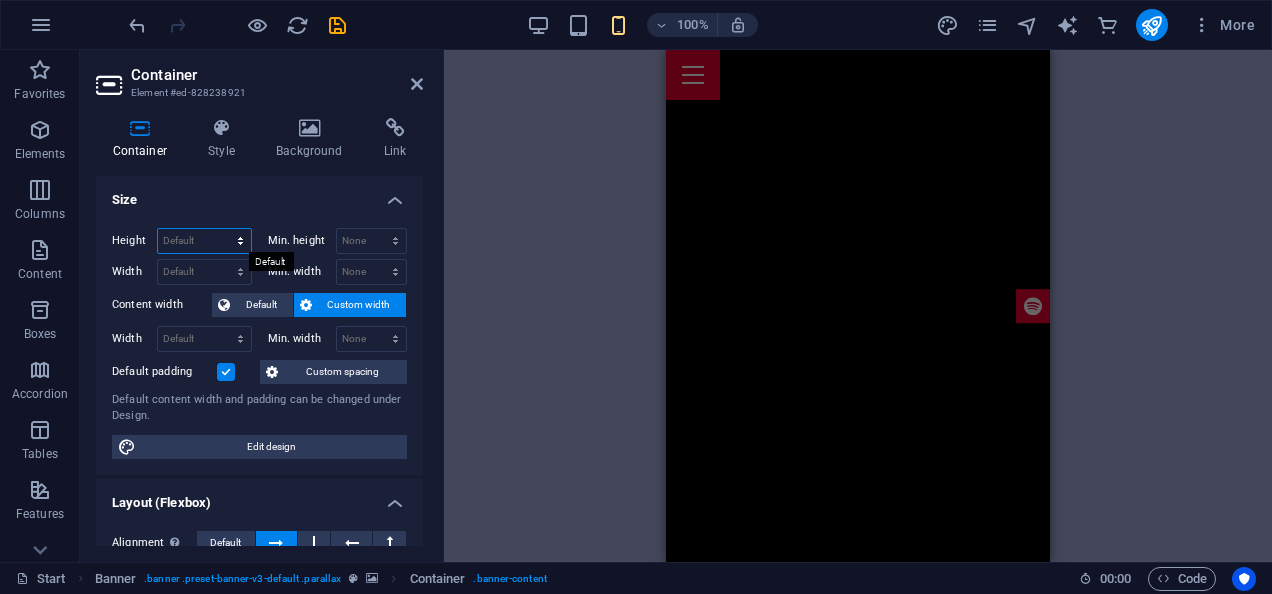 click on "Default px rem % vh vw" at bounding box center [204, 241] 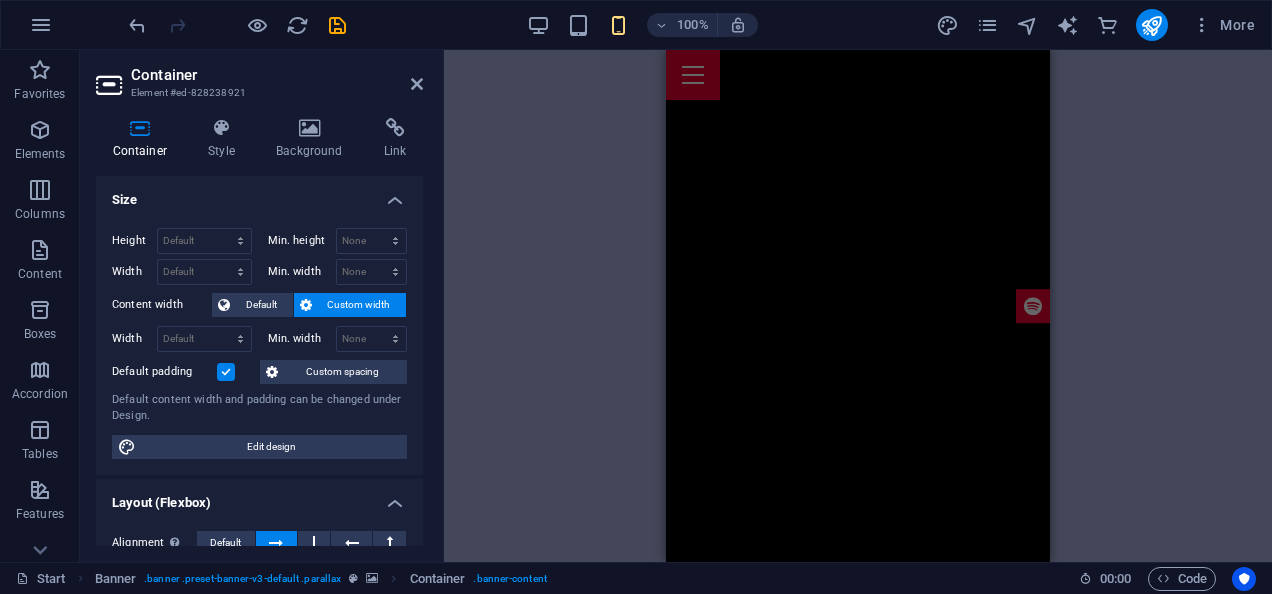 click on "Size" at bounding box center (259, 194) 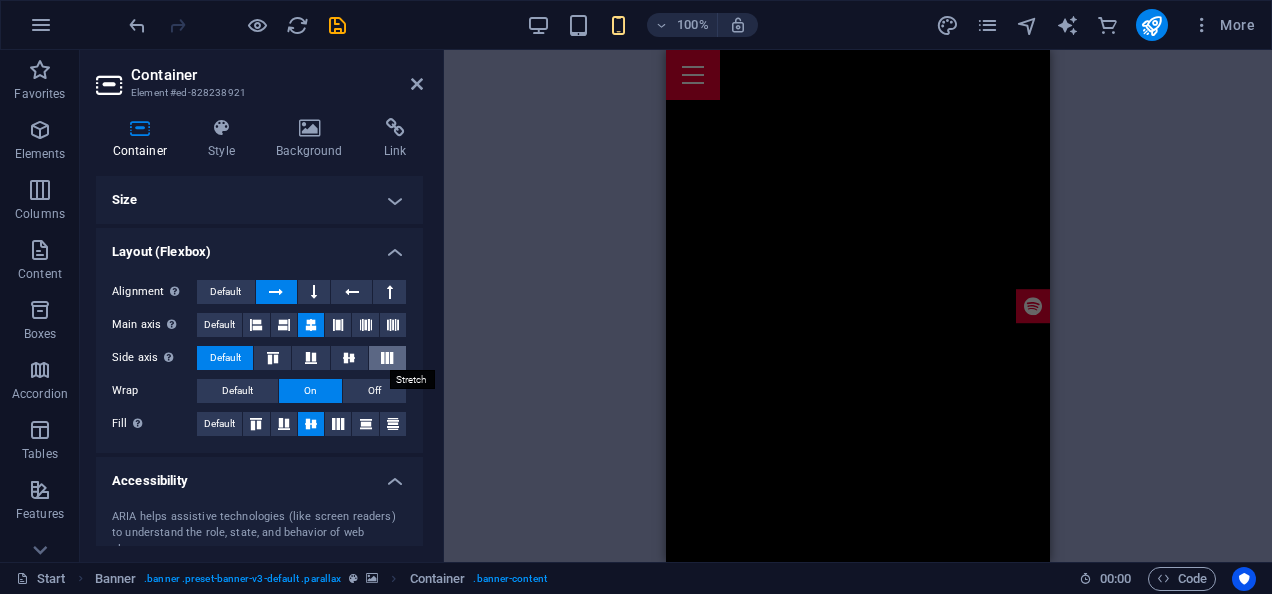 click at bounding box center (387, 358) 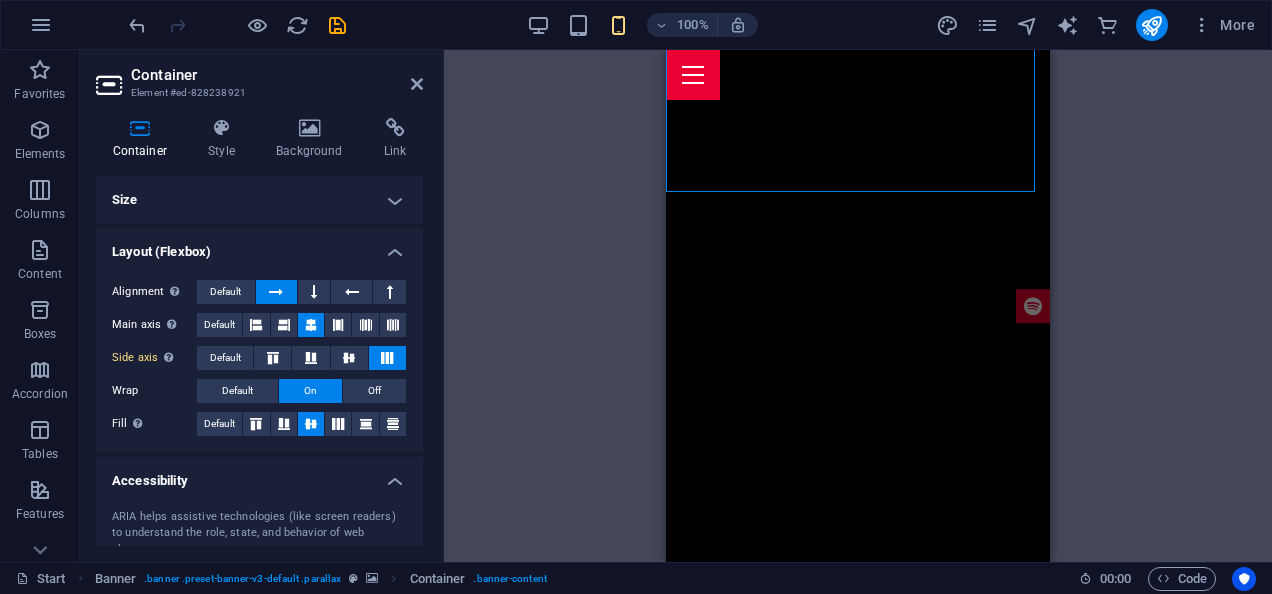 scroll, scrollTop: 0, scrollLeft: 0, axis: both 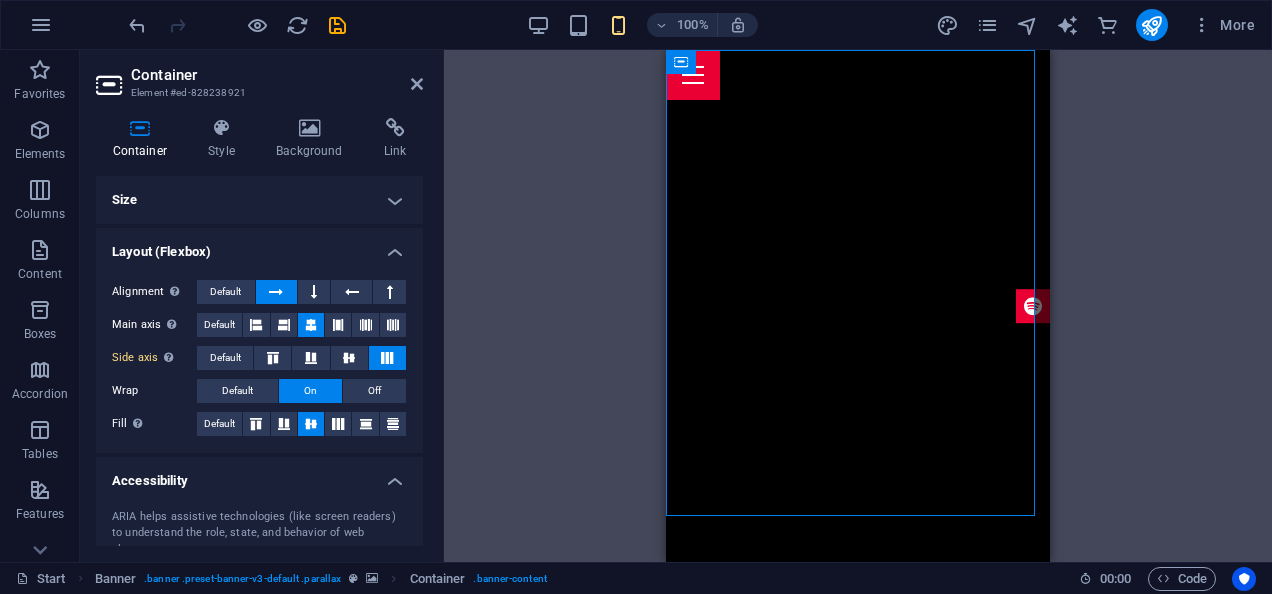 click on "Alignment Determines the flex direction. Default Main axis Determine how elements should behave along the main axis inside this container (justify content). Default Side axis Control the vertical direction of the element inside of the container (align items). Default Wrap Default On Off Fill Controls the distances and direction of elements on the y-axis across several lines (align content). Default" at bounding box center (259, 358) 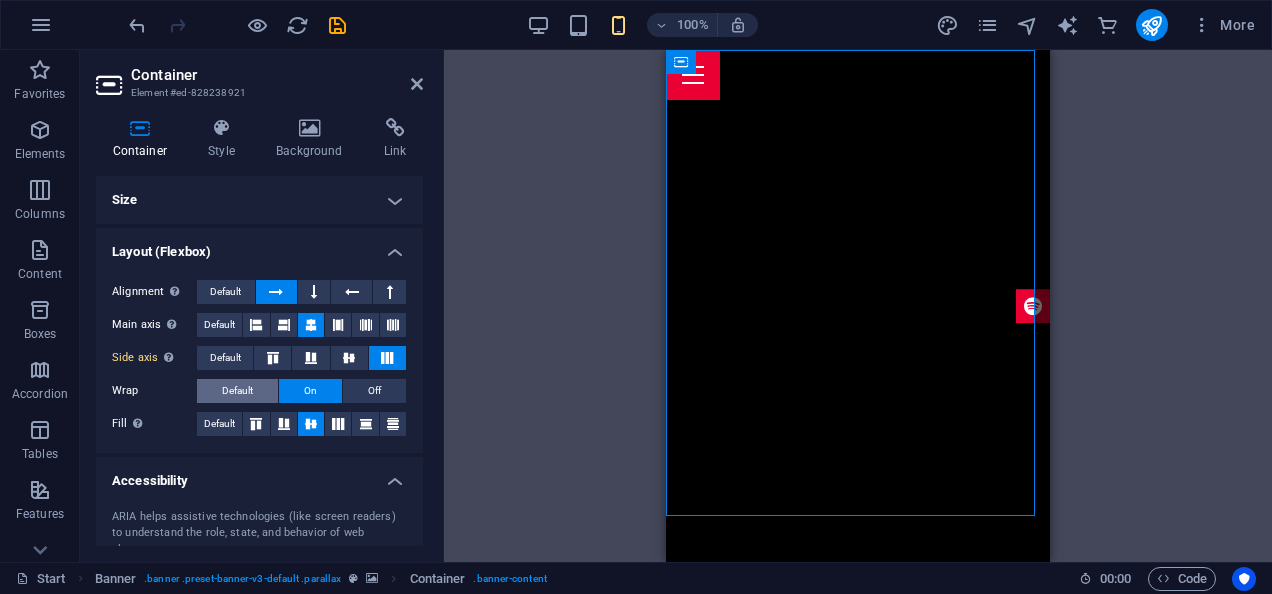 click on "Default" at bounding box center (237, 391) 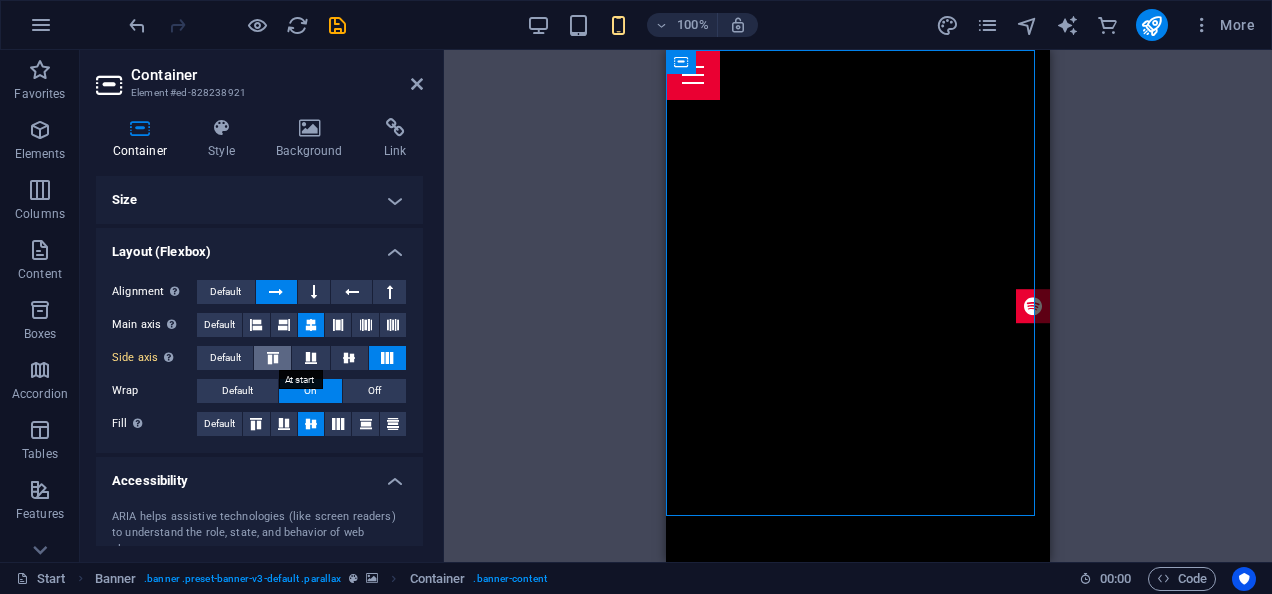click at bounding box center [273, 358] 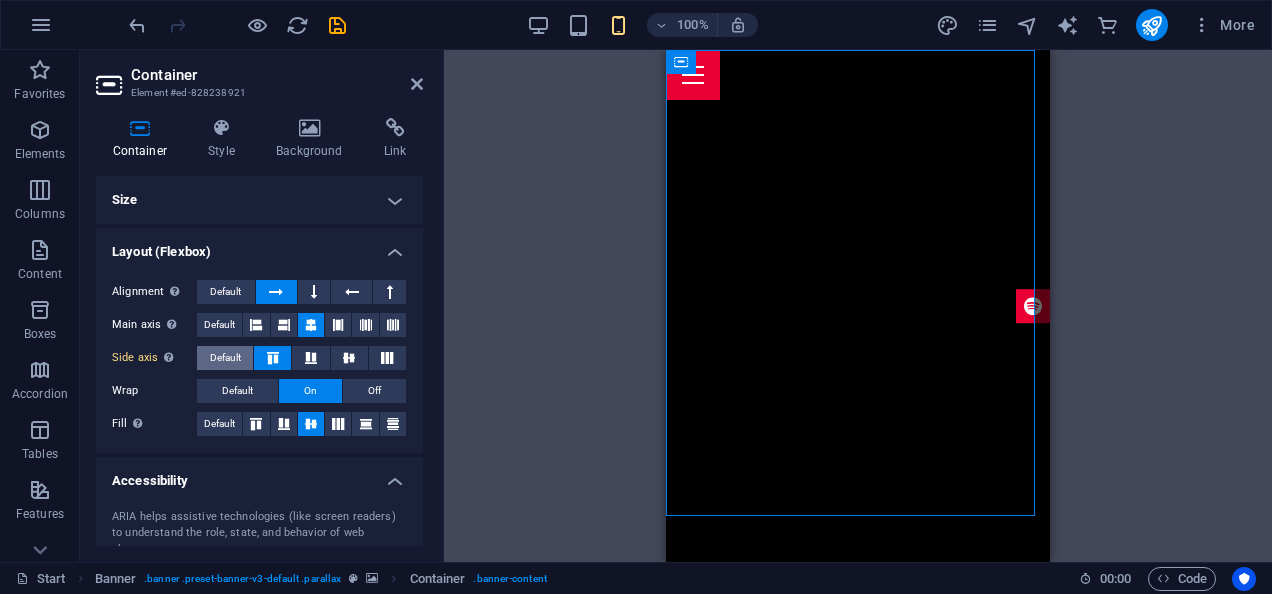 click on "Default" at bounding box center [225, 358] 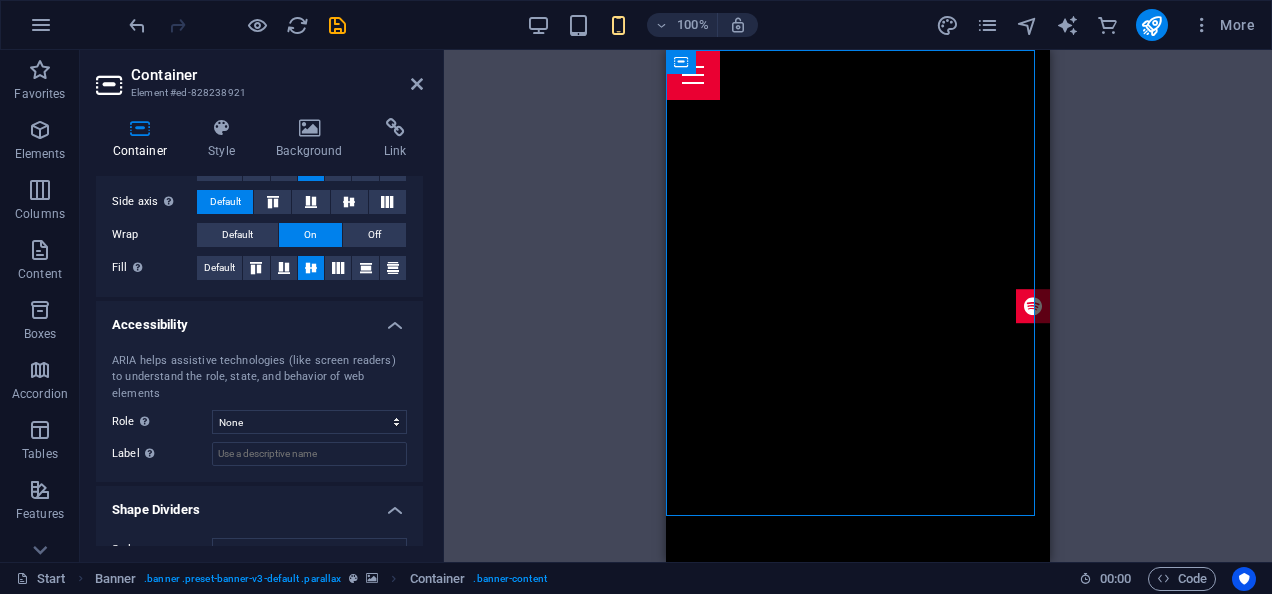 scroll, scrollTop: 171, scrollLeft: 0, axis: vertical 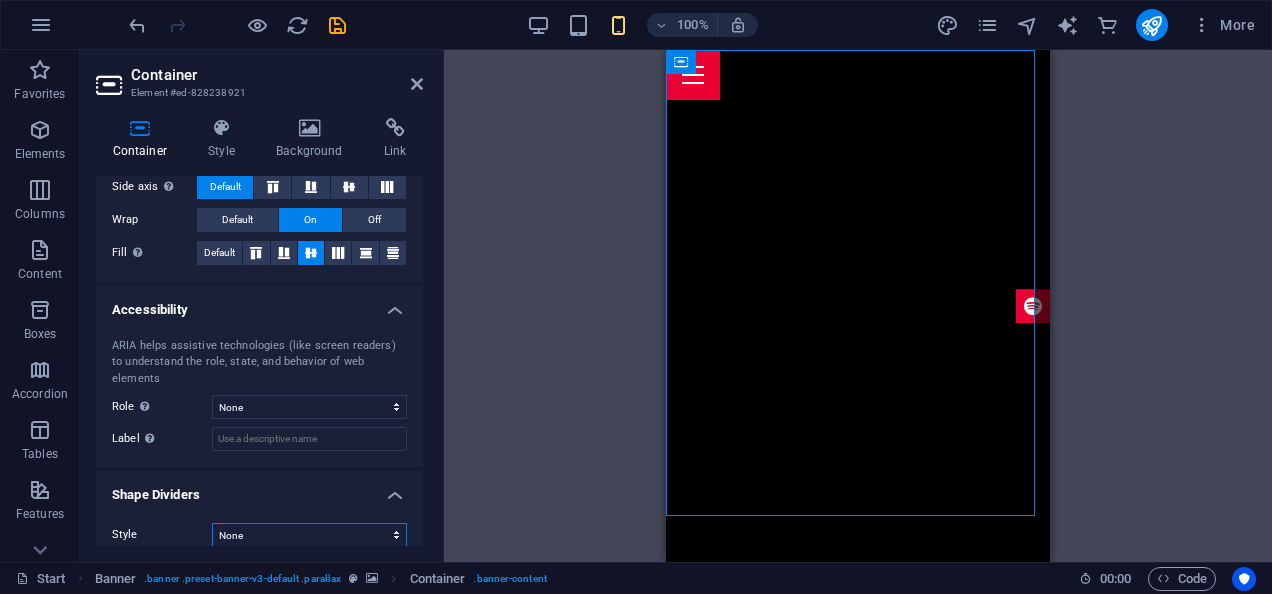 click on "None Triangle Square Diagonal Polygon 1 Polygon 2 Zigzag Multiple Zigzags Waves Multiple Waves Half Circle Circle Circle Shadow Blocks Hexagons Clouds Multiple Clouds Fan Pyramids Book Paint Drip Fire Shredded Paper Arrow" at bounding box center [309, 535] 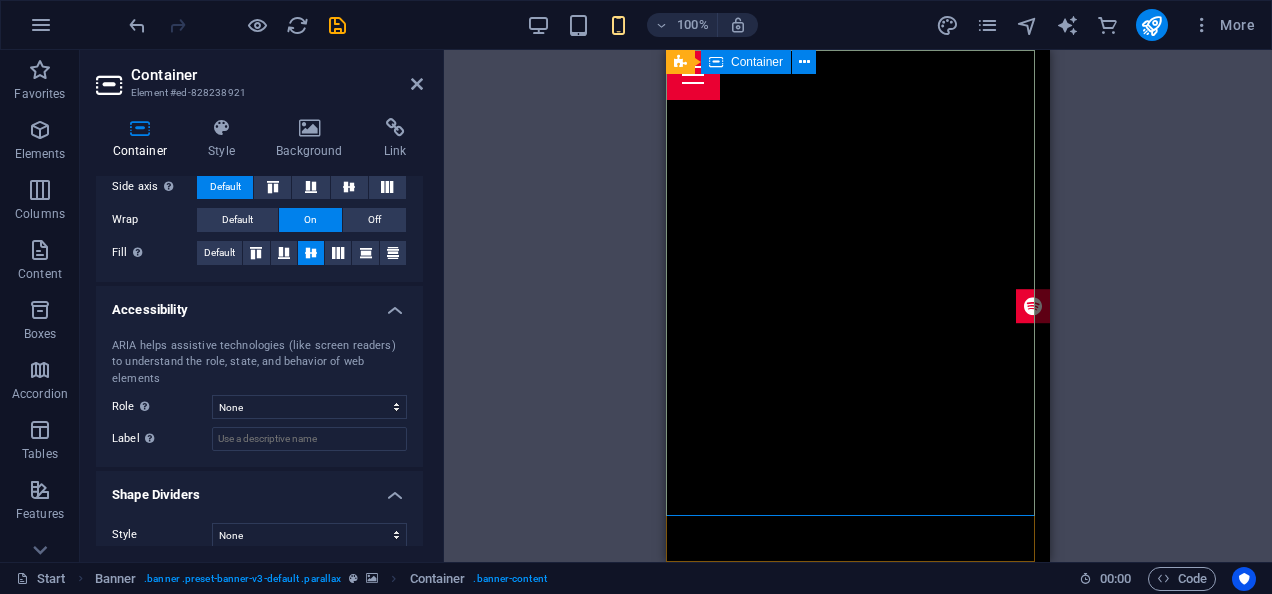 click at bounding box center (858, 694) 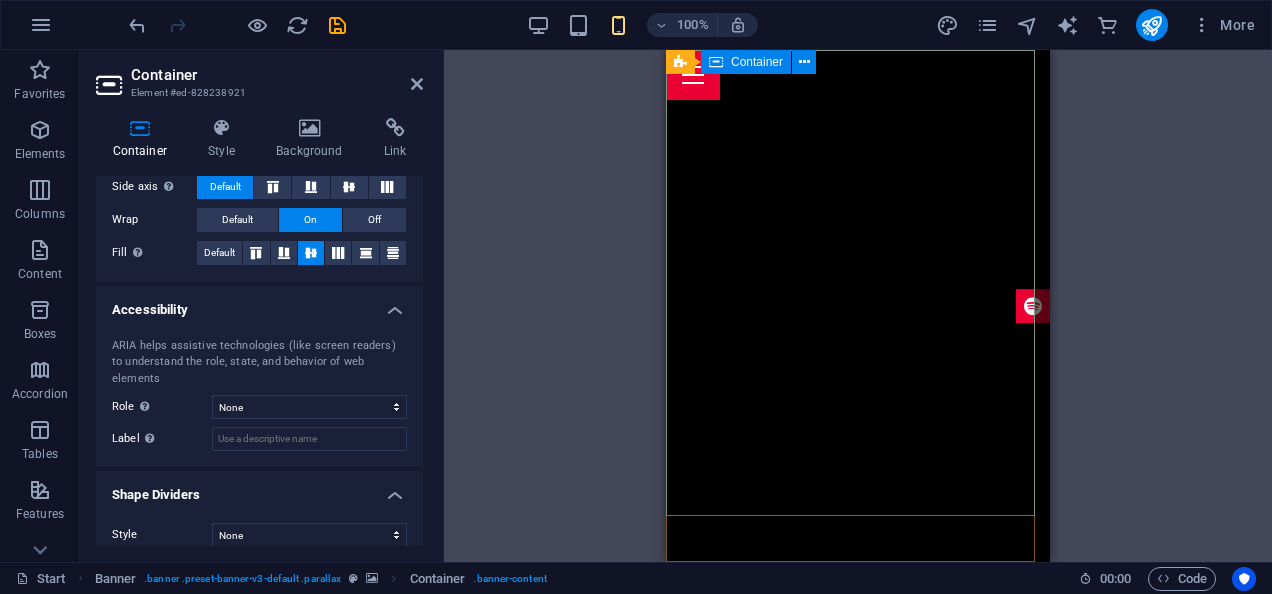 click at bounding box center (858, 694) 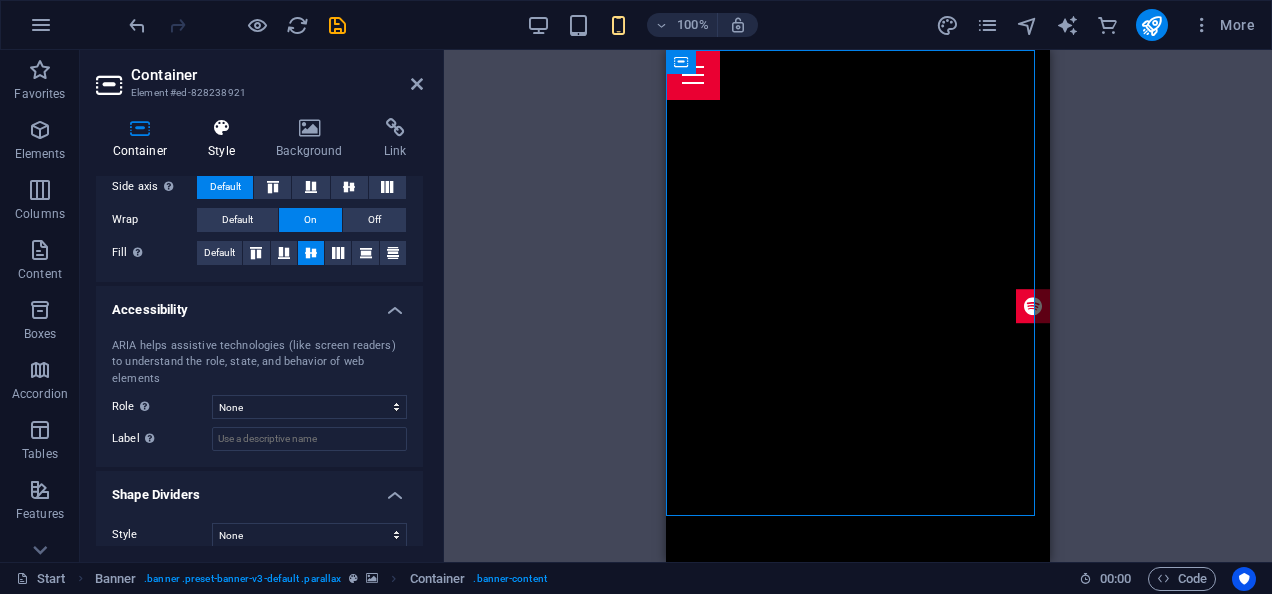 click at bounding box center [222, 128] 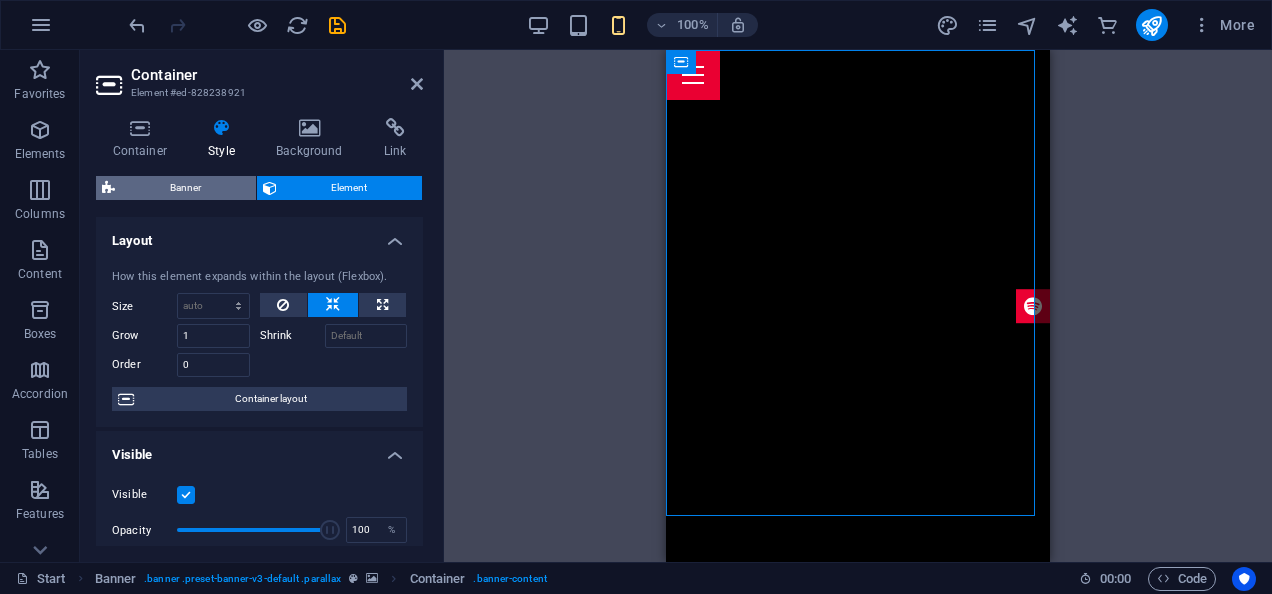 click on "Banner" at bounding box center (185, 188) 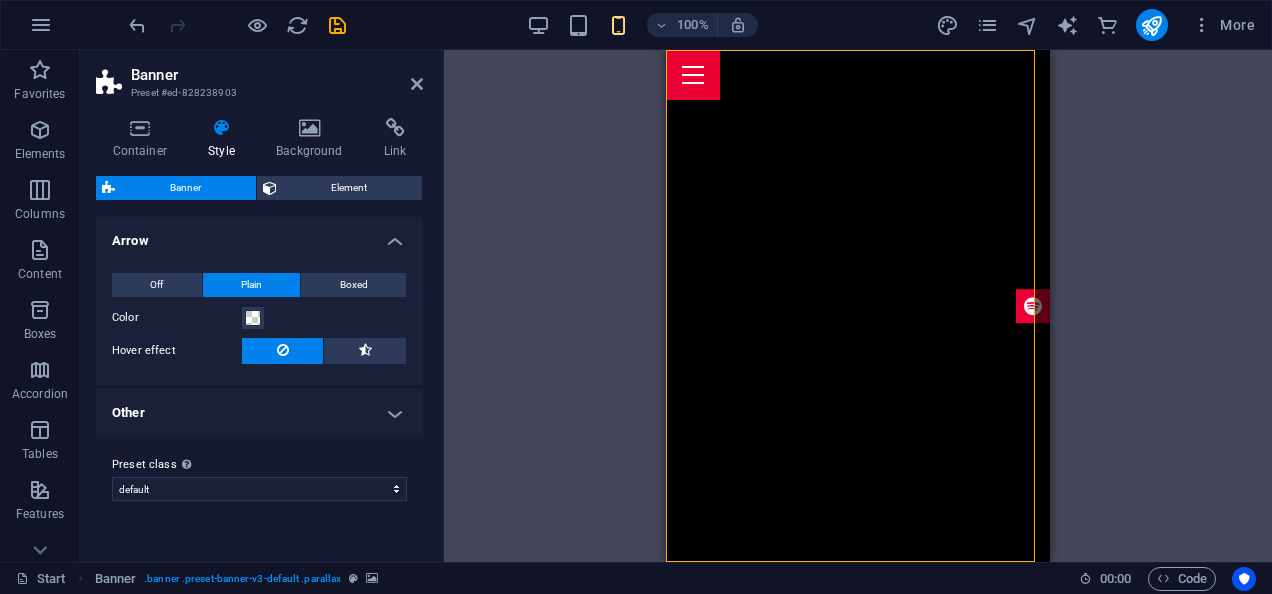 click on "Other" at bounding box center (259, 413) 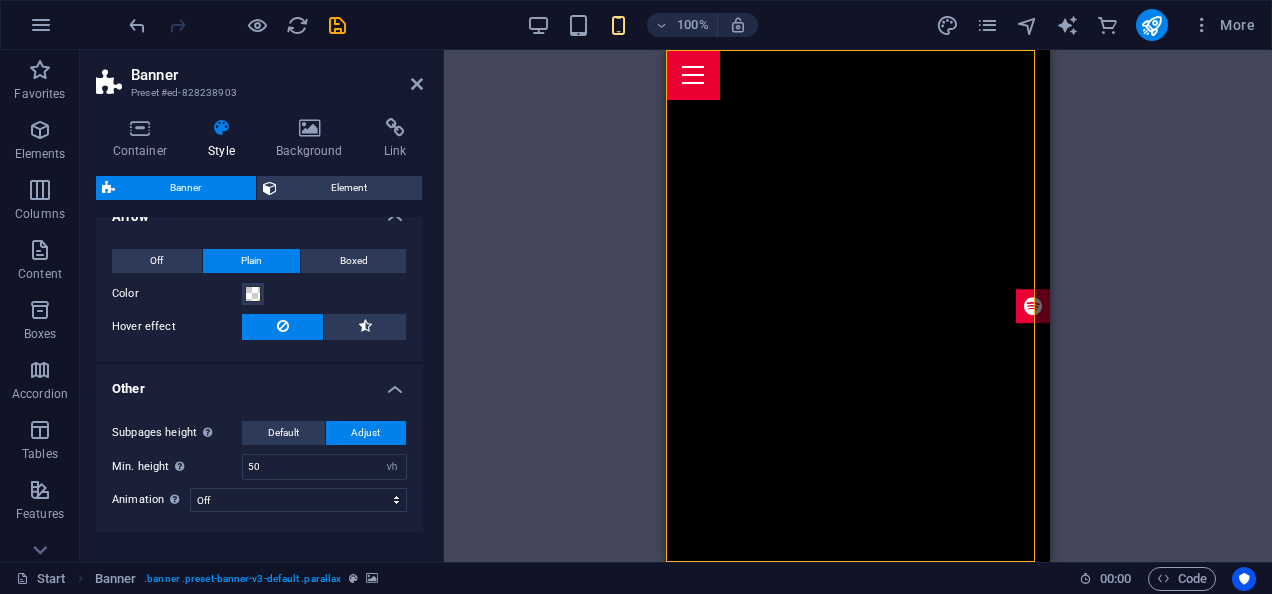 scroll, scrollTop: 0, scrollLeft: 0, axis: both 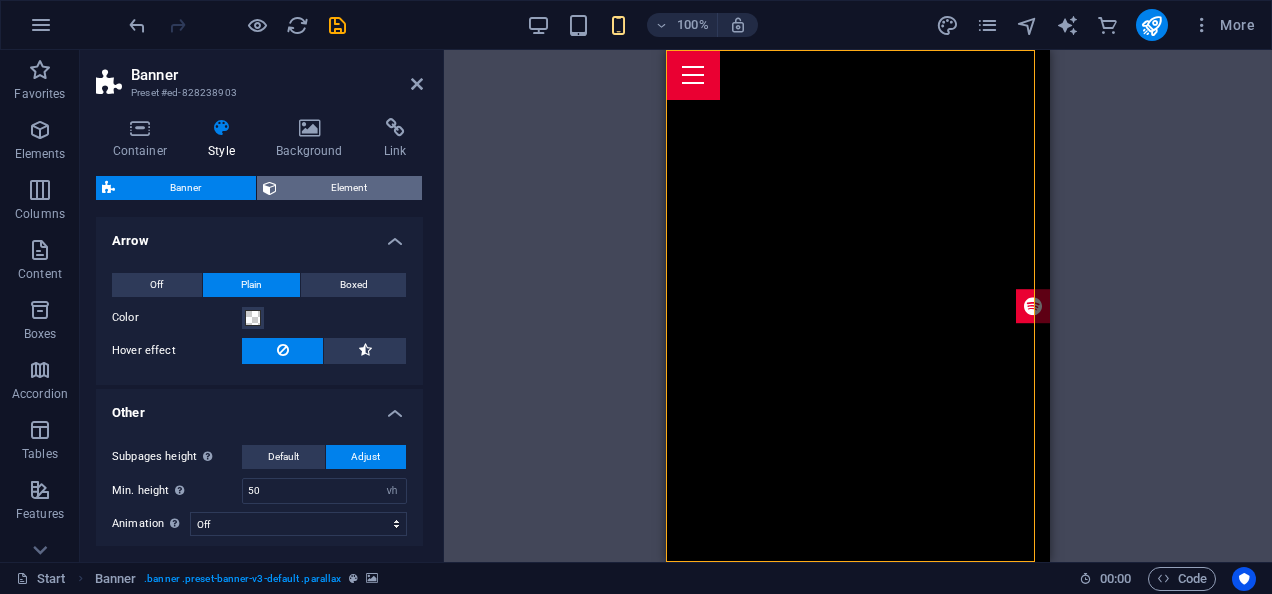 click on "Element" at bounding box center (350, 188) 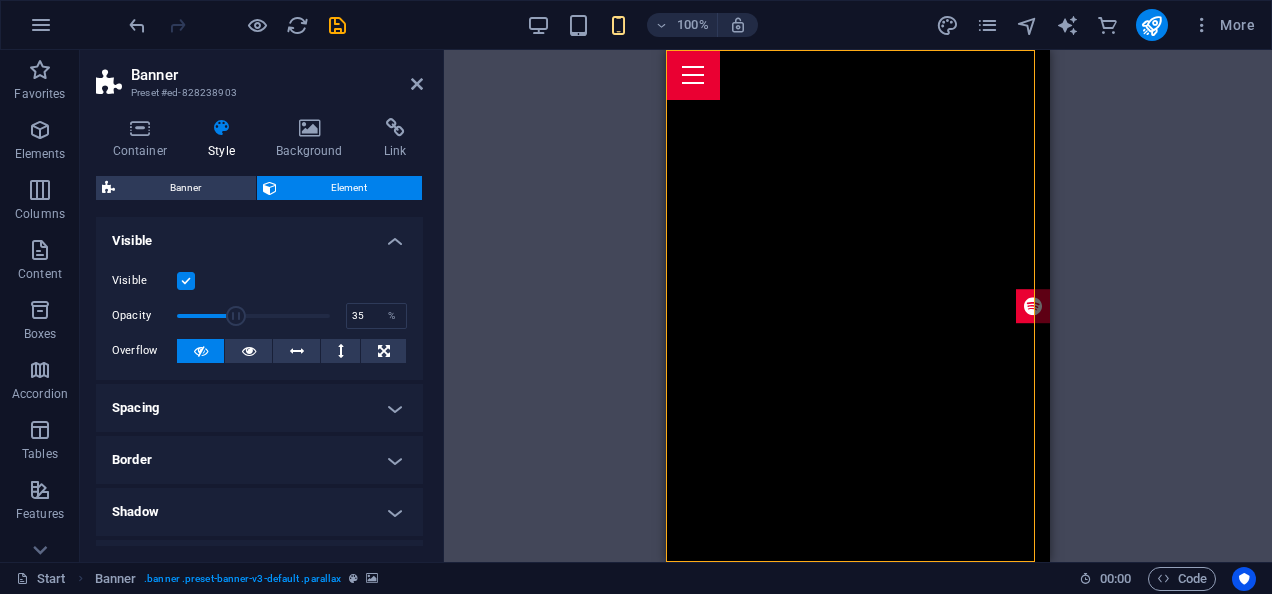 drag, startPoint x: 318, startPoint y: 316, endPoint x: 229, endPoint y: 316, distance: 89 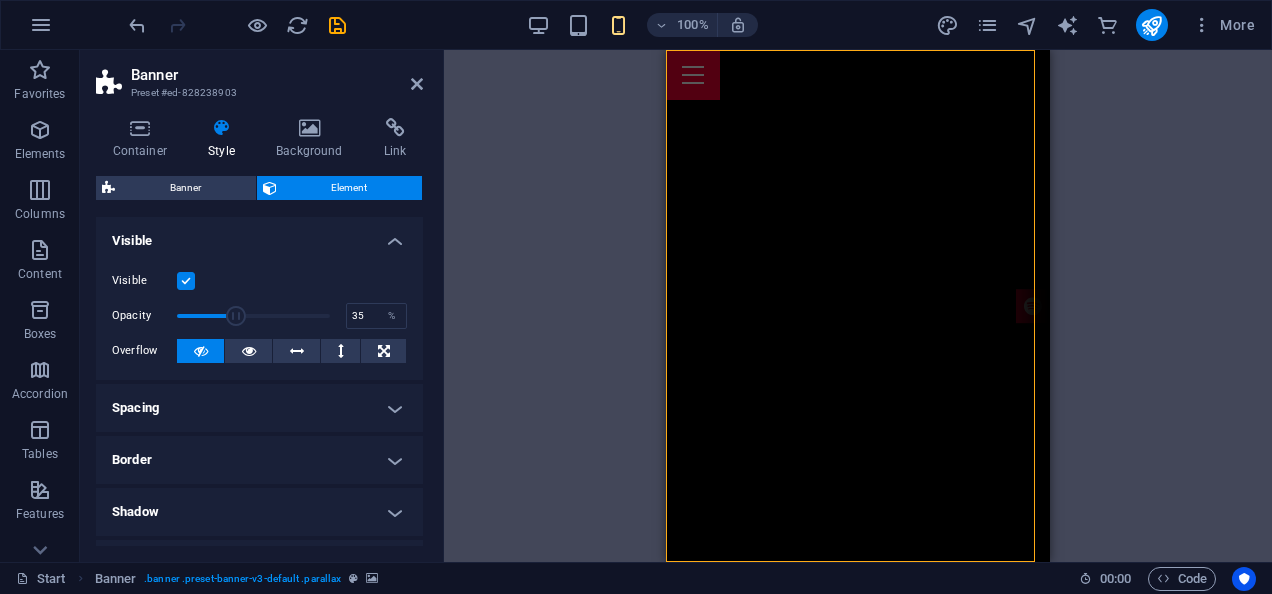 click at bounding box center [236, 316] 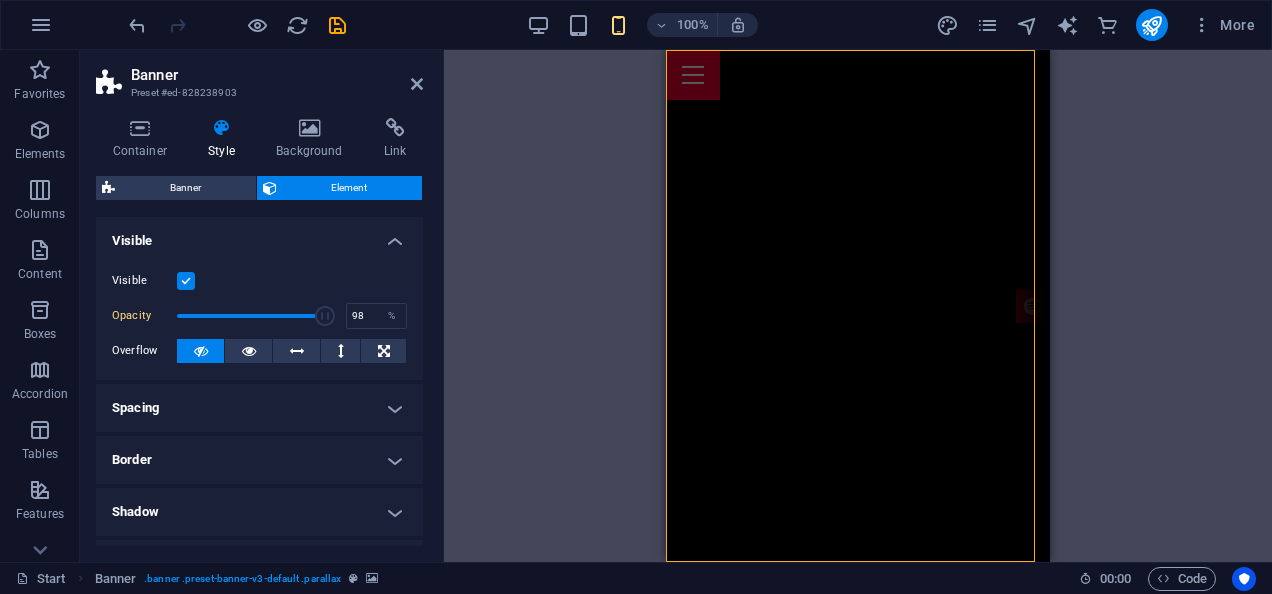 type on "100" 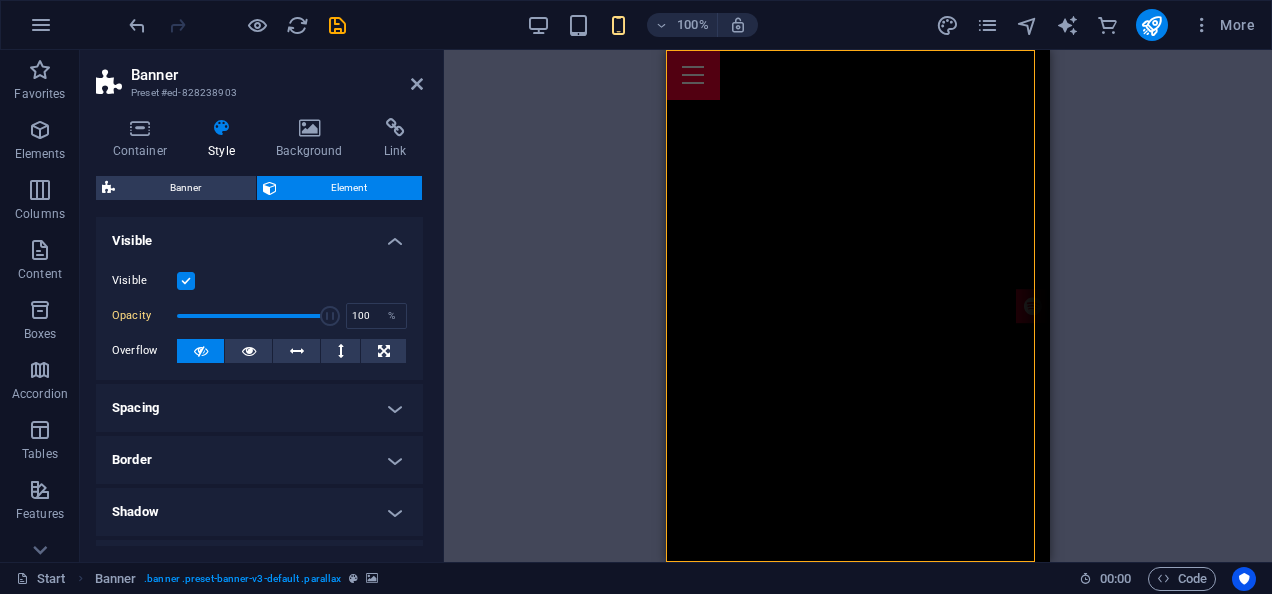 drag, startPoint x: 229, startPoint y: 316, endPoint x: 340, endPoint y: 317, distance: 111.0045 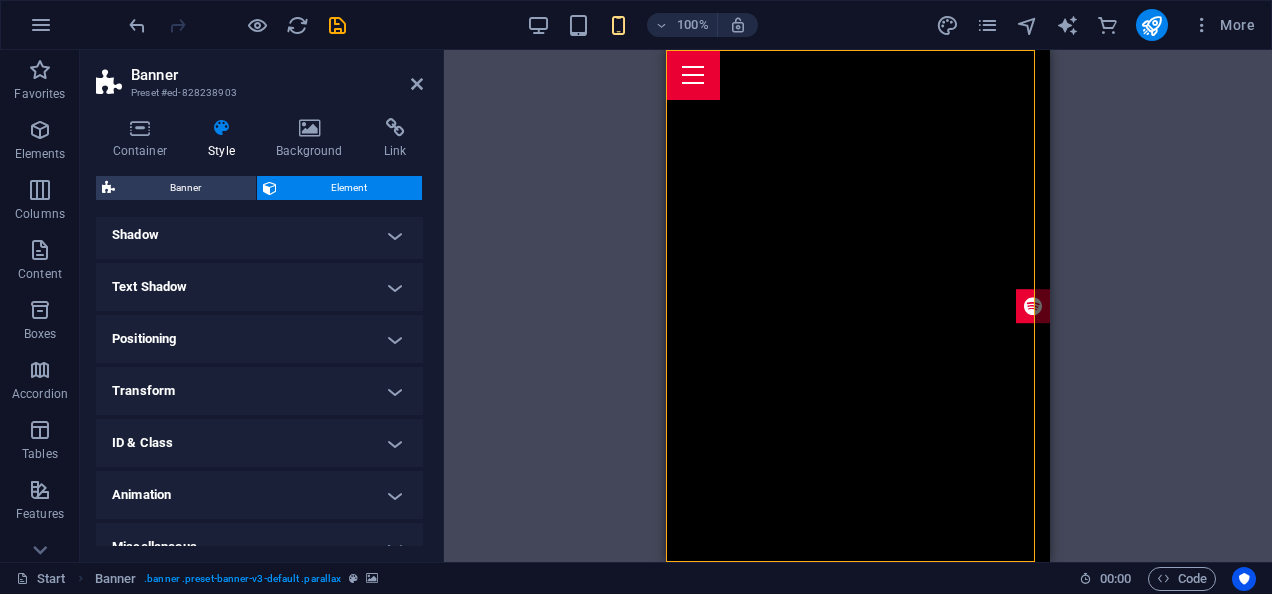 scroll, scrollTop: 300, scrollLeft: 0, axis: vertical 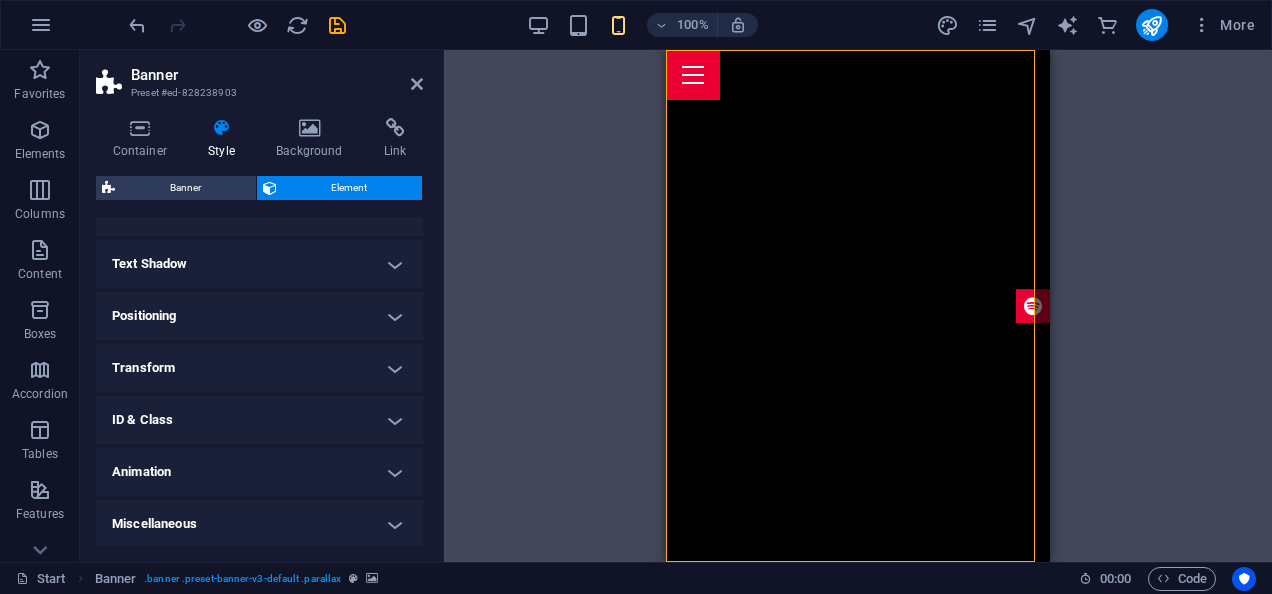 click on "Positioning" at bounding box center [259, 316] 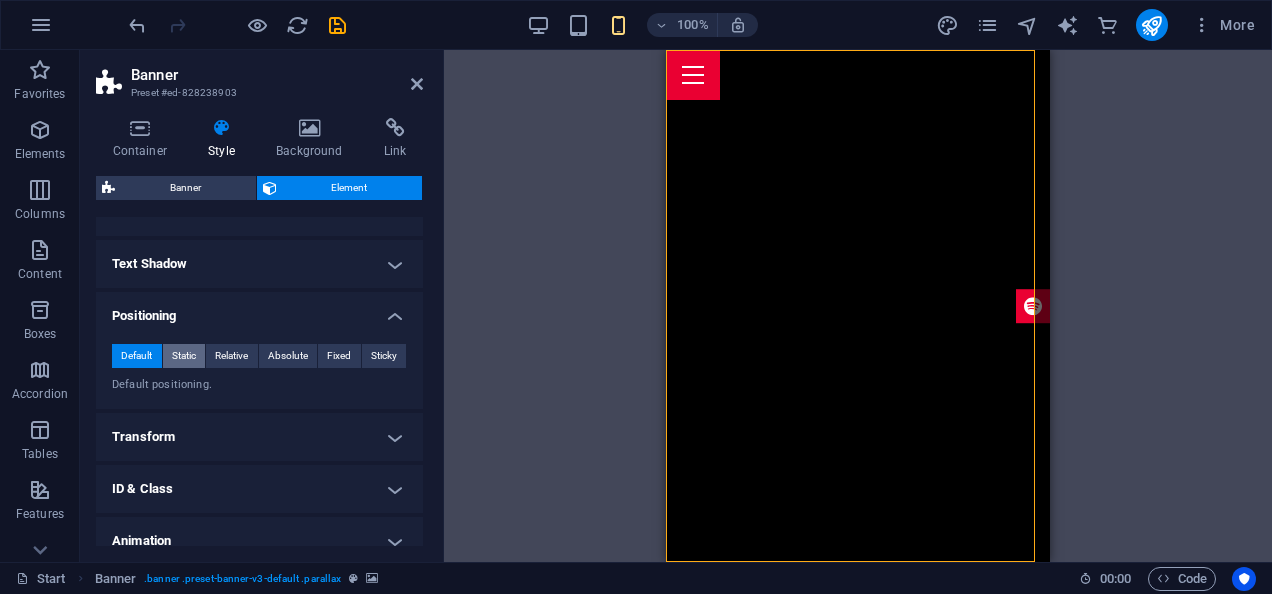 click on "Static" at bounding box center [184, 356] 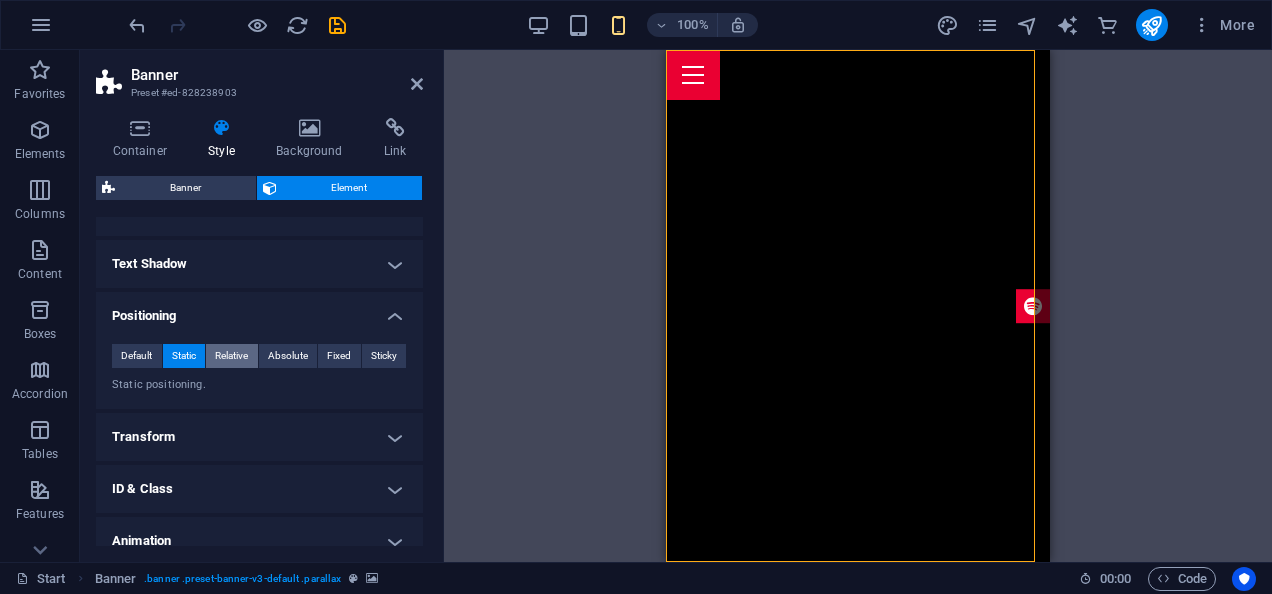 click on "Relative" at bounding box center [231, 356] 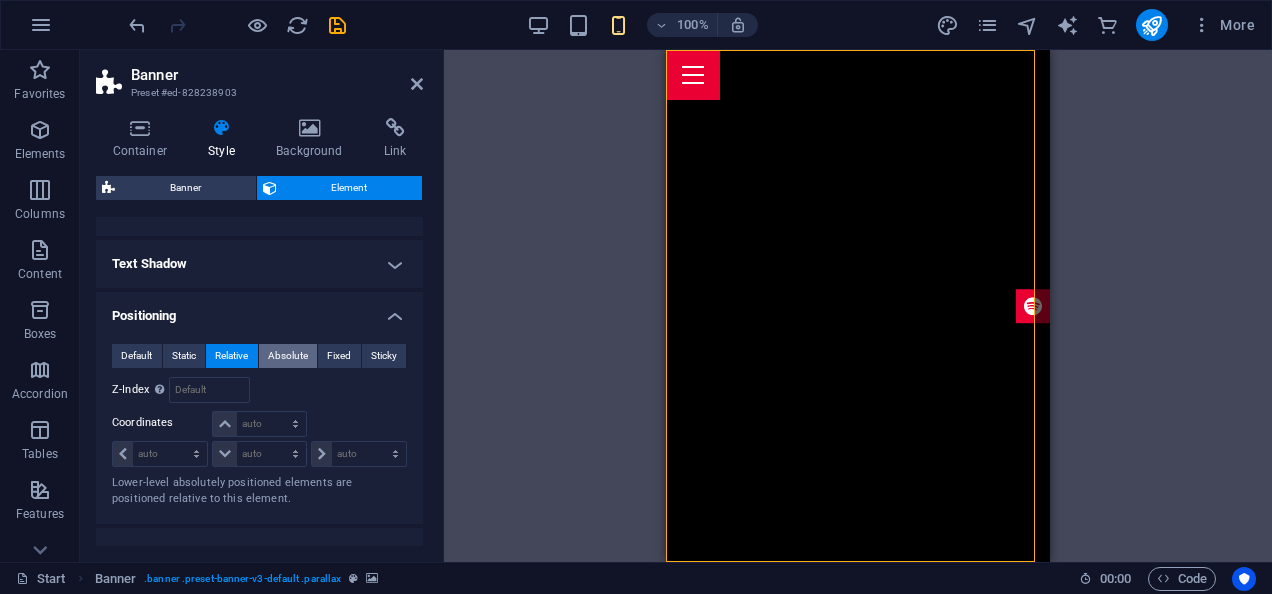 click on "Absolute" at bounding box center [288, 356] 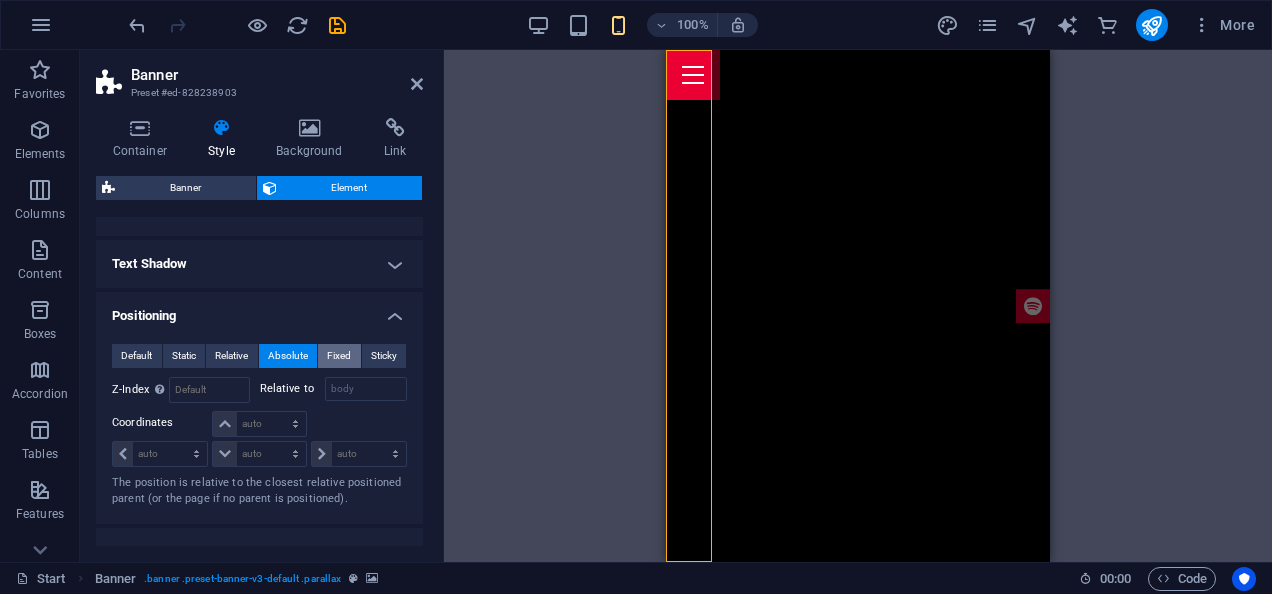 click on "Fixed" at bounding box center [339, 356] 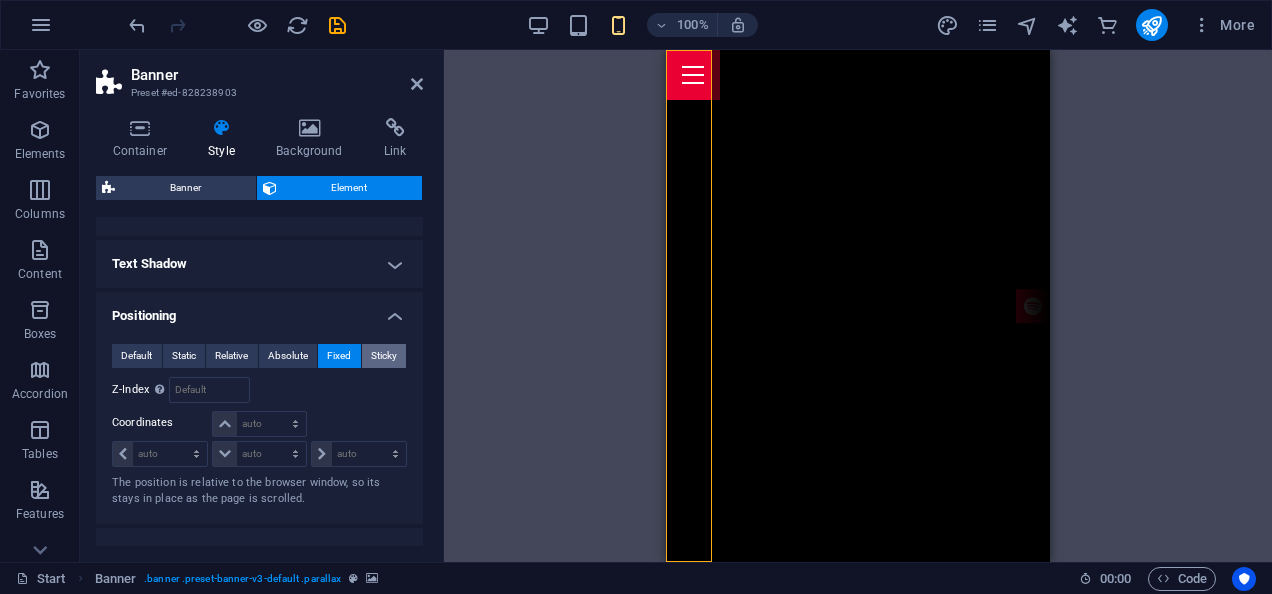 click on "Sticky" at bounding box center [384, 356] 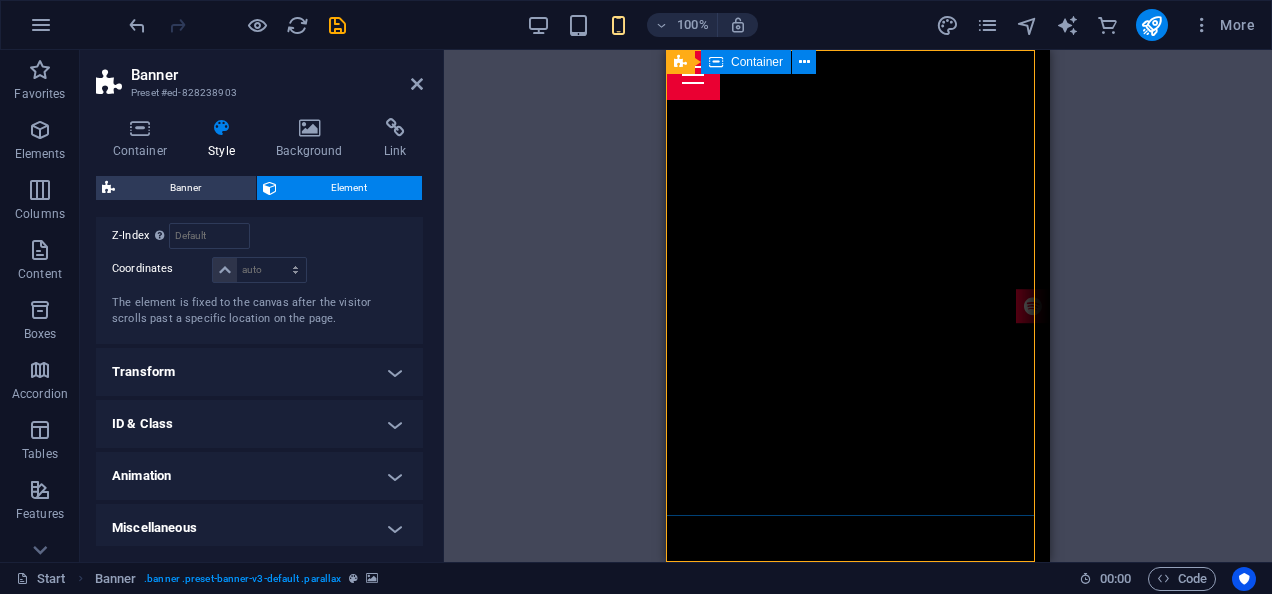 scroll, scrollTop: 458, scrollLeft: 0, axis: vertical 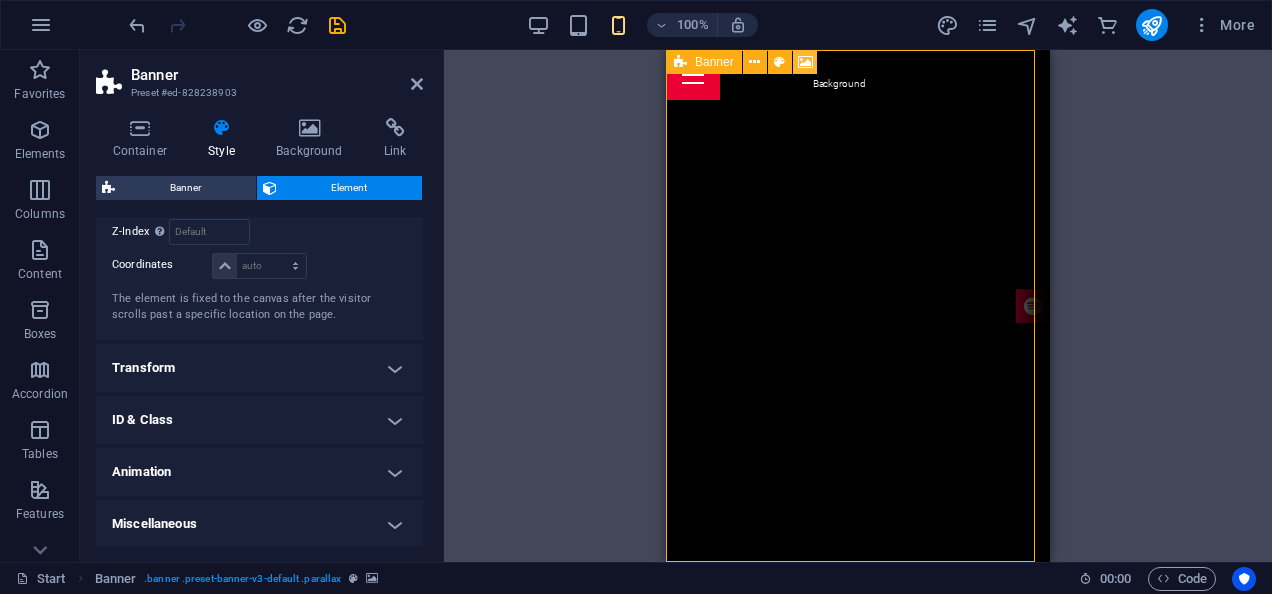 click at bounding box center (805, 62) 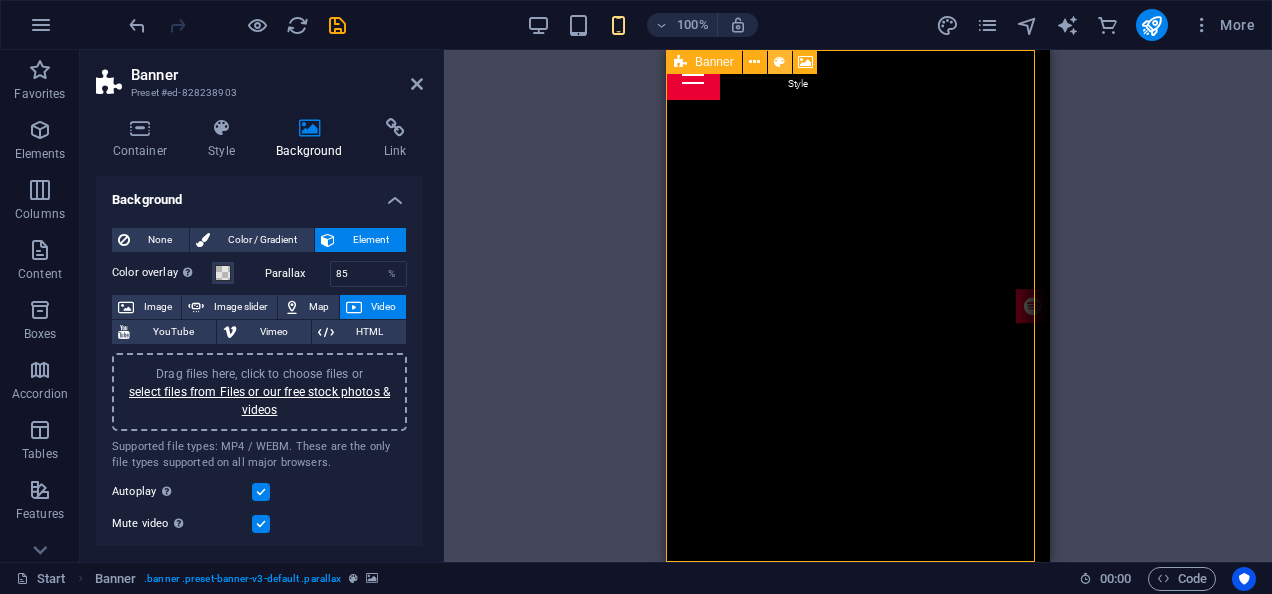 click at bounding box center [780, 62] 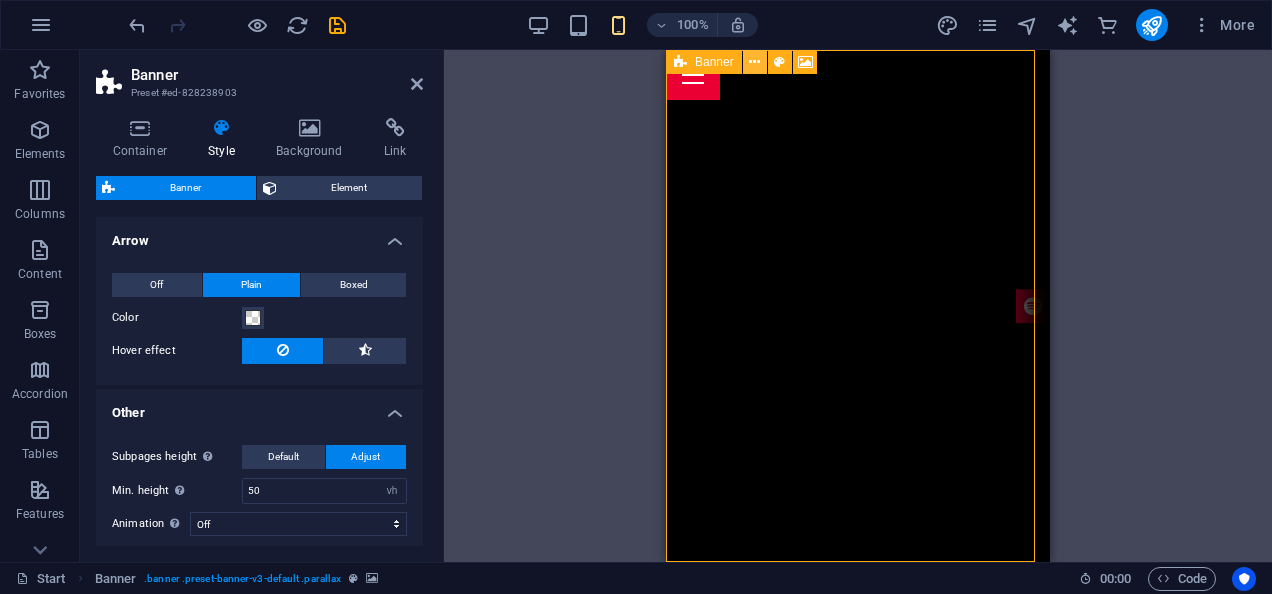 click at bounding box center (754, 62) 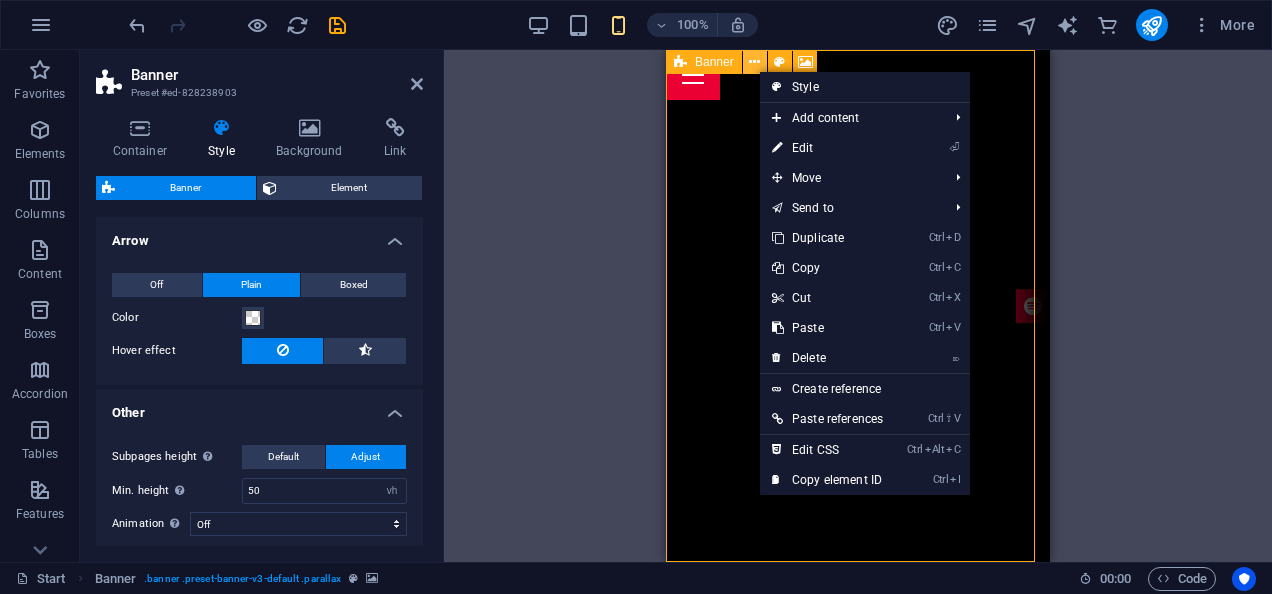 click at bounding box center (754, 62) 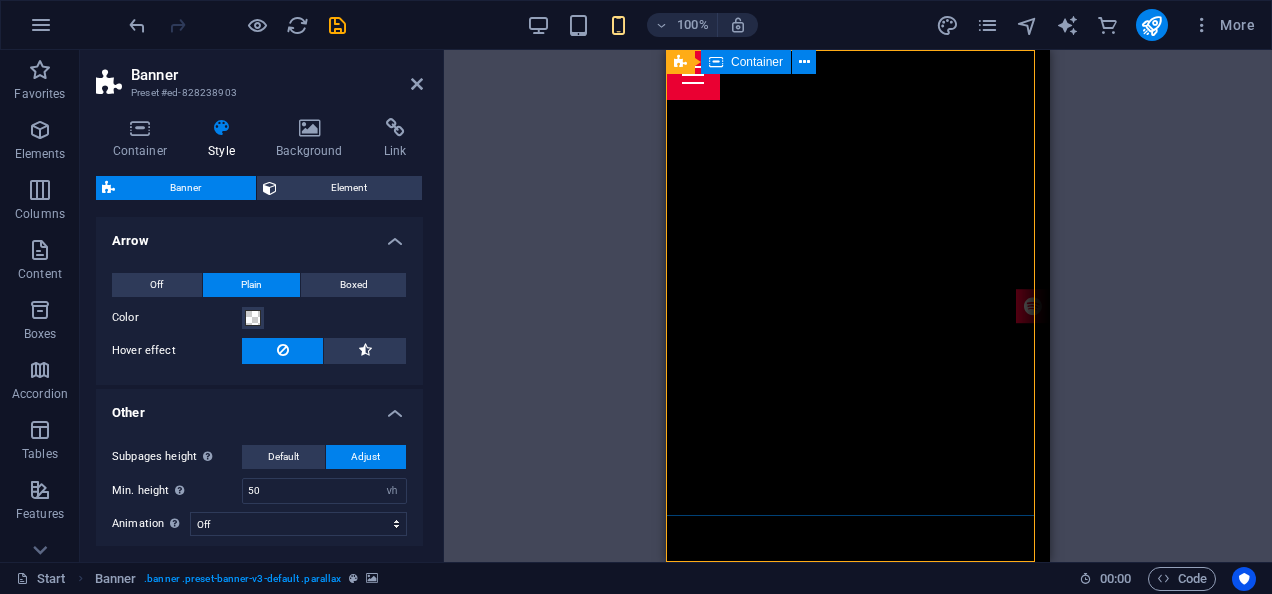 click at bounding box center (858, 694) 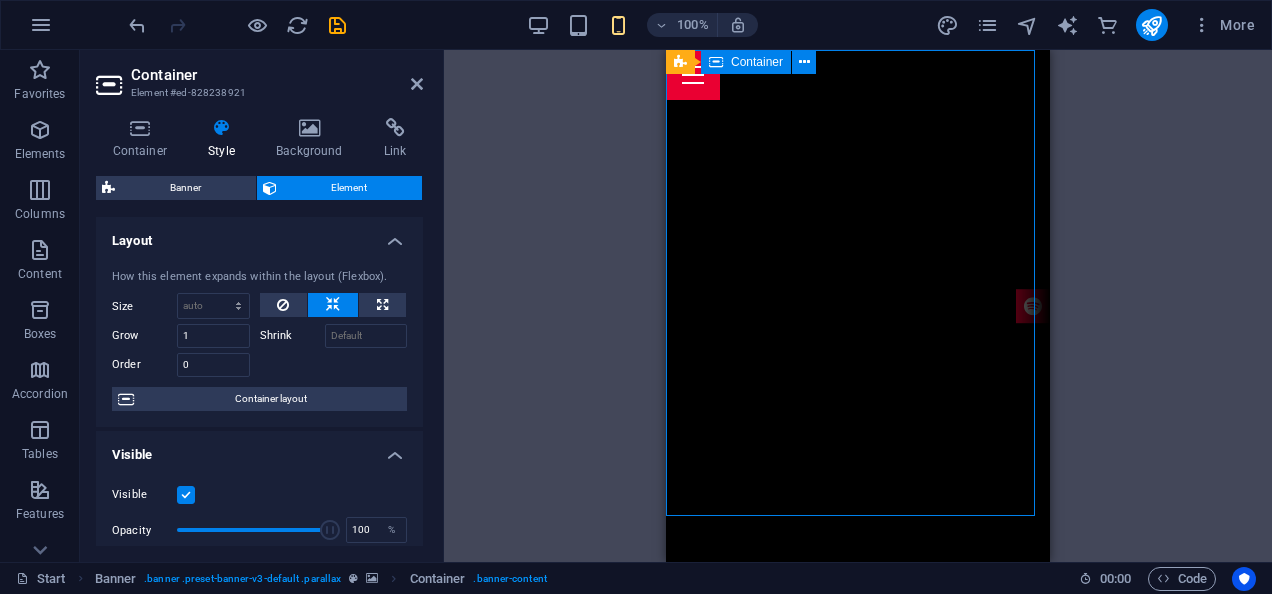 drag, startPoint x: 668, startPoint y: 510, endPoint x: 732, endPoint y: 444, distance: 91.93476 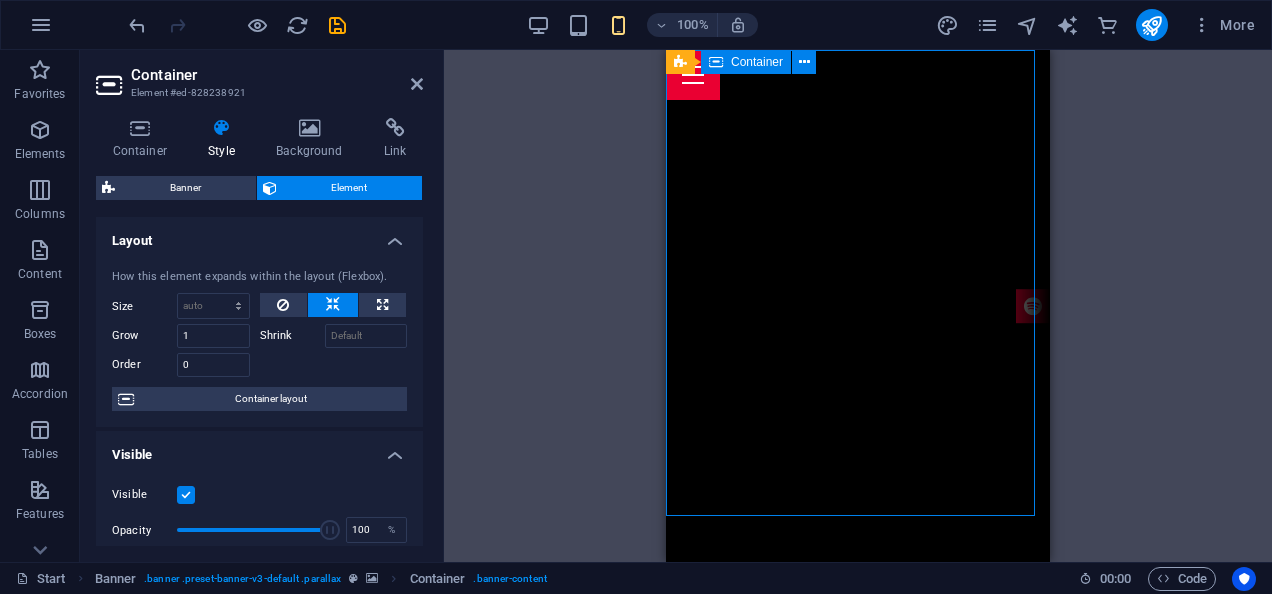 click at bounding box center (858, 694) 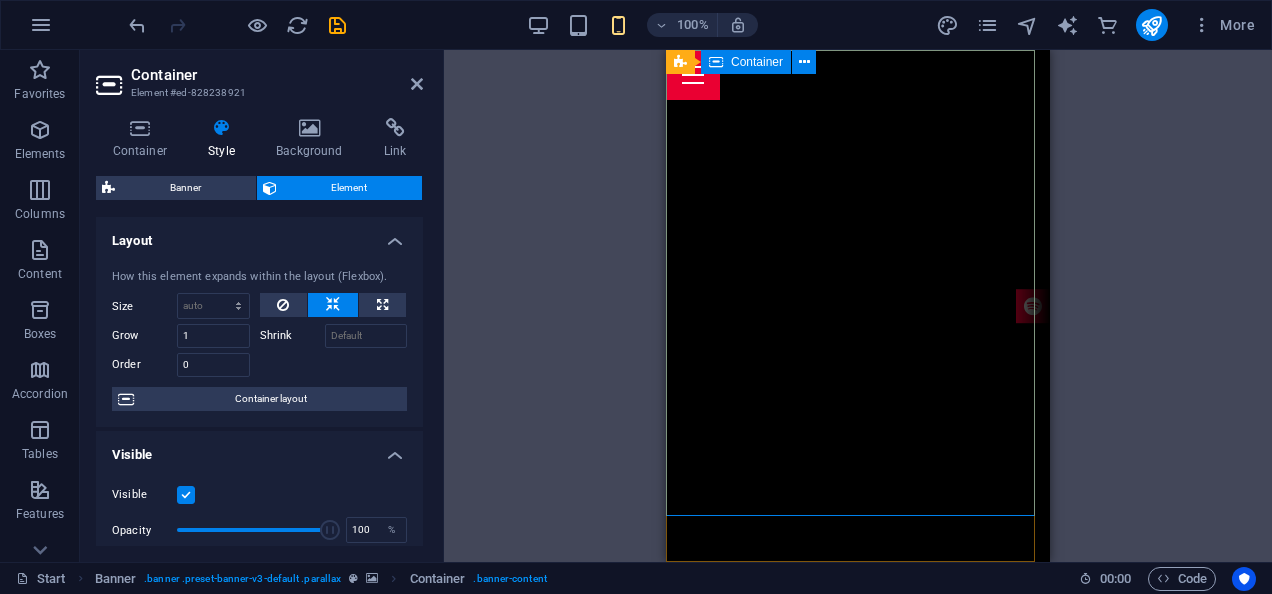 scroll, scrollTop: 7, scrollLeft: 0, axis: vertical 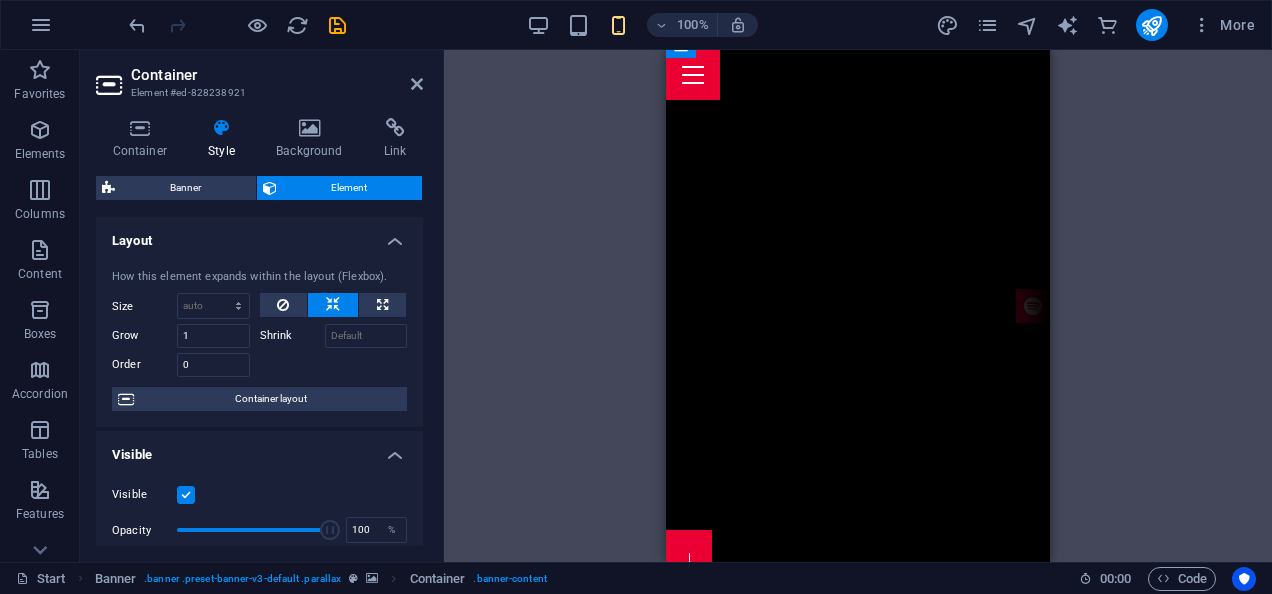 drag, startPoint x: 894, startPoint y: 513, endPoint x: 886, endPoint y: 501, distance: 14.422205 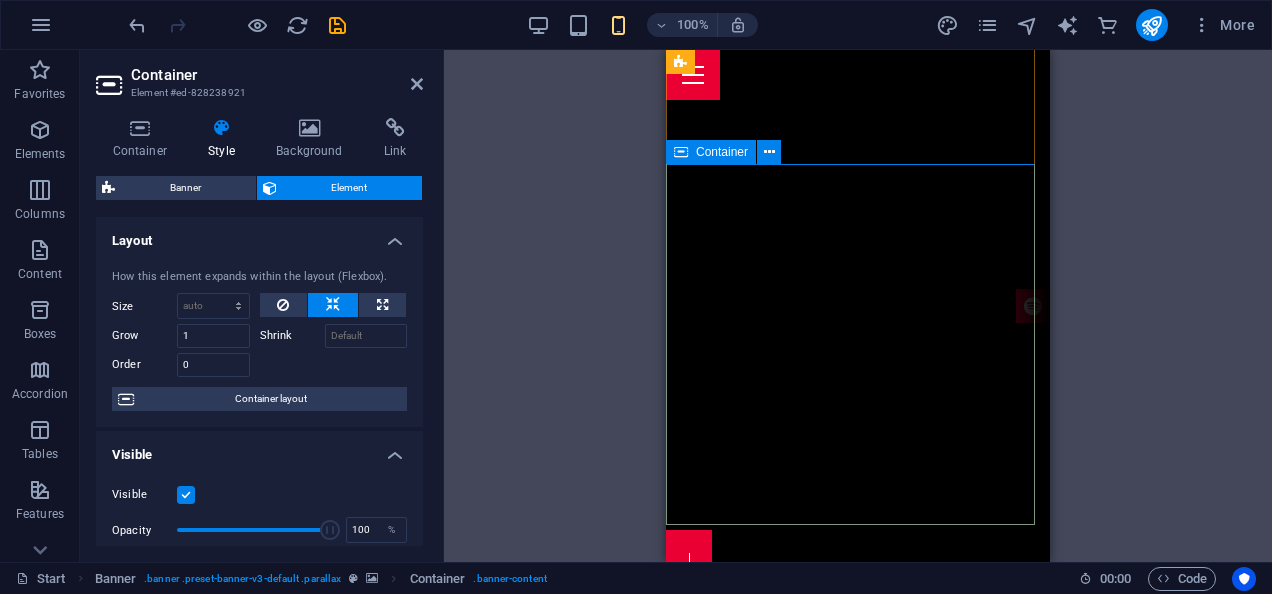 scroll, scrollTop: 37, scrollLeft: 0, axis: vertical 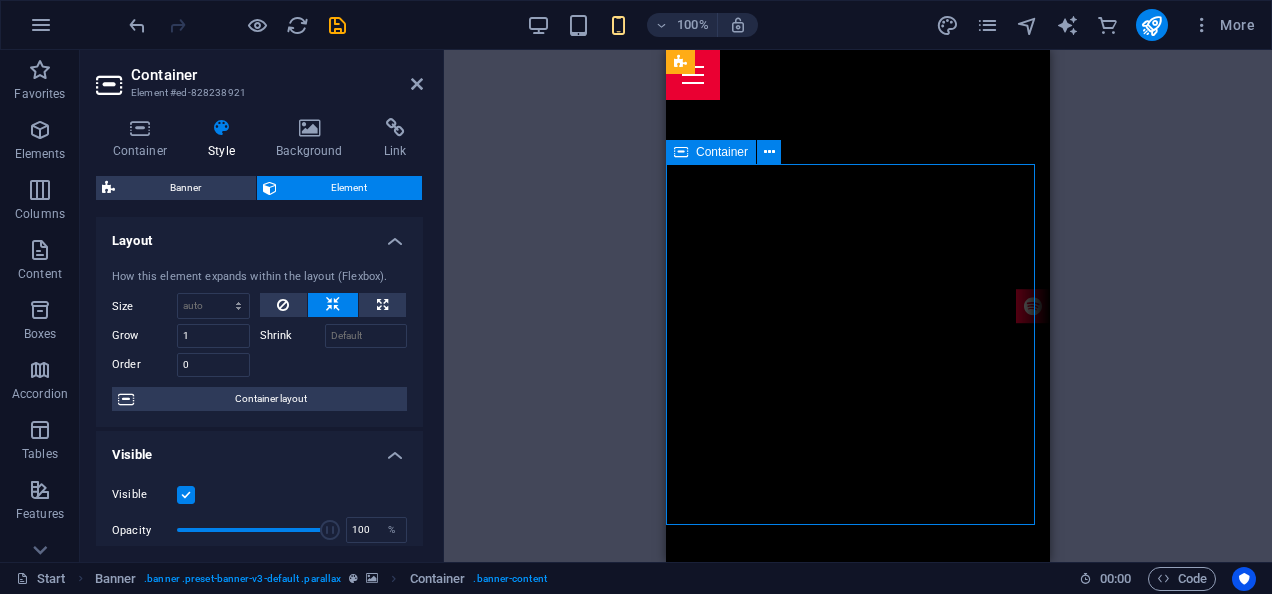 drag, startPoint x: 1331, startPoint y: 429, endPoint x: 742, endPoint y: 378, distance: 591.20386 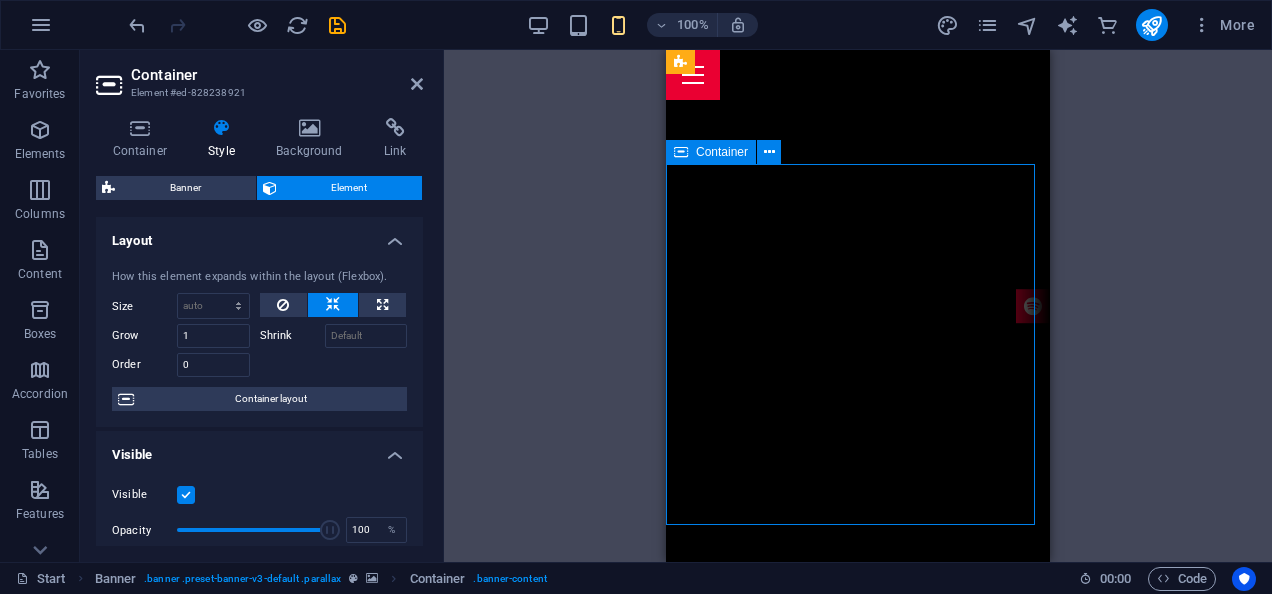 click at bounding box center (858, 756) 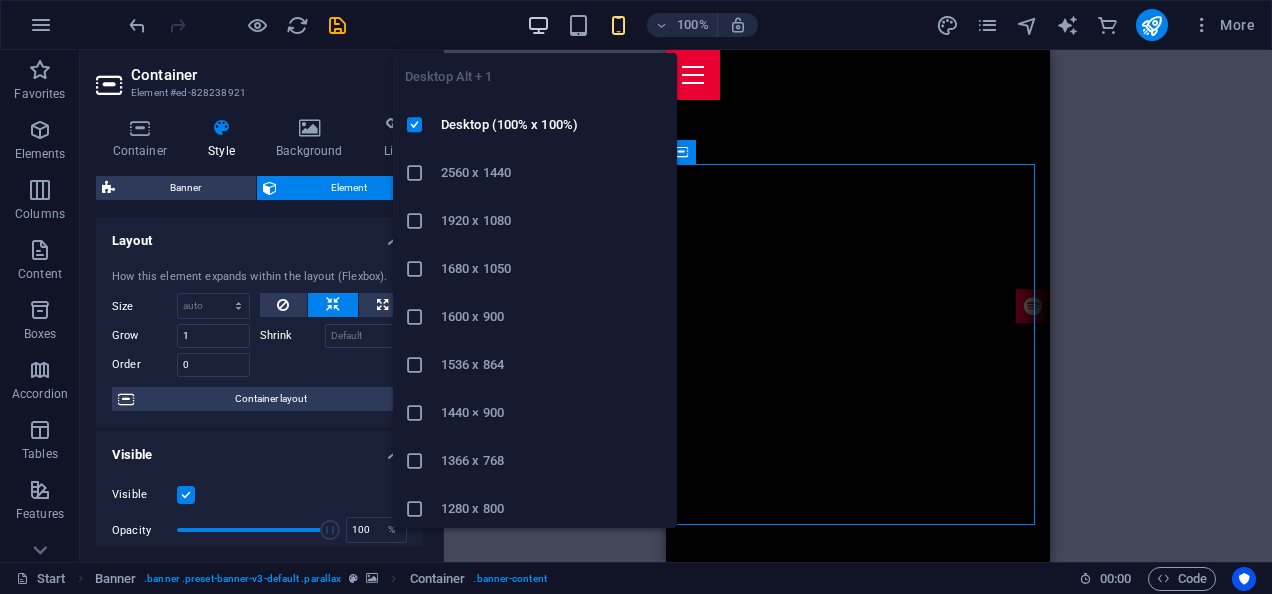 click at bounding box center [538, 25] 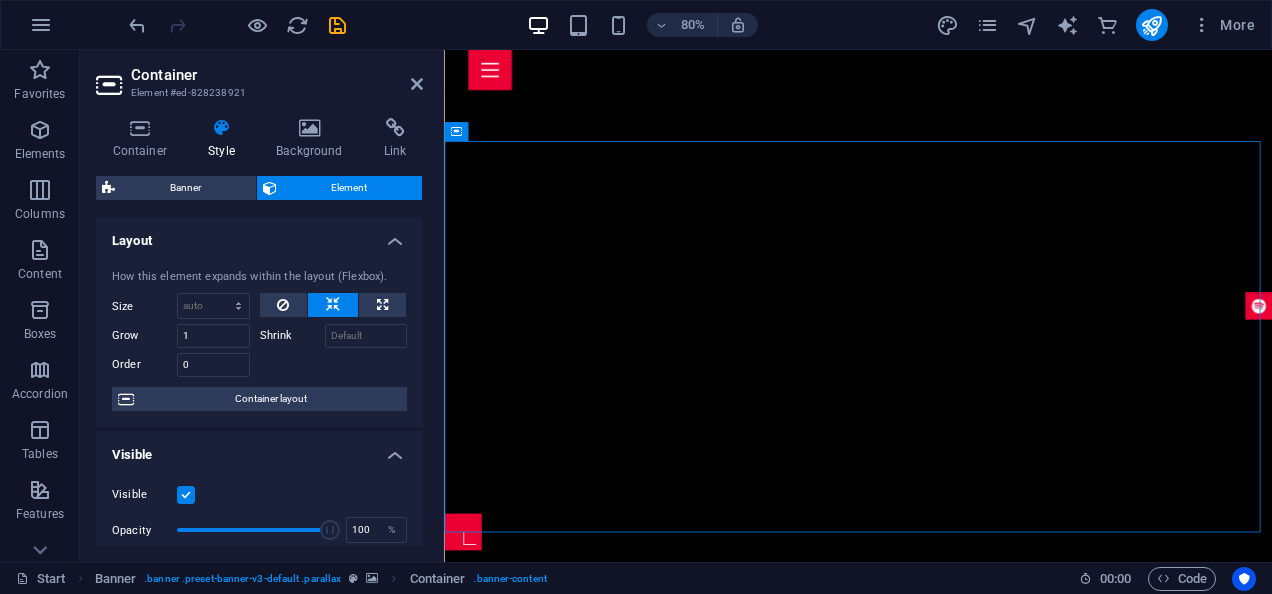 click on "80%" at bounding box center [642, 25] 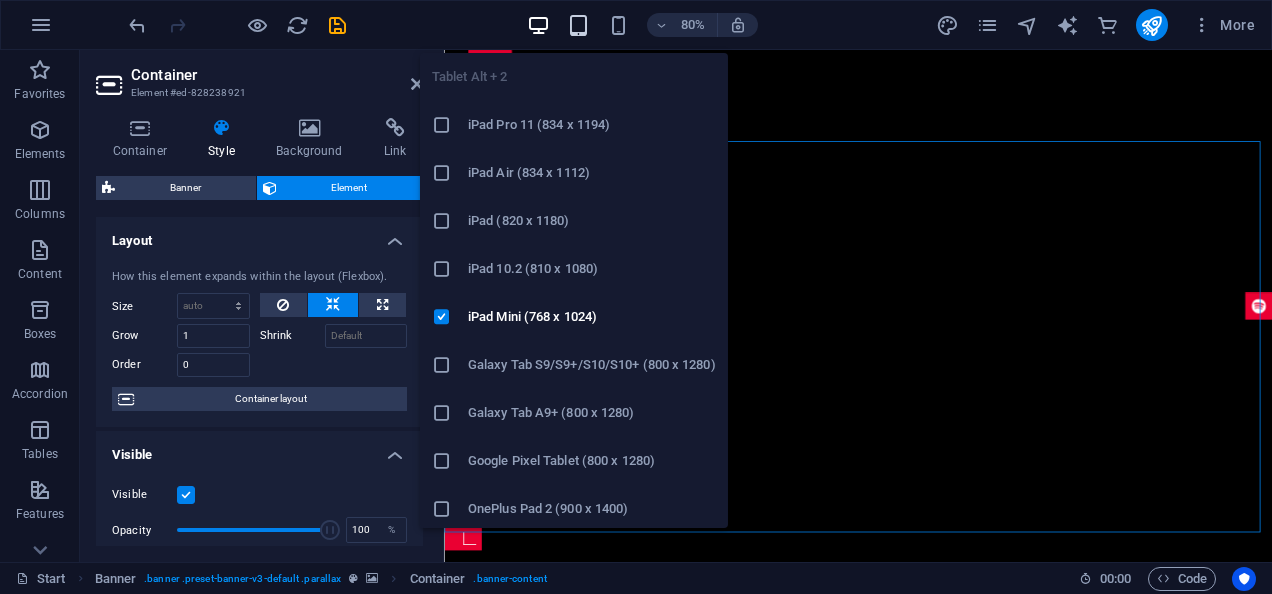 click at bounding box center (578, 25) 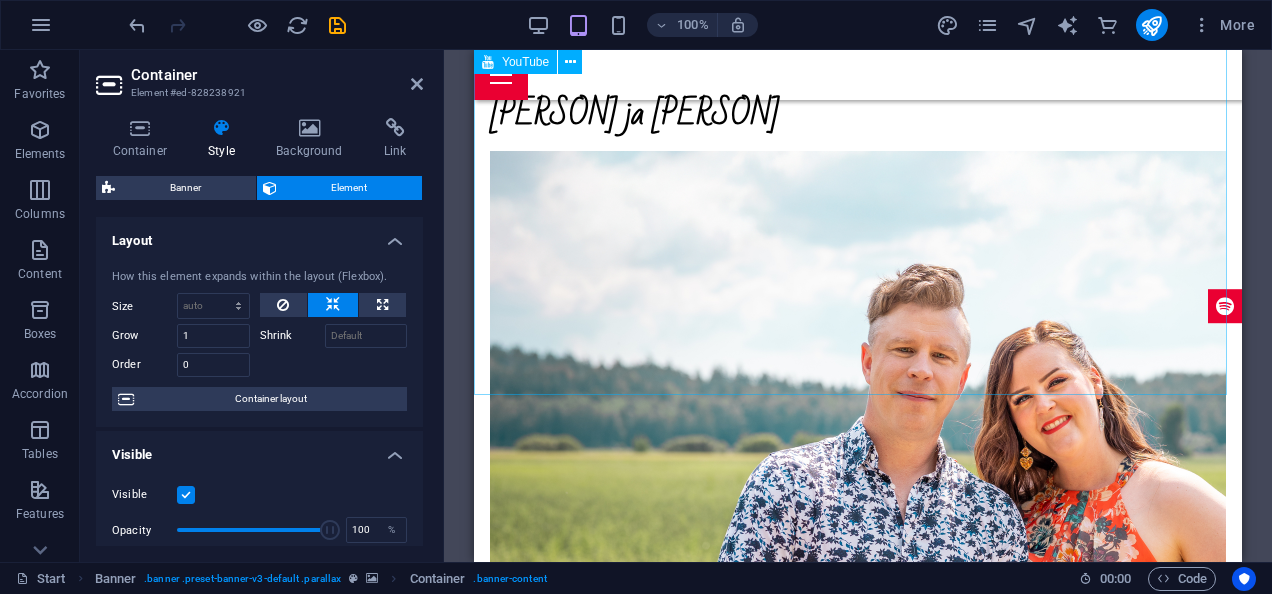 scroll, scrollTop: 4237, scrollLeft: 0, axis: vertical 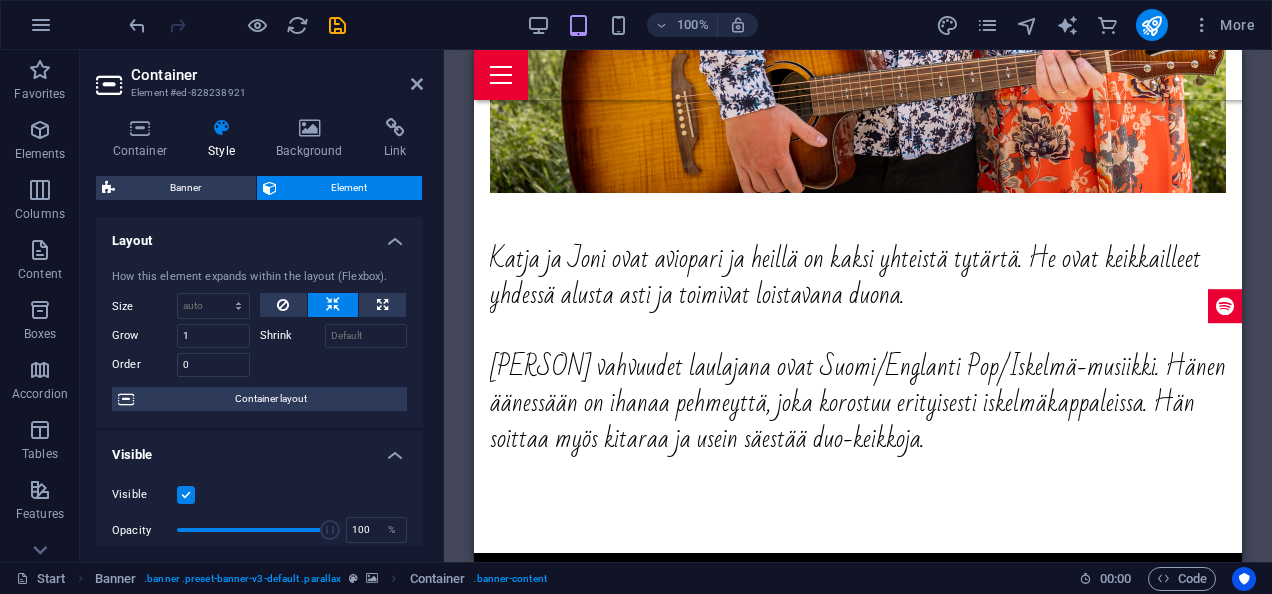 click on "100% More" at bounding box center [636, 25] 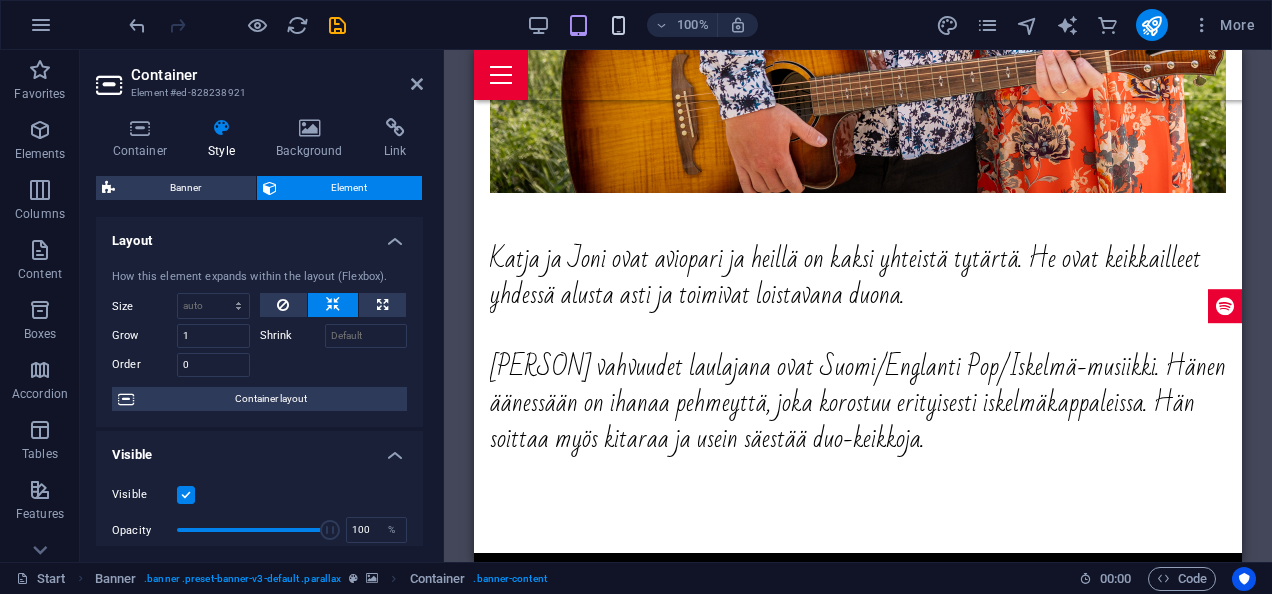 click at bounding box center [618, 25] 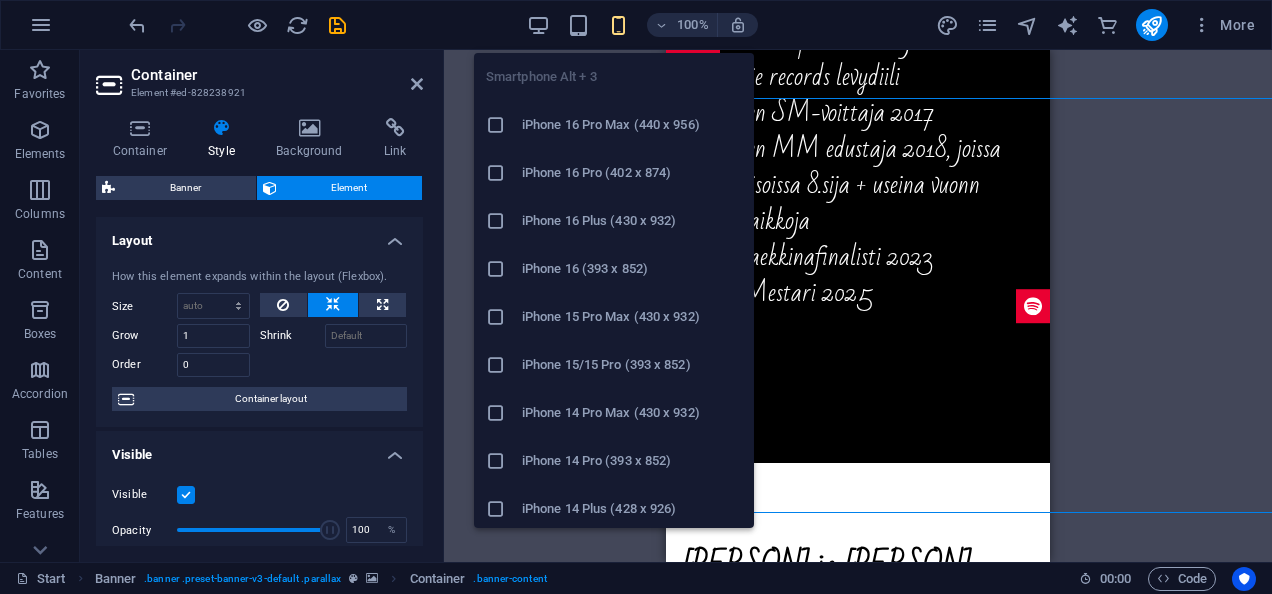 scroll, scrollTop: 48, scrollLeft: 0, axis: vertical 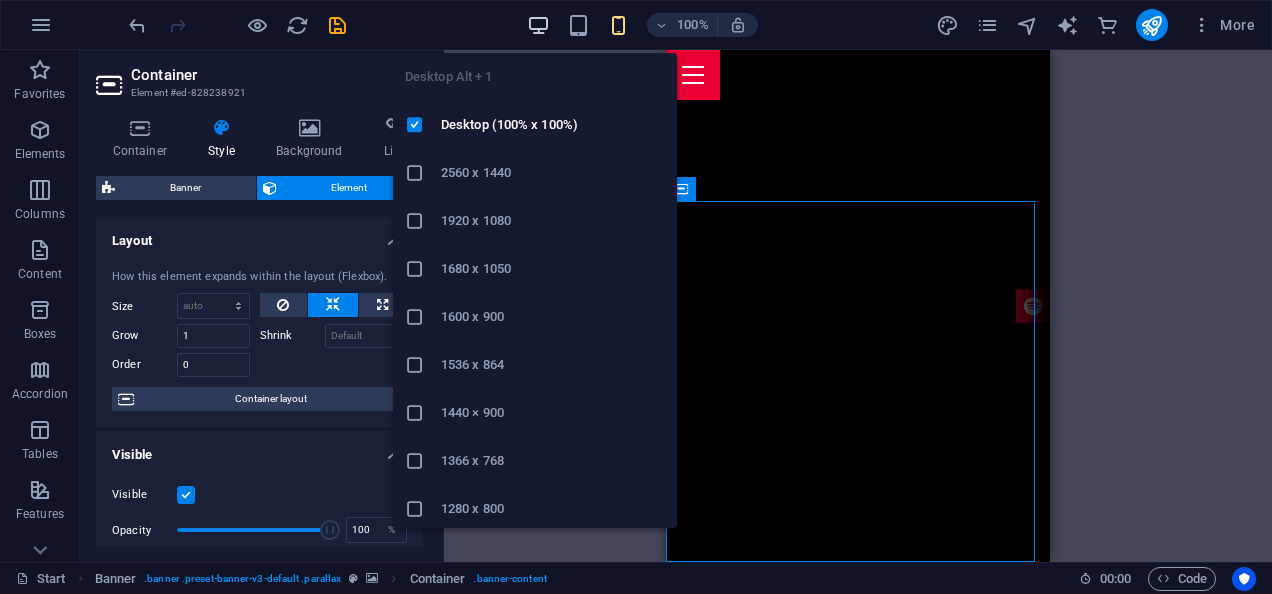 click at bounding box center [538, 25] 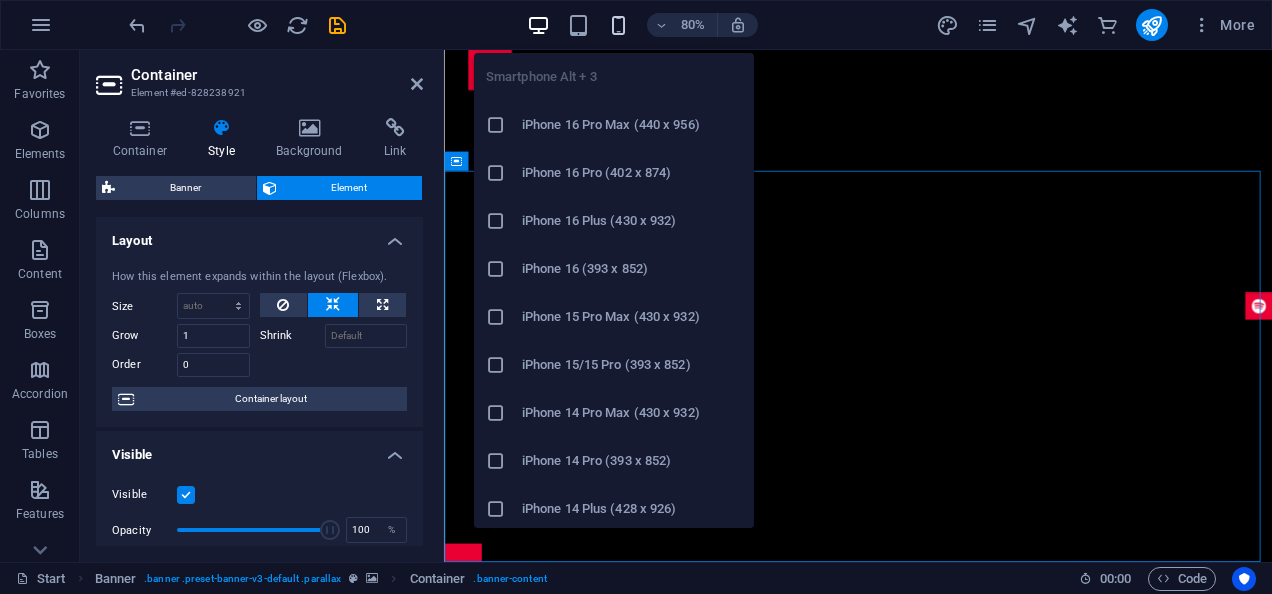 click at bounding box center (618, 25) 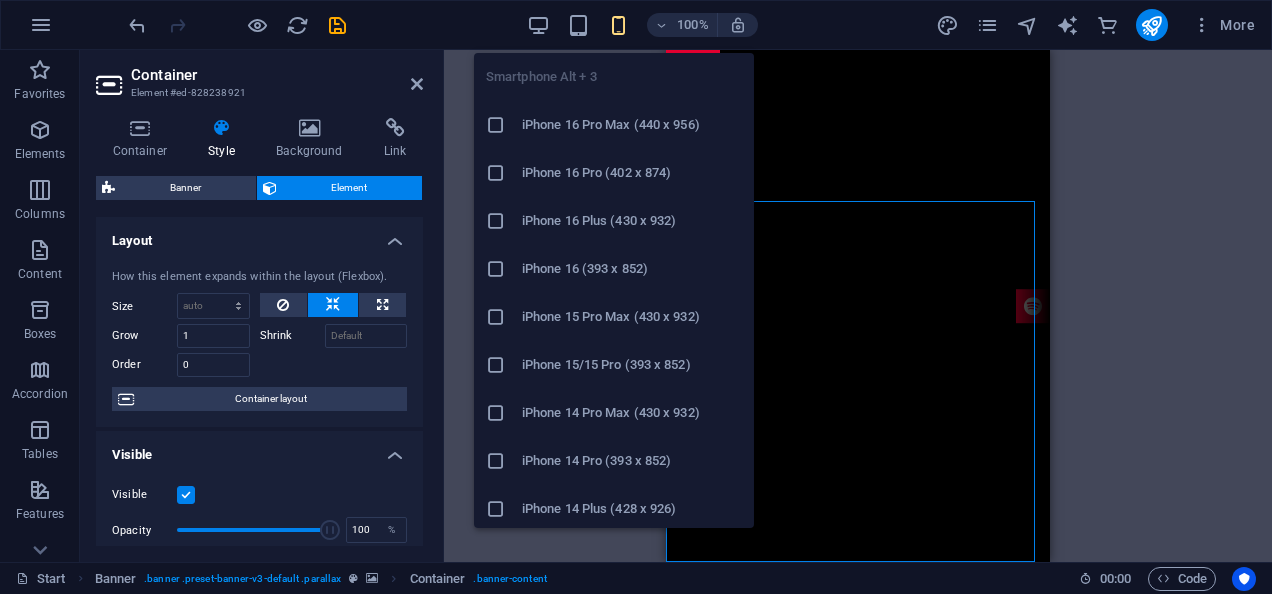 click on "iPhone 16 Pro Max (440 x 956)" at bounding box center (632, 125) 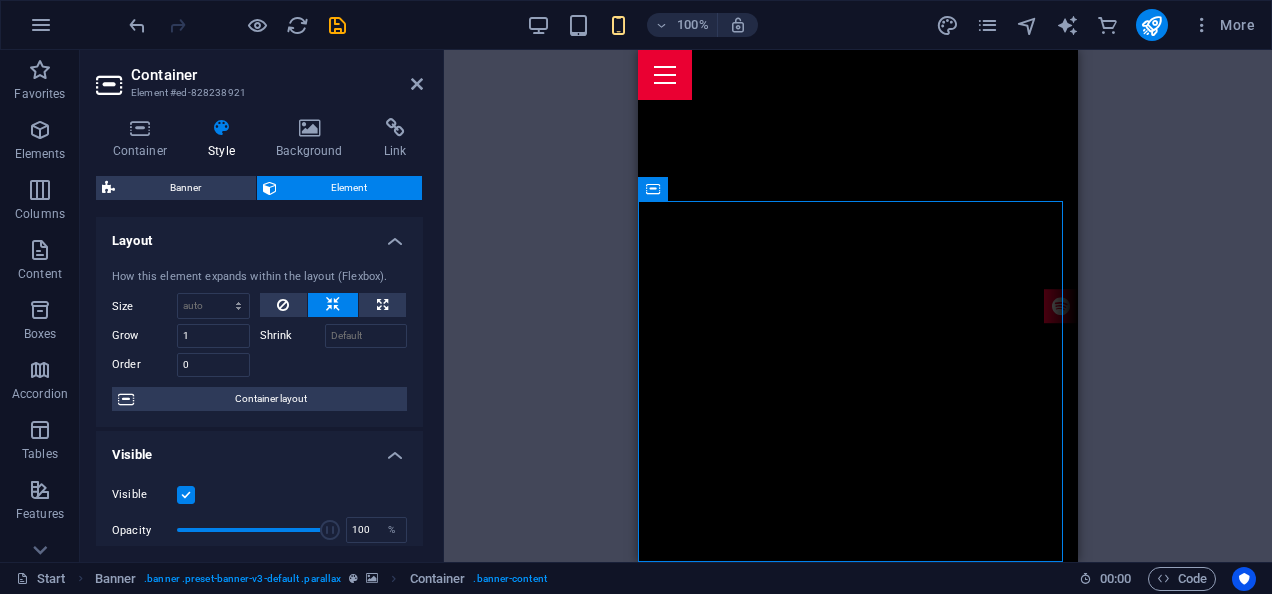 drag, startPoint x: 610, startPoint y: 40, endPoint x: 618, endPoint y: 27, distance: 15.264338 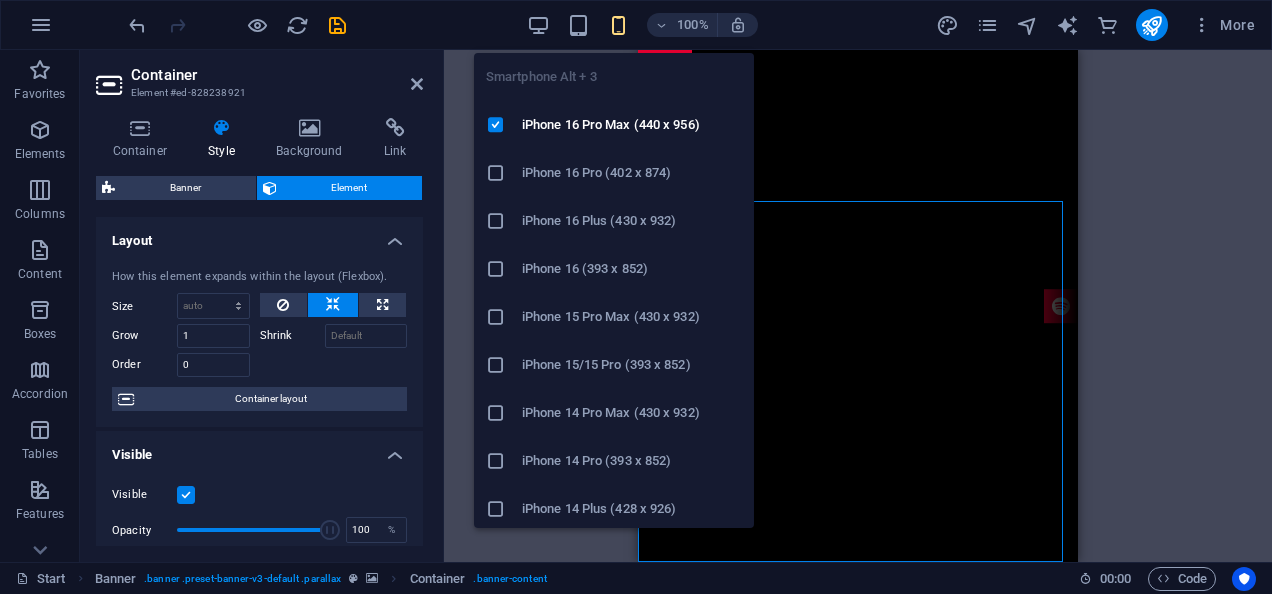 click at bounding box center [618, 25] 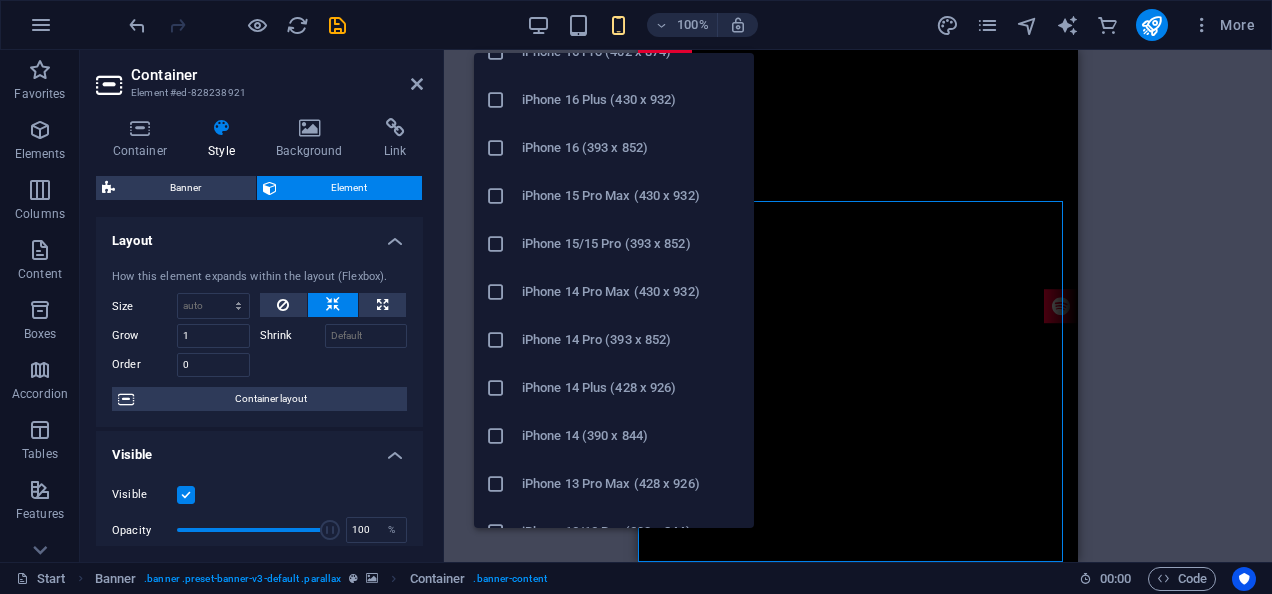 scroll, scrollTop: 200, scrollLeft: 0, axis: vertical 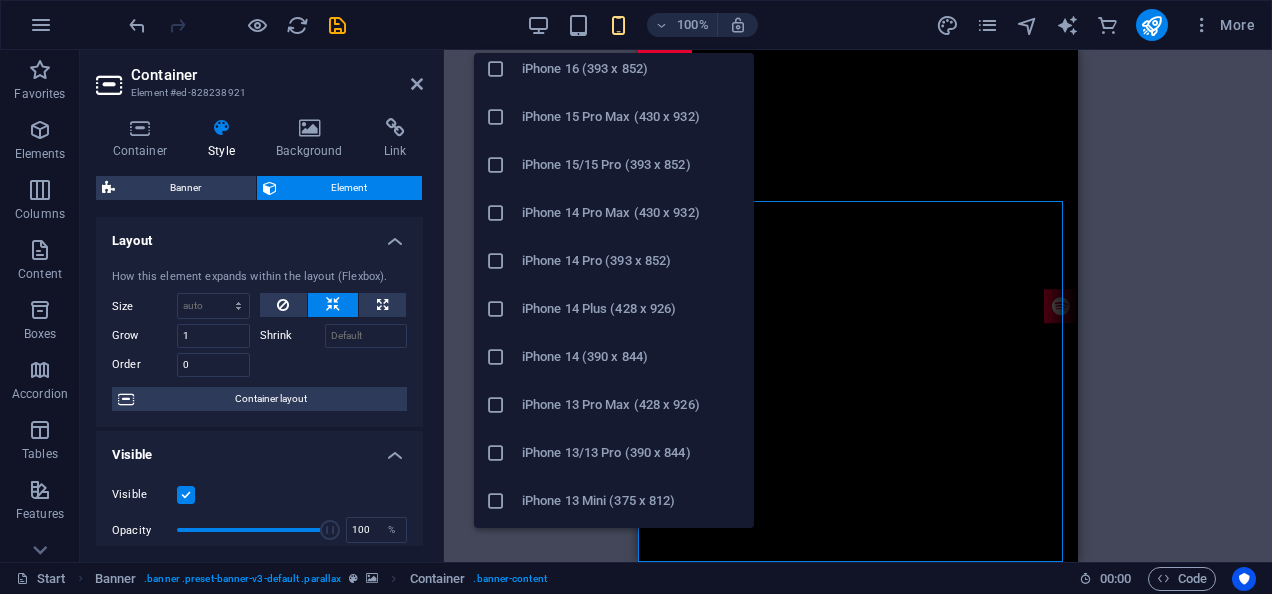 click on "iPhone 14 (390 x 844)" at bounding box center [632, 357] 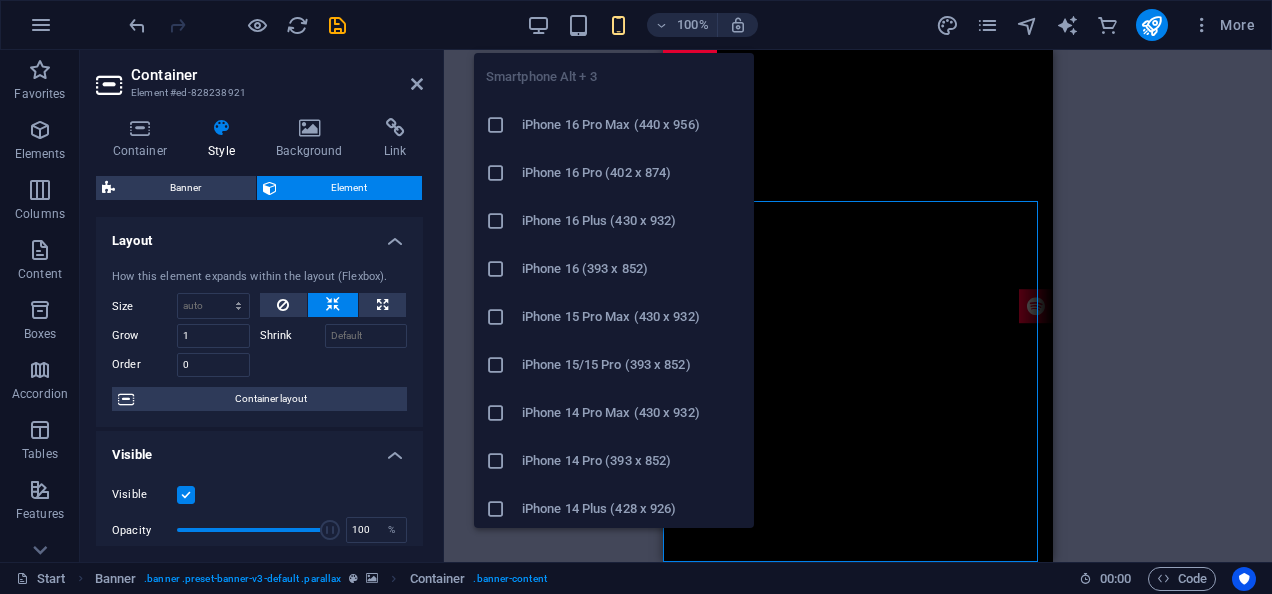 click at bounding box center [618, 25] 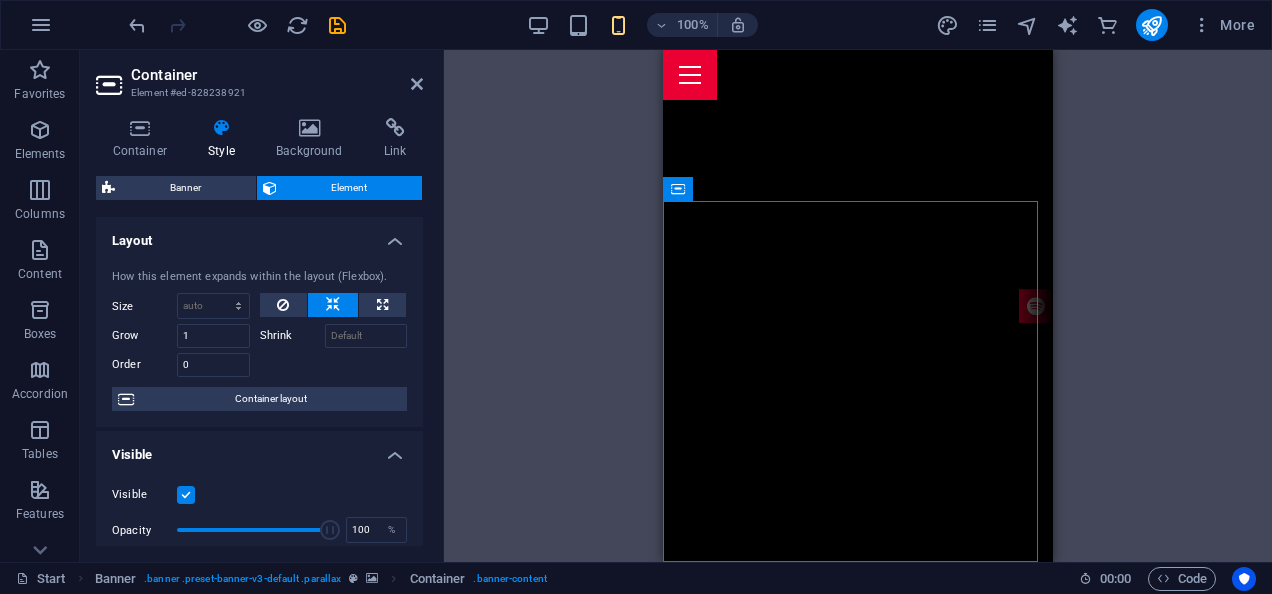 click on "100% More" at bounding box center [636, 25] 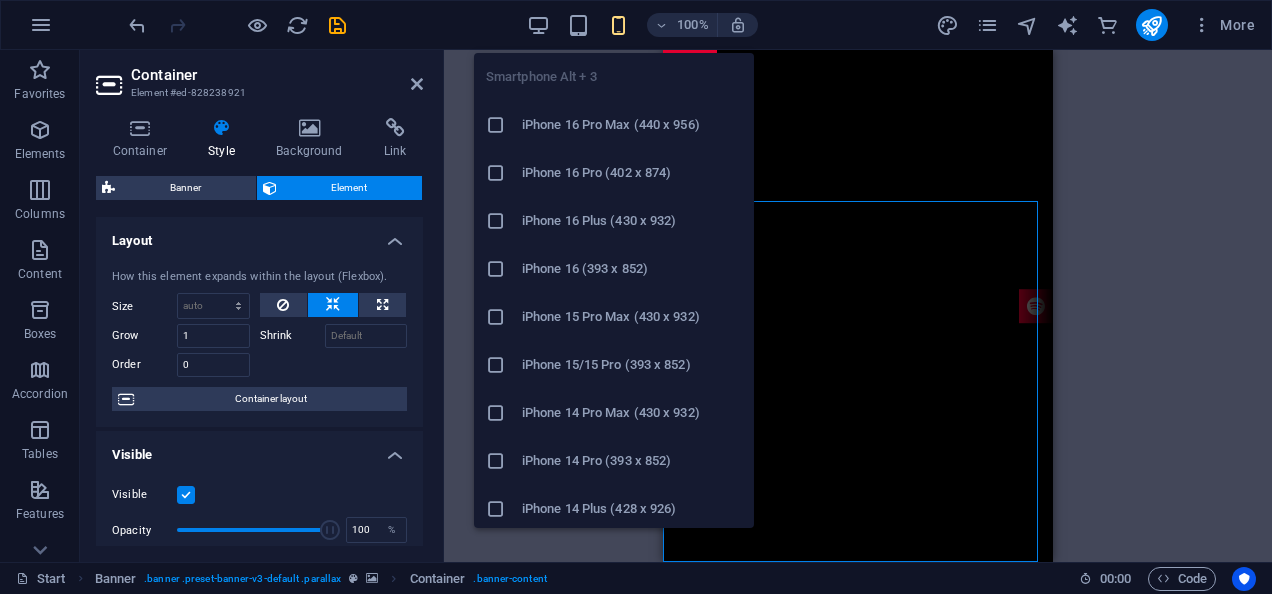 click at bounding box center [618, 25] 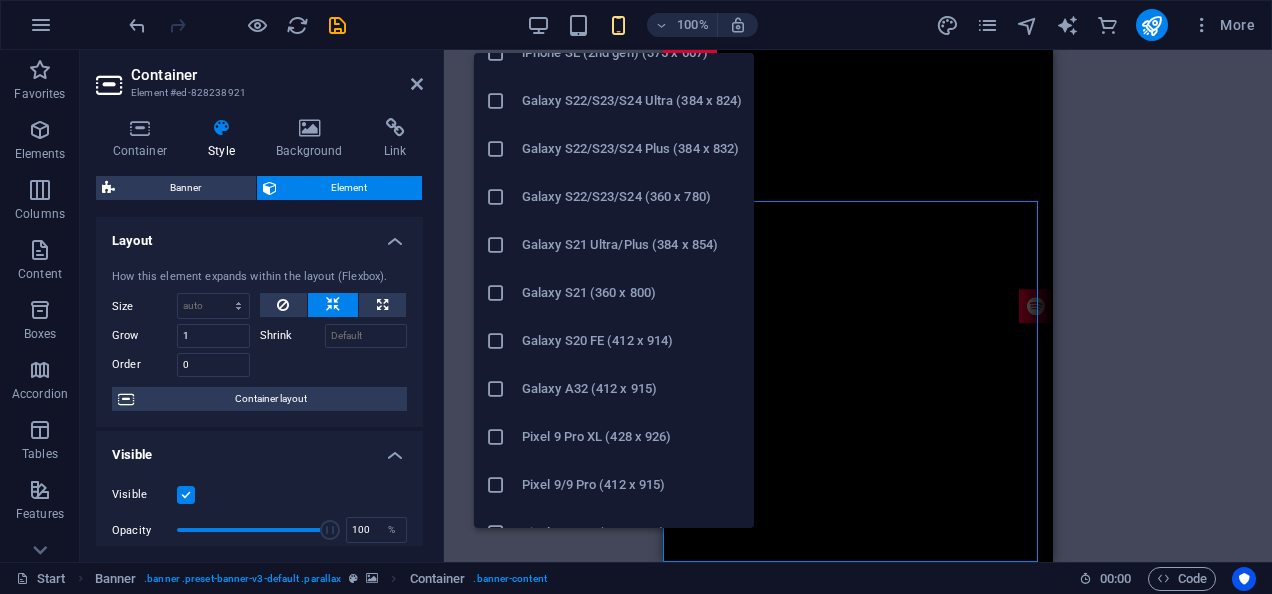 scroll, scrollTop: 700, scrollLeft: 0, axis: vertical 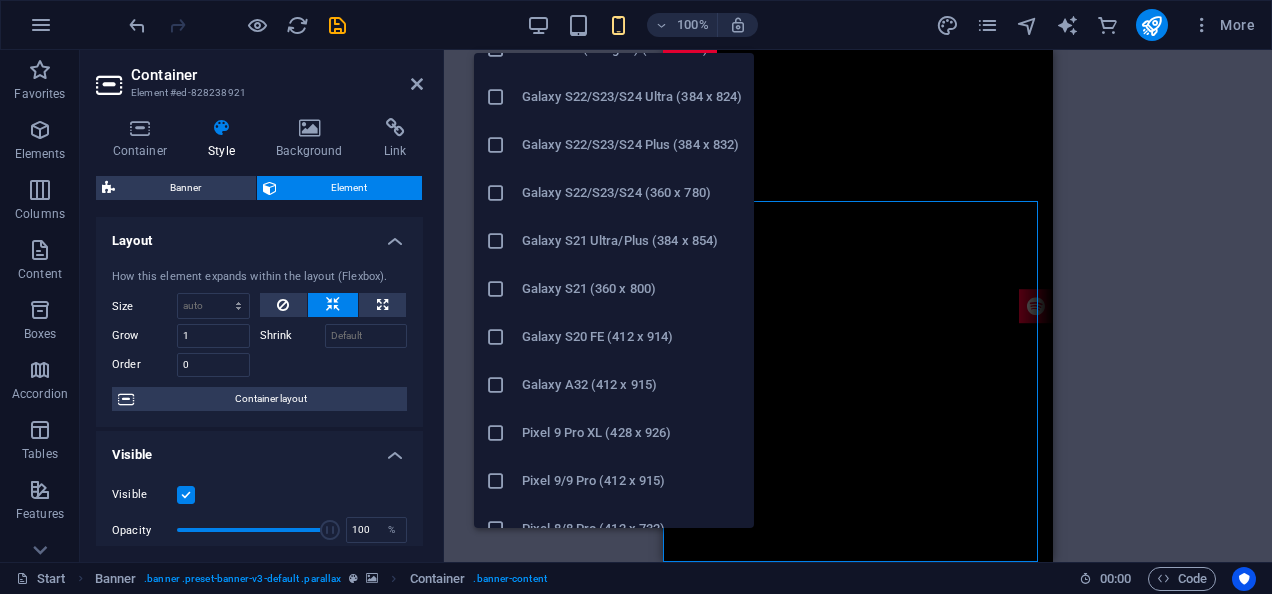 click on "Galaxy S22/S23/S24 (360 x 780)" at bounding box center (632, 193) 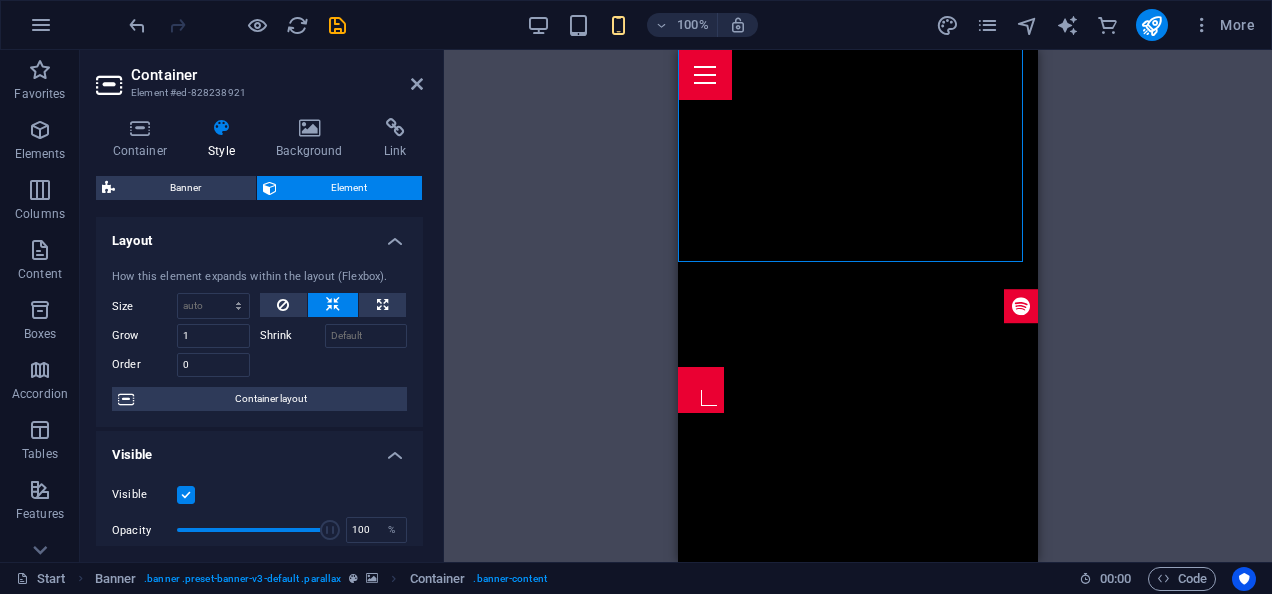 scroll, scrollTop: 0, scrollLeft: 0, axis: both 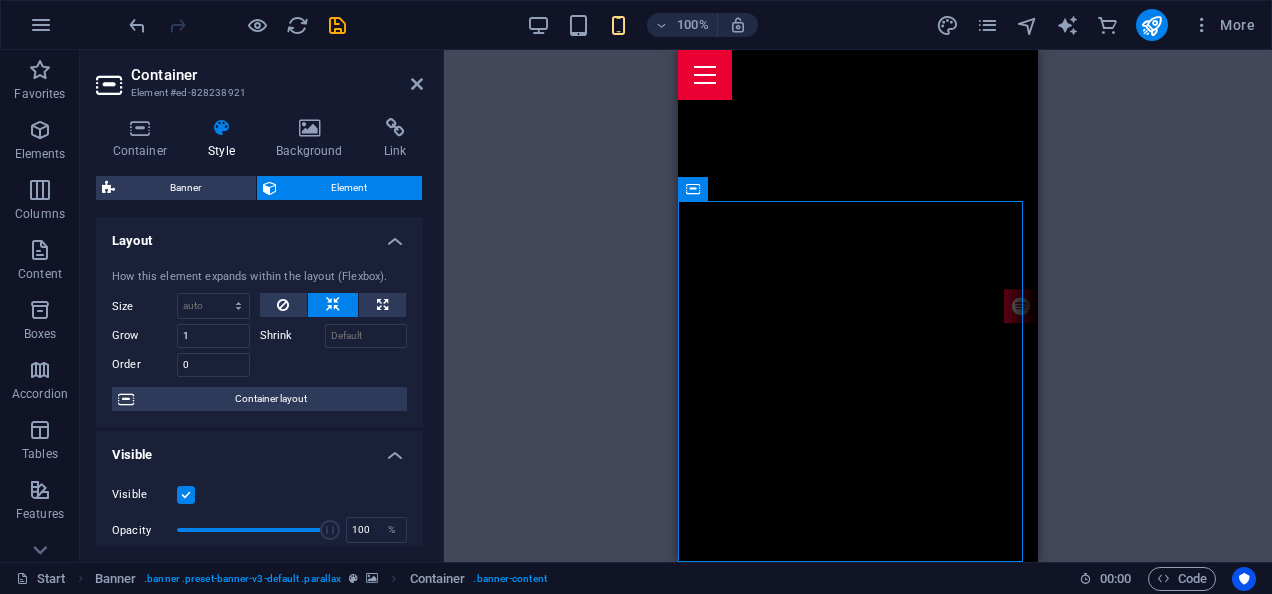 click on "Drag here to replace the existing content. Press “Ctrl” if you want to create a new element.
H4   Container   Container   Preset   Text   Container   Preset   Preset   Image   Floating Image   Text   Floating Image   Image   Container   Banner   Banner   Menu Bar   Container   Menu Bar   Preset   Icon   Preset   Banner   Scroll indicator   HTML   Text   Container   Container   Countdown   Container   Text   Reference   YouTube   Wide image with text   Container   Wide image with text   YouTube   Spacer   YouTube   Spacer   2 columns   Container   Text   Container   Container   Text   Container   Placeholder   Wide image with text   Container   Container   YouTube   Container   Container   YouTube   Container   2 columns   Container   YouTube   Container   Container   YouTube   Container   Text   Placeholder   2 columns   Container   Container   Spacer   Preset   Image   Preset   Container   H4   Spacer   Preset   Image   Preset   Placeholder   2 columns   Container   Spacer   Preset" at bounding box center [858, 306] 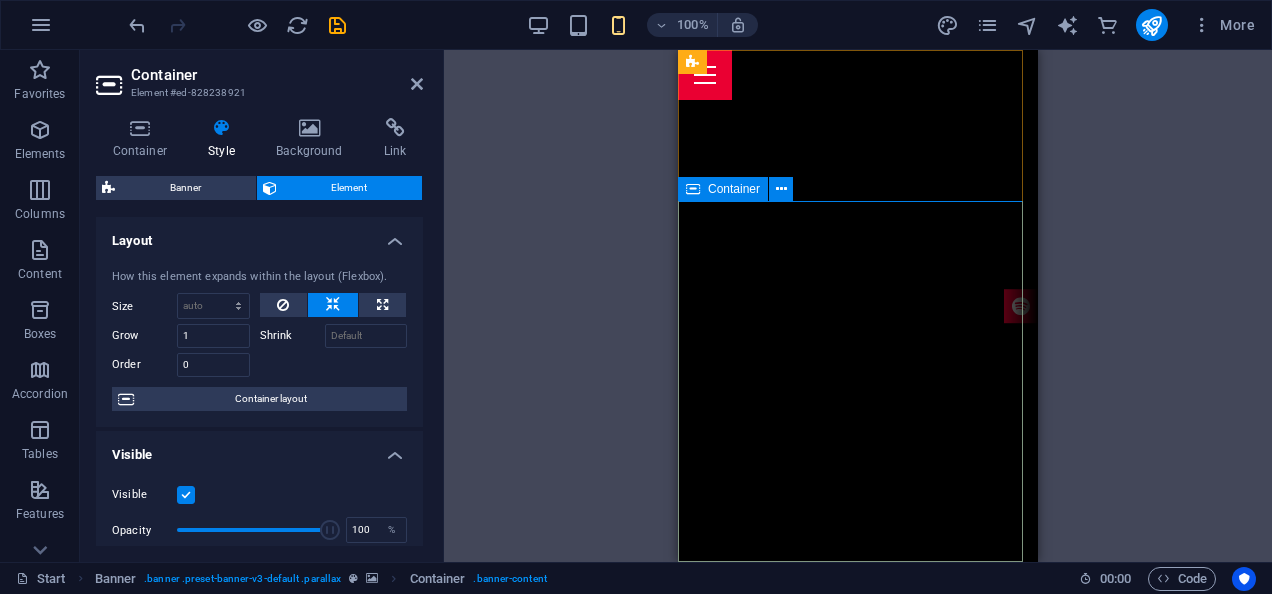 click at bounding box center (858, 793) 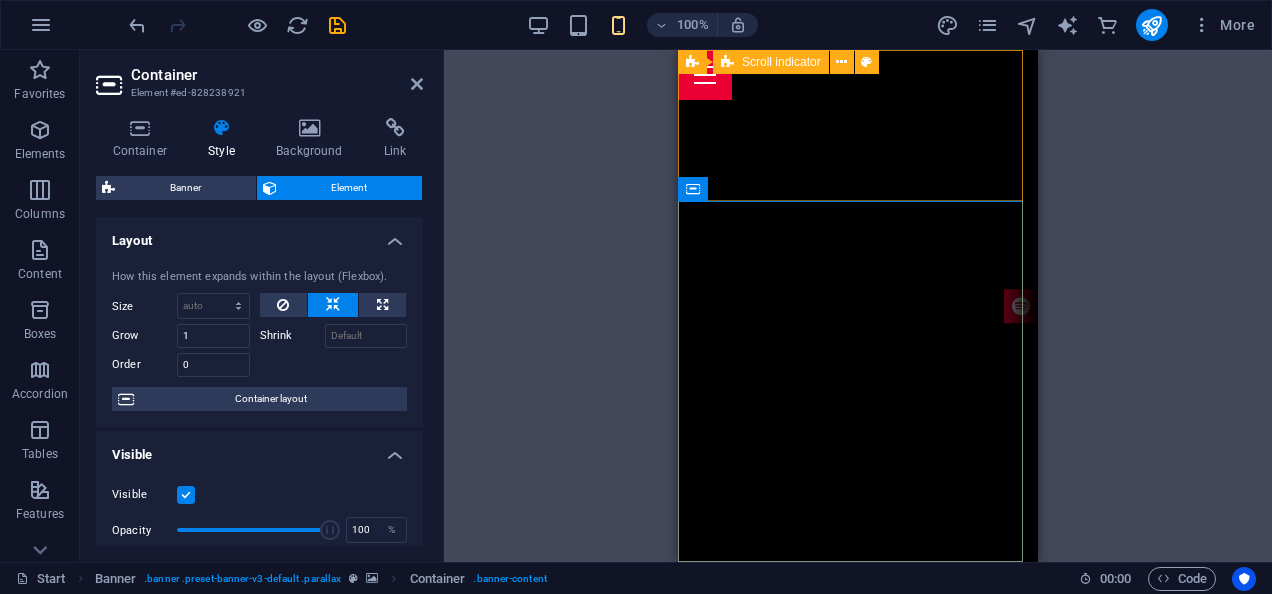 click at bounding box center (858, 637) 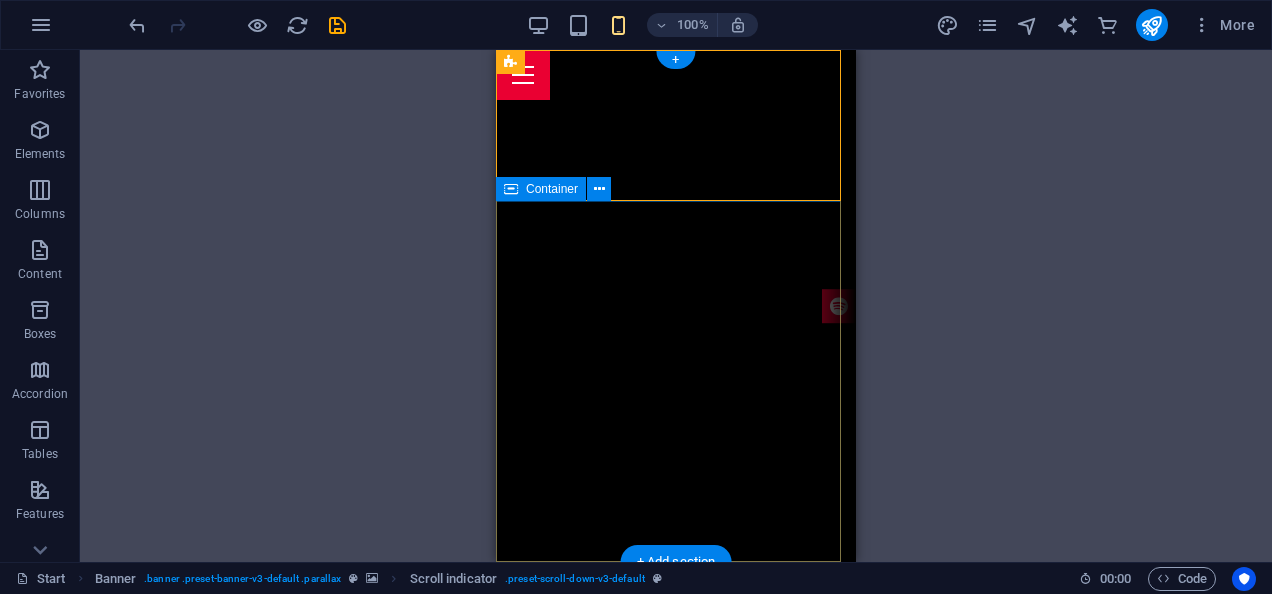 click at bounding box center (676, 793) 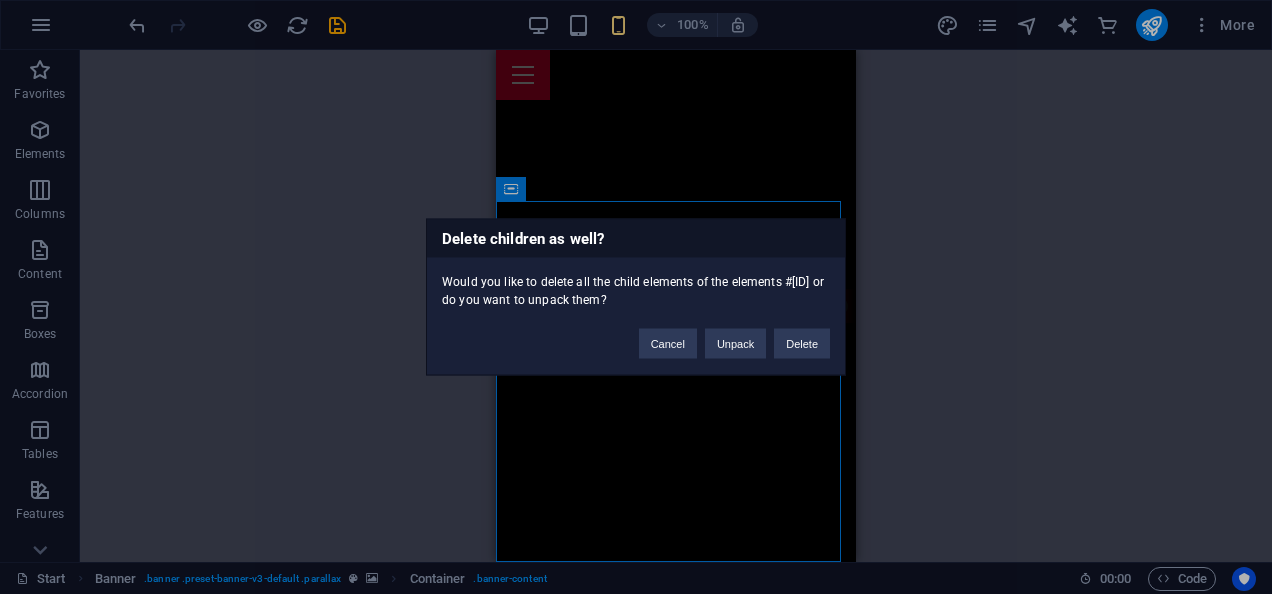 type 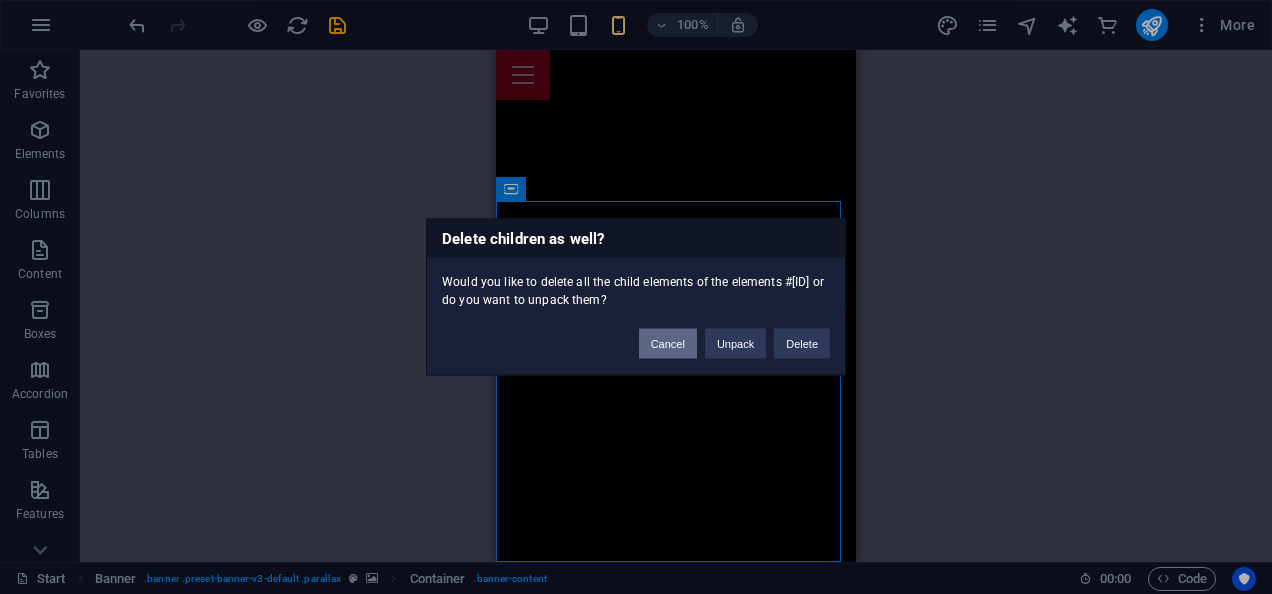 click on "Cancel" at bounding box center [668, 344] 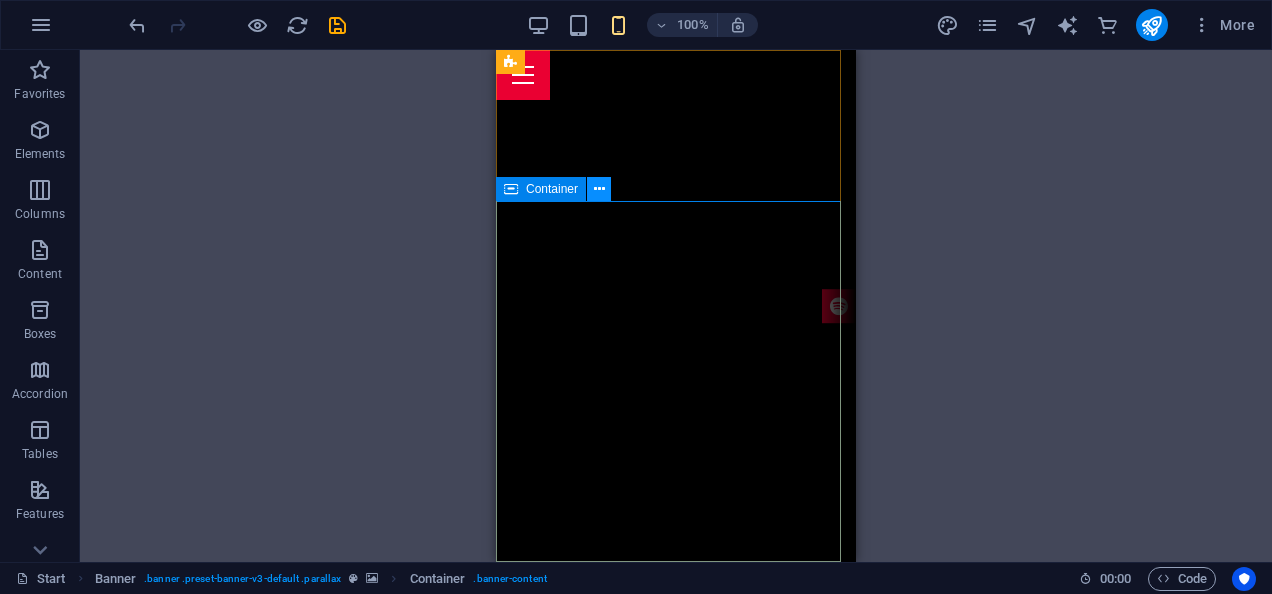 click at bounding box center [599, 189] 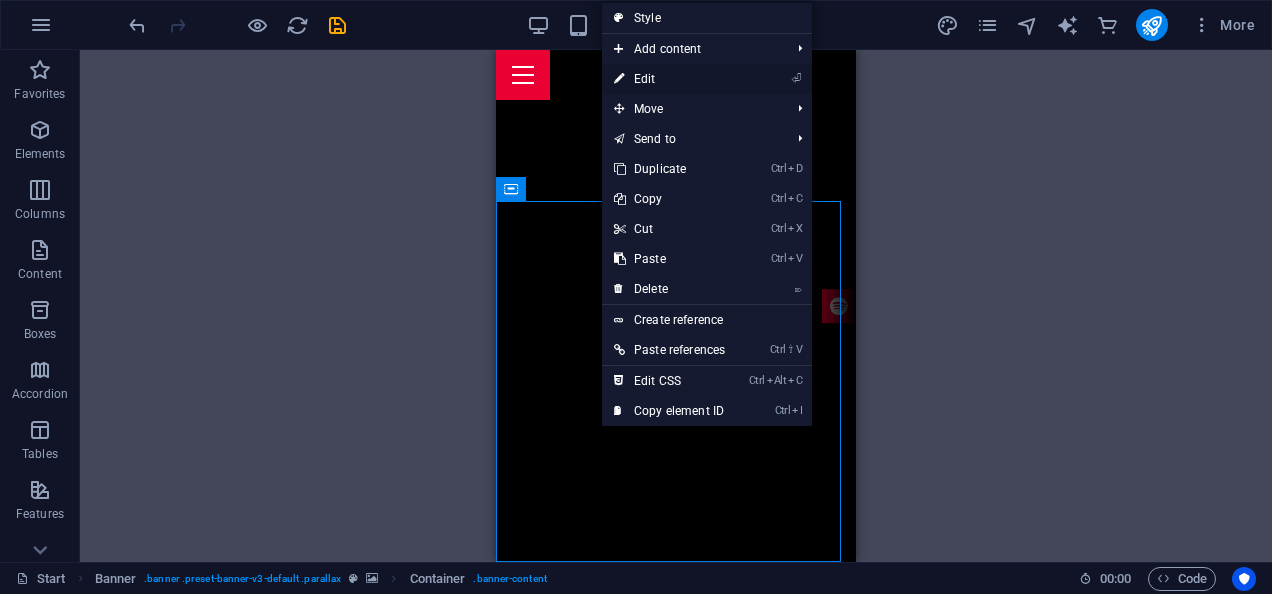 click on "⏎  Edit" at bounding box center (669, 79) 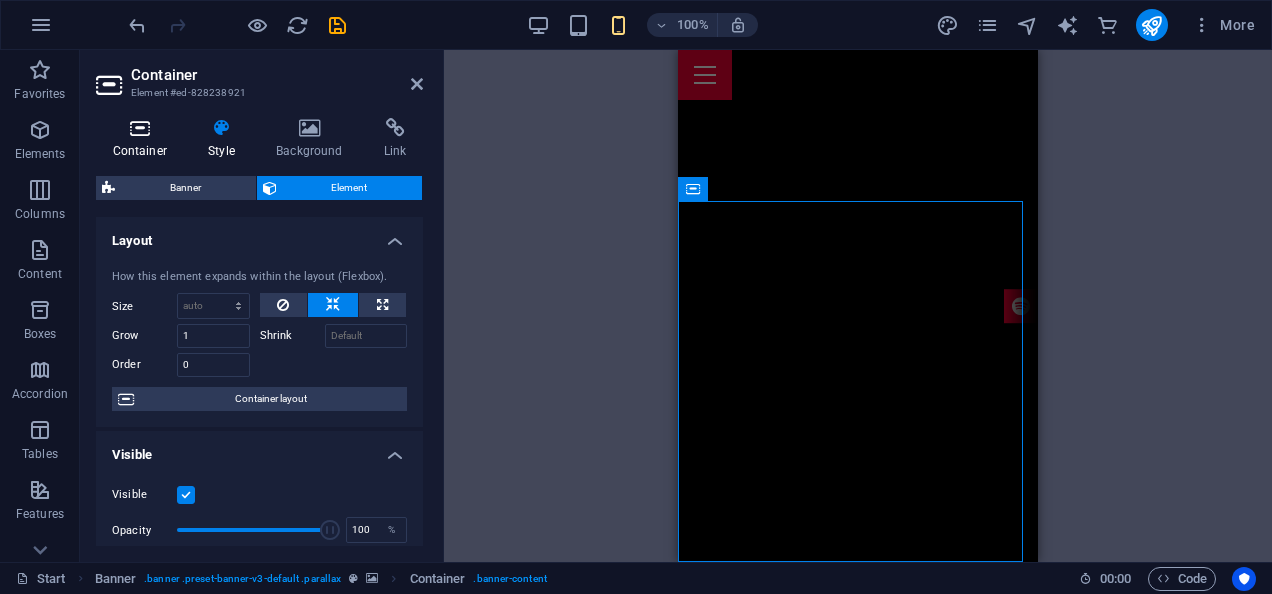 click on "Container" at bounding box center [144, 139] 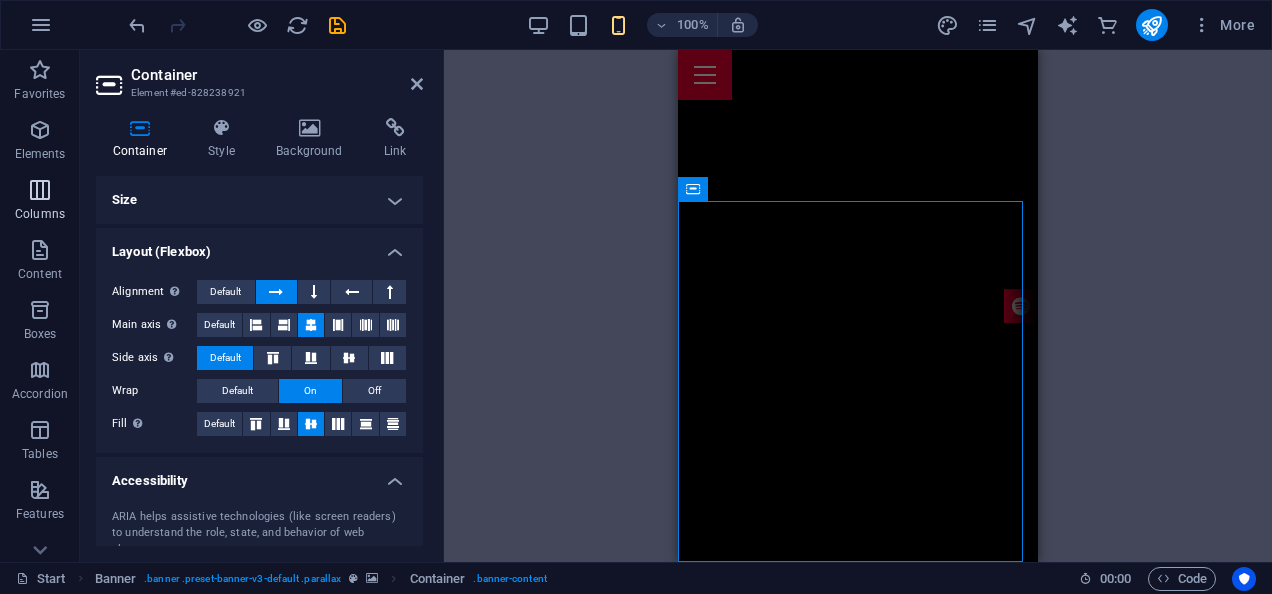 click at bounding box center [40, 190] 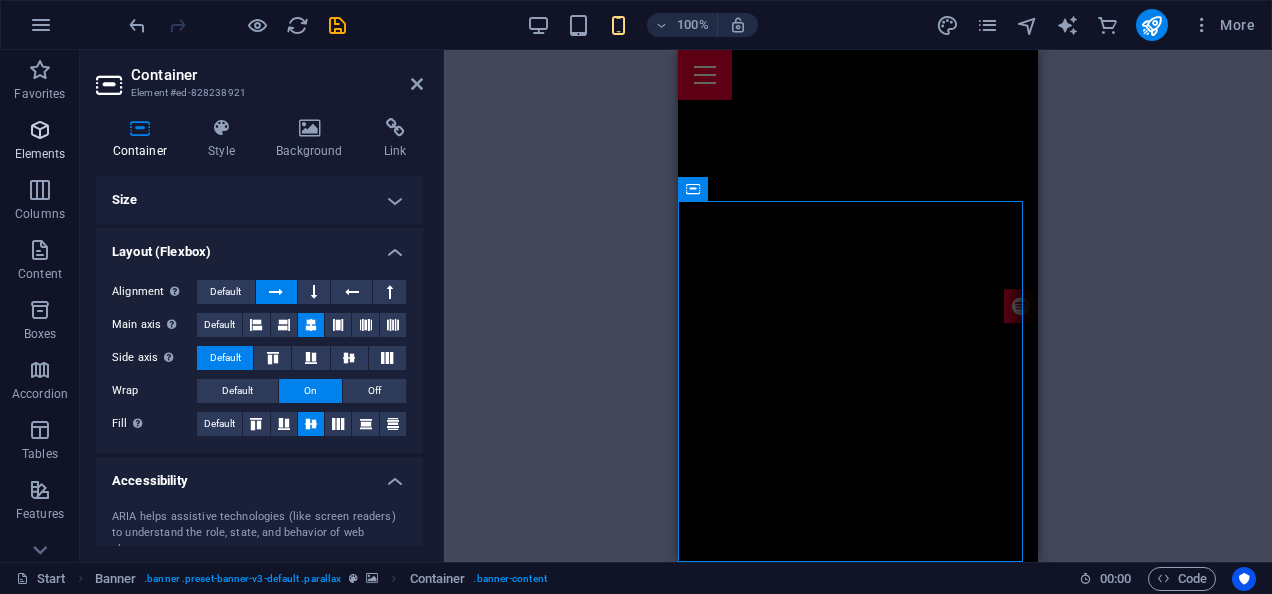 click at bounding box center [40, 130] 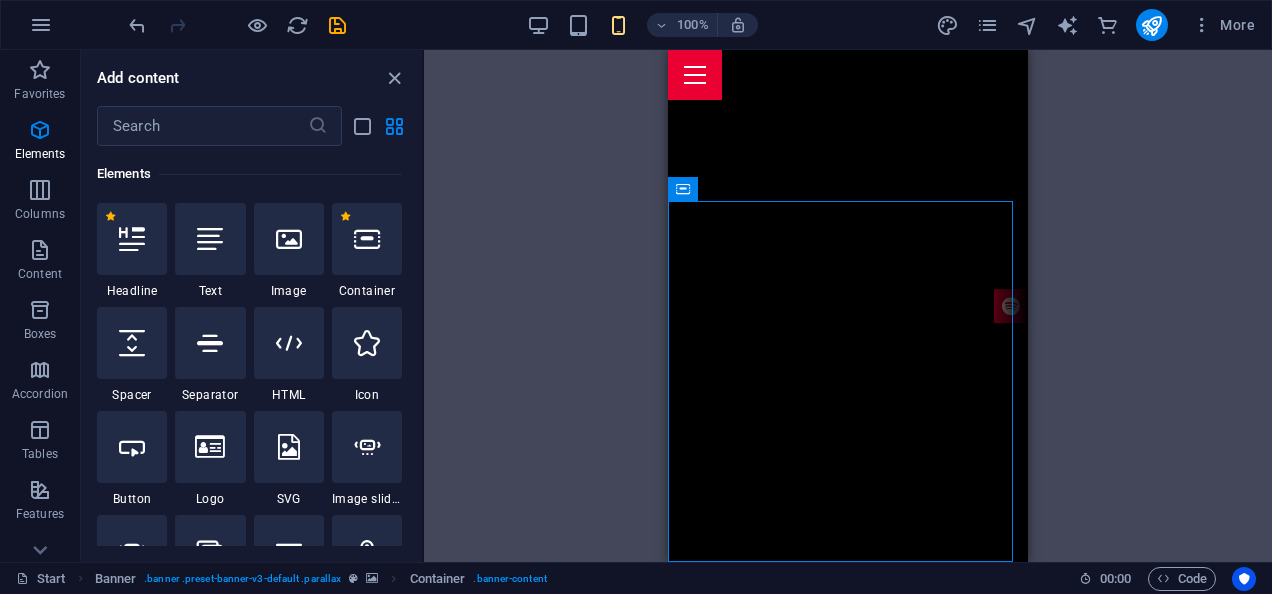 scroll, scrollTop: 213, scrollLeft: 0, axis: vertical 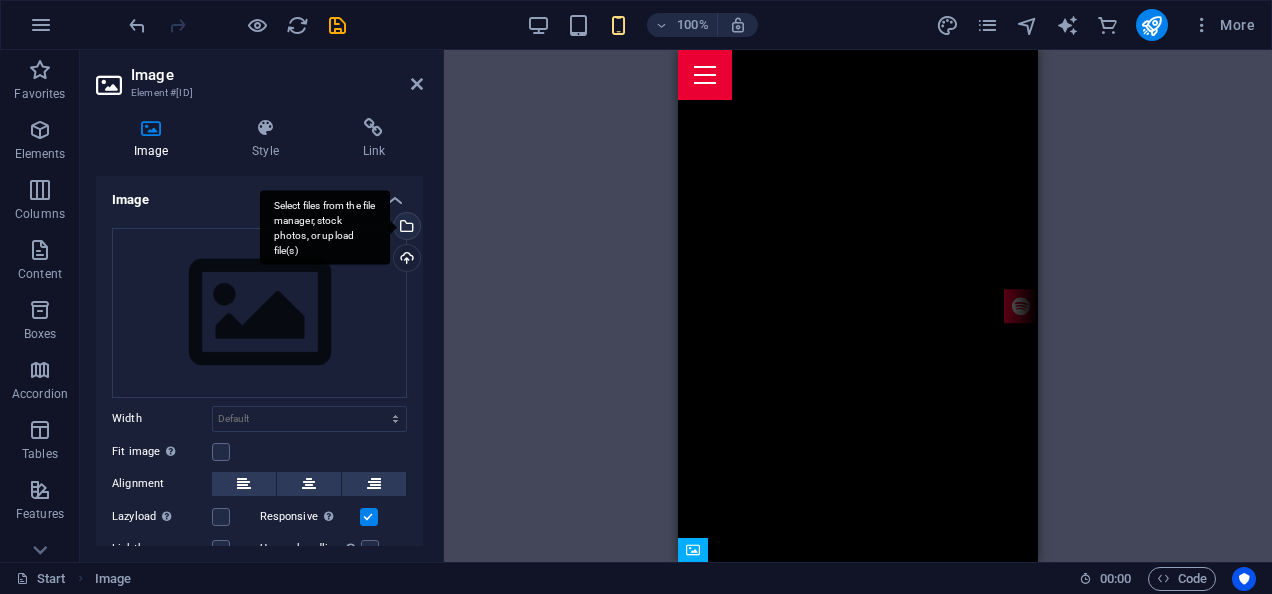 click on "Select files from the file manager, stock photos, or upload file(s)" at bounding box center [325, 227] 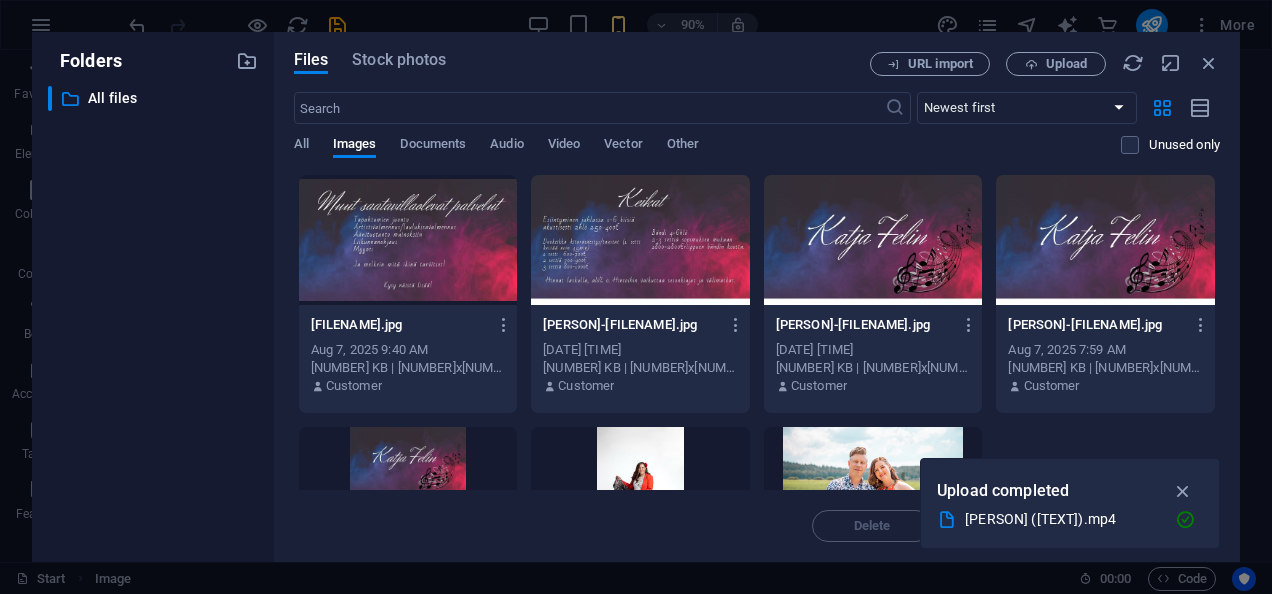 click at bounding box center [408, 240] 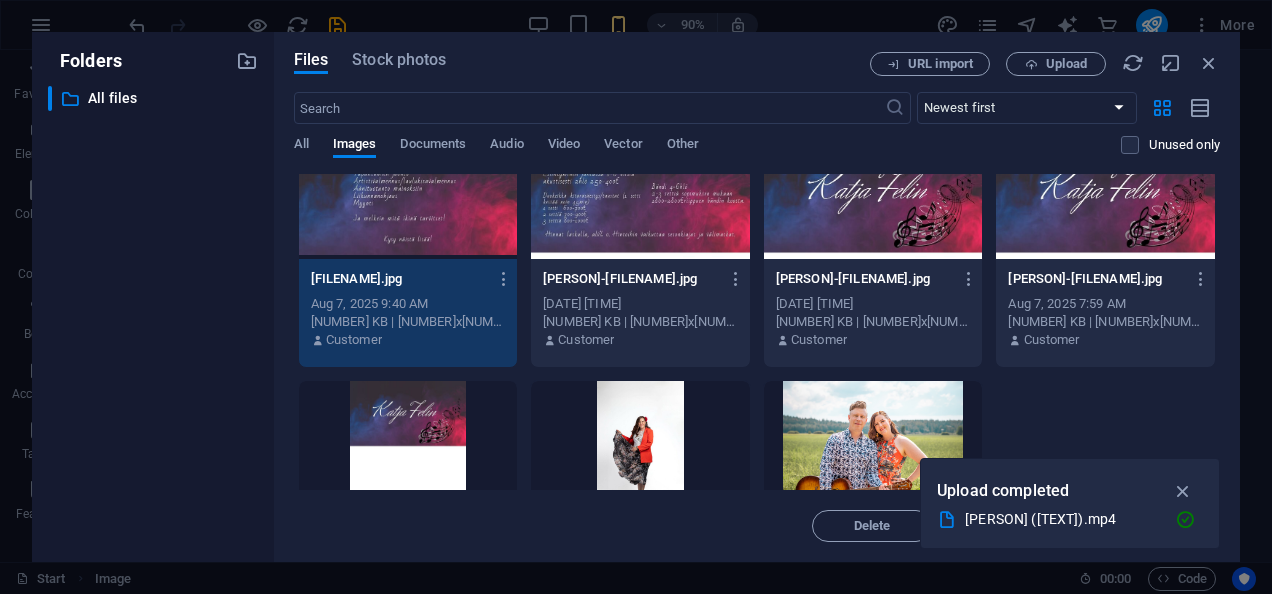 scroll, scrollTop: 0, scrollLeft: 0, axis: both 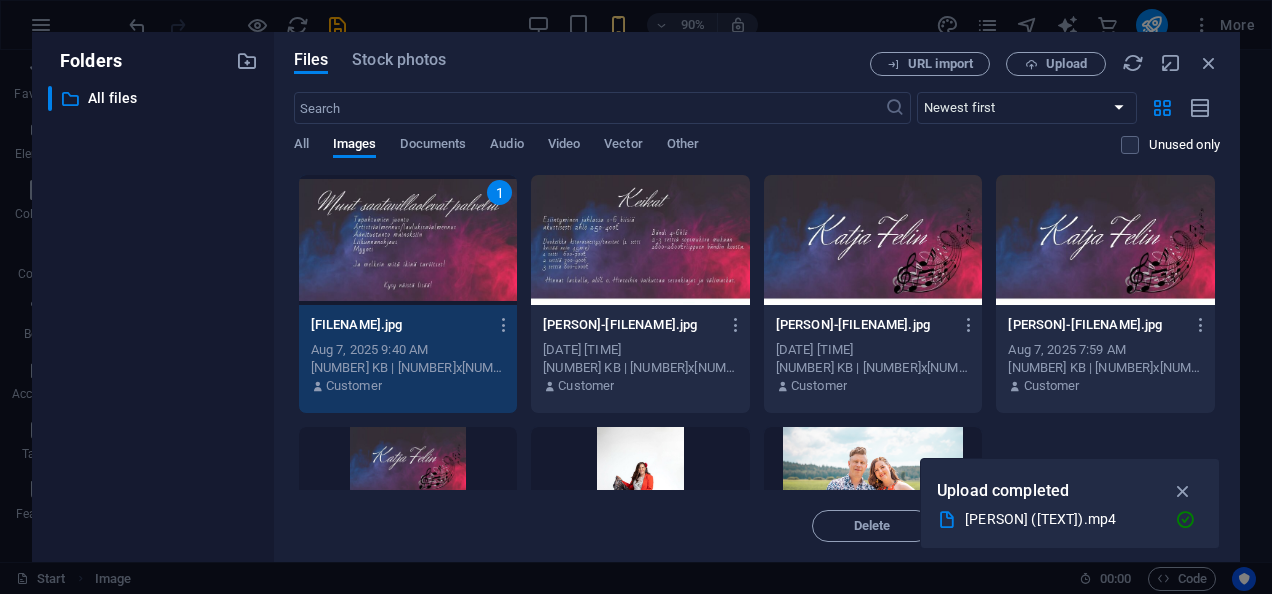 click on "All Images Documents Audio Video Vector Other" at bounding box center [708, 155] 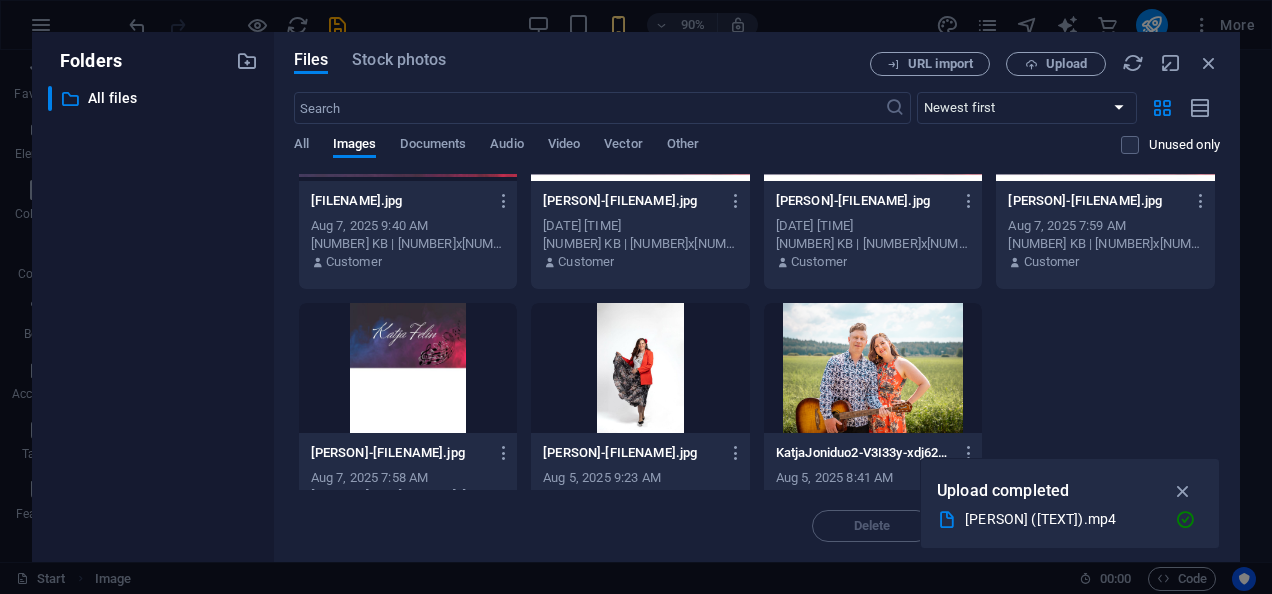 scroll, scrollTop: 176, scrollLeft: 0, axis: vertical 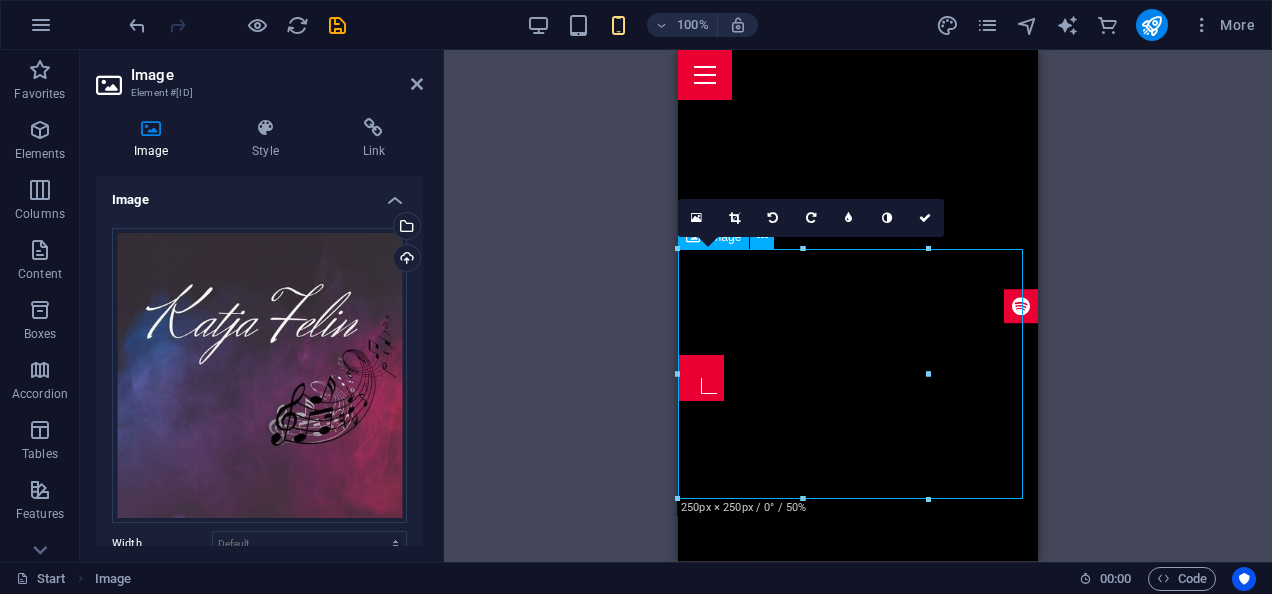 drag, startPoint x: 1605, startPoint y: 423, endPoint x: 1019, endPoint y: 346, distance: 591.03723 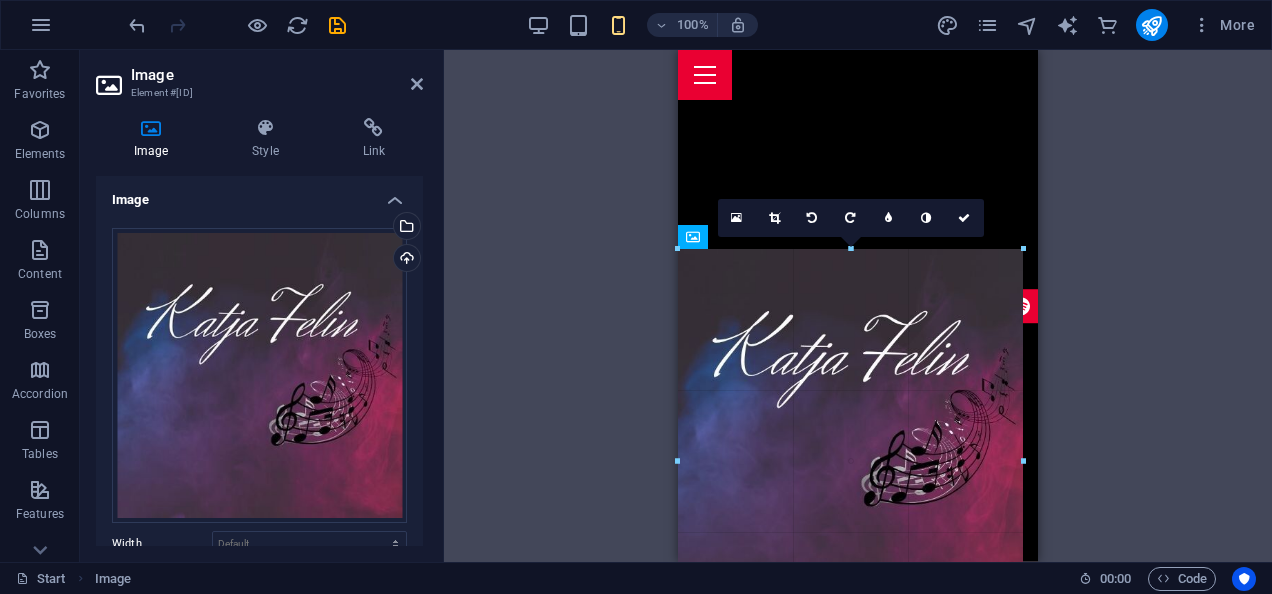 click on "H4   Container   Container   Preset   Text   Container   Preset   Preset   Image   Floating Image   Text   Floating Image   Image   Container   Banner   Menu Bar   Container   Menu Bar   Preset   Icon   Preset   Banner   Scroll indicator   HTML   Text   Container   Container   Countdown   Container   Text   Reference   YouTube   Wide image with text   Container   Wide image with text   YouTube   Spacer   YouTube   Spacer   2 columns   Container   Text   Container   Container   Text   Container   Placeholder   Wide image with text   Container   Container   YouTube   Container   Container   YouTube   Container   2 columns   Container   YouTube   Container   Container   YouTube   Container   Text   Placeholder   2 columns   Container   Container   Spacer   Preset   Image   Preset   Container   H4   Spacer   Preset   Image   Preset   Placeholder   2 columns   Container   Spacer   Preset   Preset   Container   Text   Preset   Container   2 columns   Container   Facebook   Container   Container" at bounding box center [858, 306] 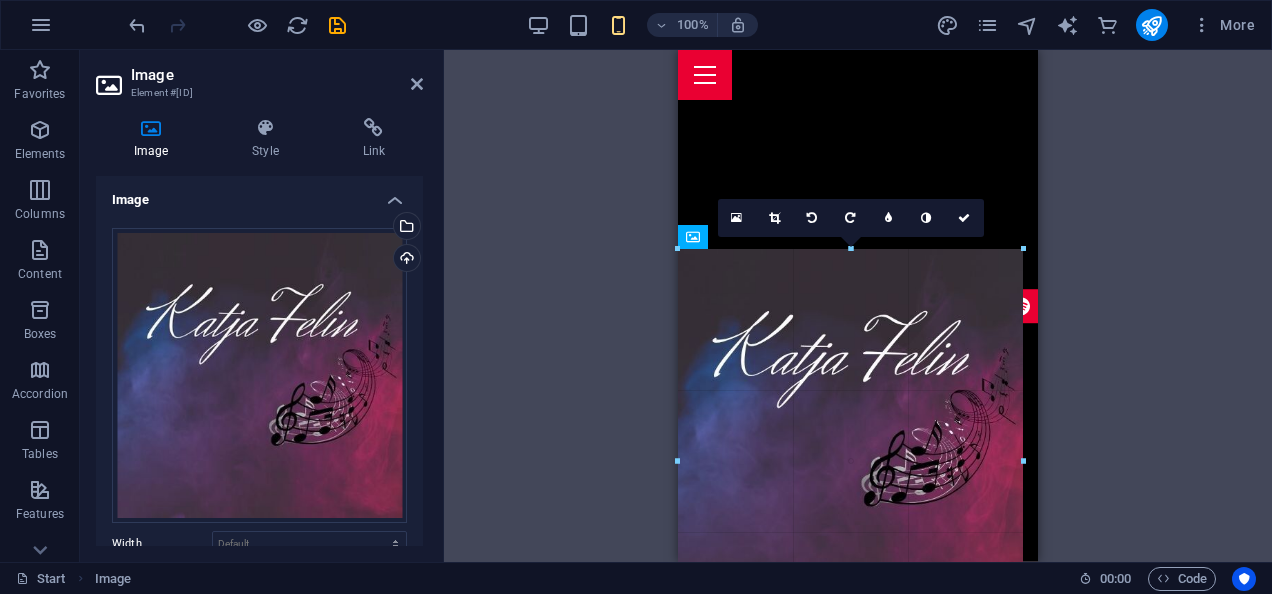 type on "345" 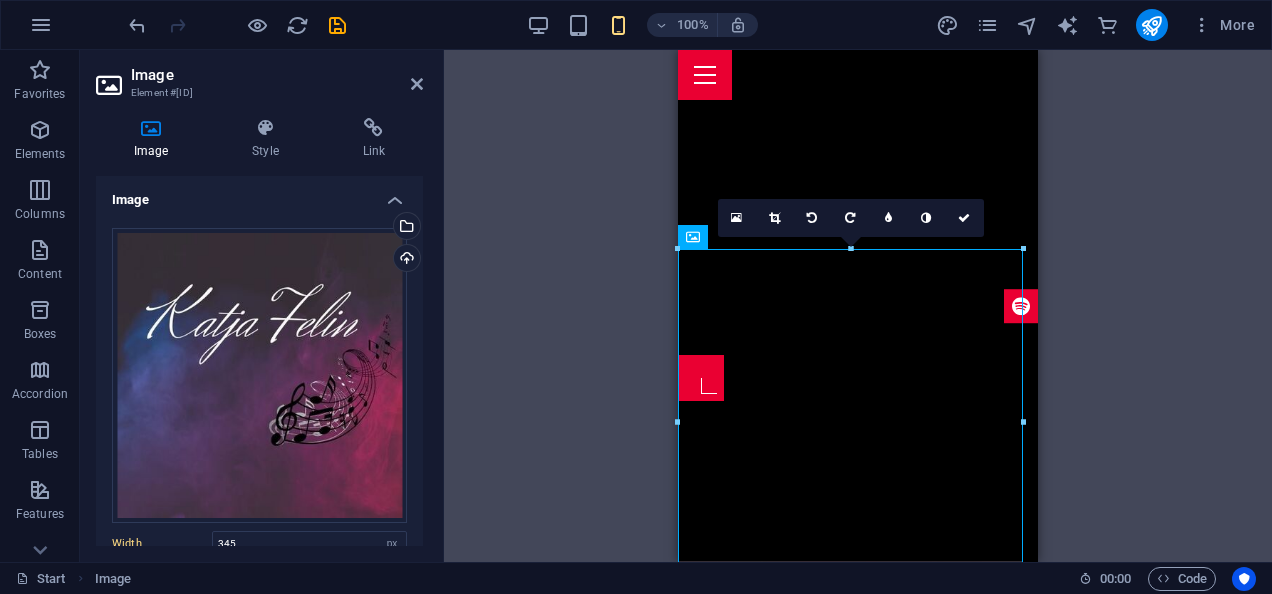click on "H4   Container   Container   Preset   Text   Container   Preset   Preset   Image   Floating Image   Text   Floating Image   Image   Container   Banner   Menu Bar   Container   Menu Bar   Preset   Icon   Preset   Banner   Scroll indicator   HTML   Text   Container   Container   Countdown   Container   Text   Reference   YouTube   Wide image with text   Container   Wide image with text   YouTube   Spacer   YouTube   Spacer   2 columns   Container   Text   Container   Container   Text   Container   Placeholder   Wide image with text   Container   Container   YouTube   Container   Container   YouTube   Container   2 columns   Container   YouTube   Container   Container   YouTube   Container   Text   Placeholder   2 columns   Container   Container   Spacer   Preset   Image   Preset   Container   H4   Spacer   Preset   Image   Preset   Placeholder   2 columns   Container   Spacer   Preset   Preset   Container   Text   Preset   Container   2 columns   Container   Facebook   Container   Container" at bounding box center [858, 306] 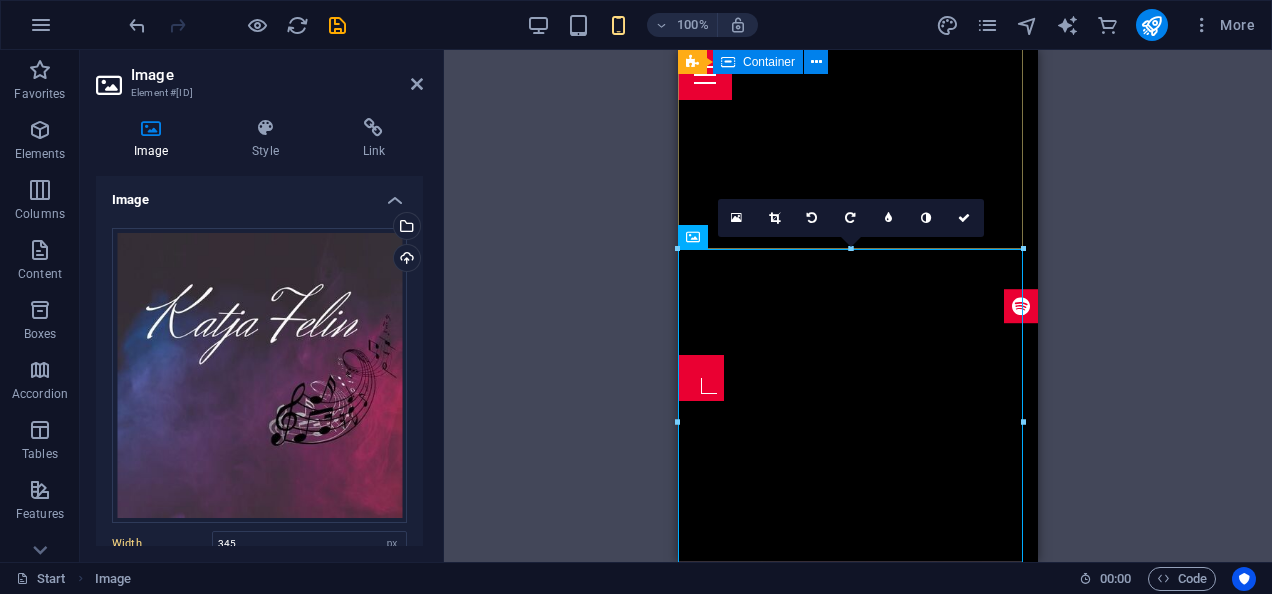 click at bounding box center (858, 481) 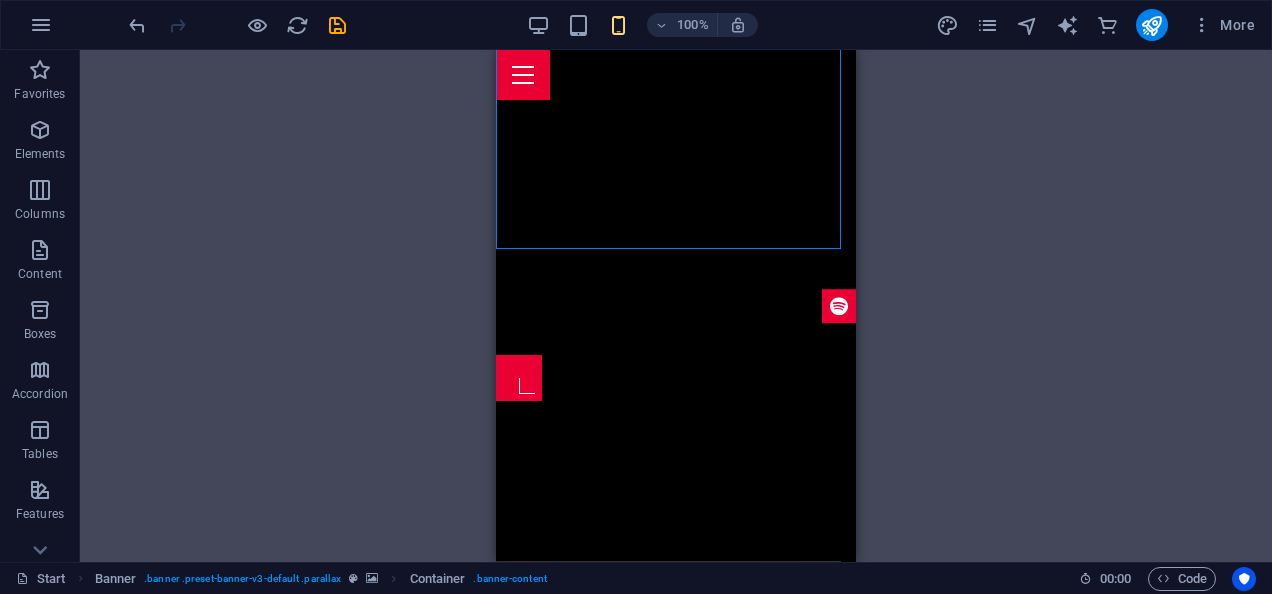 click on "H4   Container   Container   Preset   Text   Container   Preset   Preset   Image   Floating Image   Text   Floating Image   Image   Container   Banner   Menu Bar   Container   Menu Bar   Preset   Icon   Preset   Banner   Scroll indicator   HTML   Text   Container   Container   Countdown   Container   Text   Reference   YouTube   Wide image with text   Container   Wide image with text   YouTube   Spacer   YouTube   Spacer   2 columns   Container   Text   Container   Container   Text   Container   Placeholder   Wide image with text   Container   Container   YouTube   Container   Container   YouTube   Container   2 columns   Container   YouTube   Container   Container   YouTube   Container   Text   Placeholder   2 columns   Container   Container   Spacer   Preset   Image   Preset   Container   H4   Spacer   Preset   Image   Preset   Placeholder   2 columns   Container   Spacer   Preset   Preset   Container   Text   Preset   Container   2 columns   Container   Facebook   Container   Container" at bounding box center (676, 306) 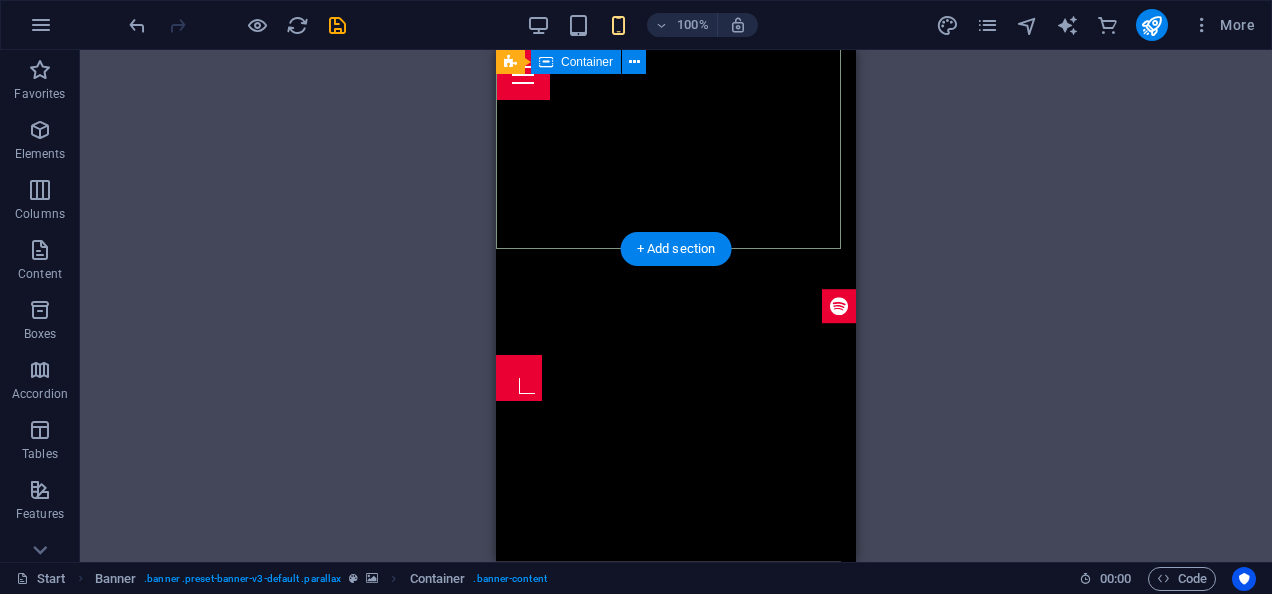 click at bounding box center [676, 481] 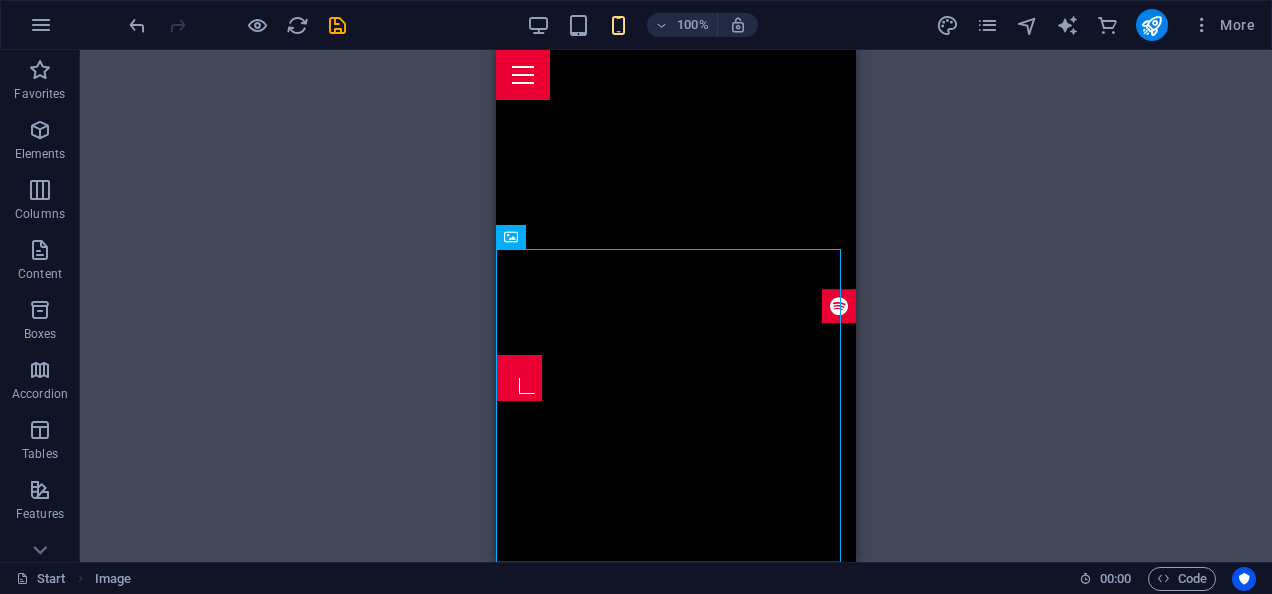 drag, startPoint x: 746, startPoint y: 371, endPoint x: 908, endPoint y: 281, distance: 185.32135 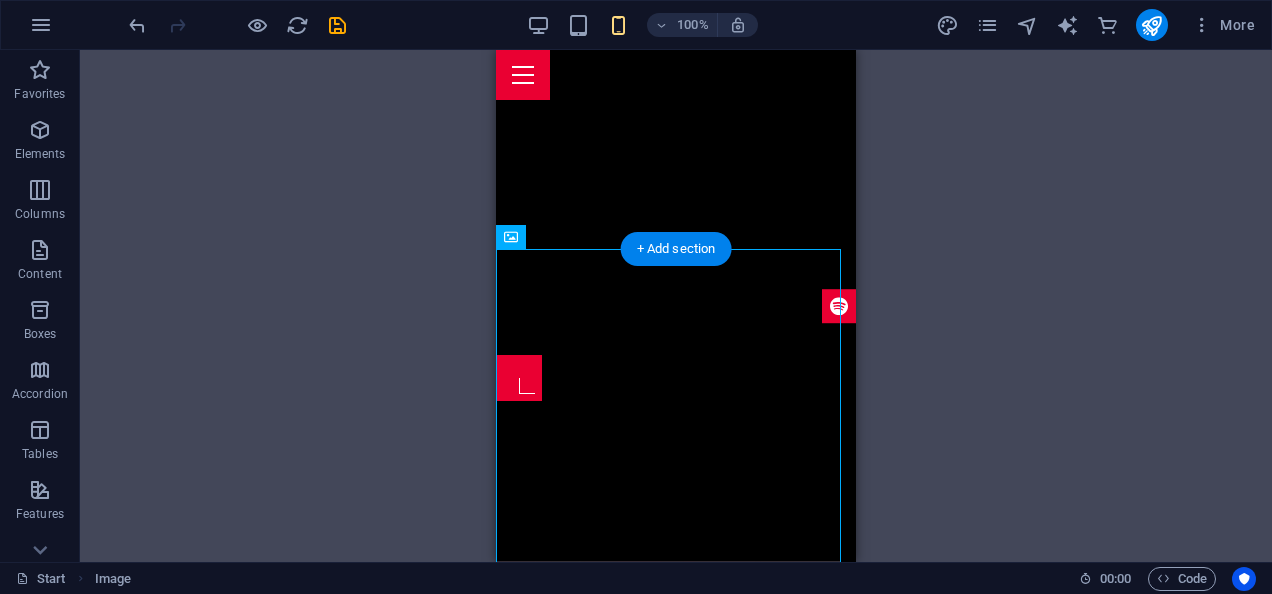 click at bounding box center [676, 481] 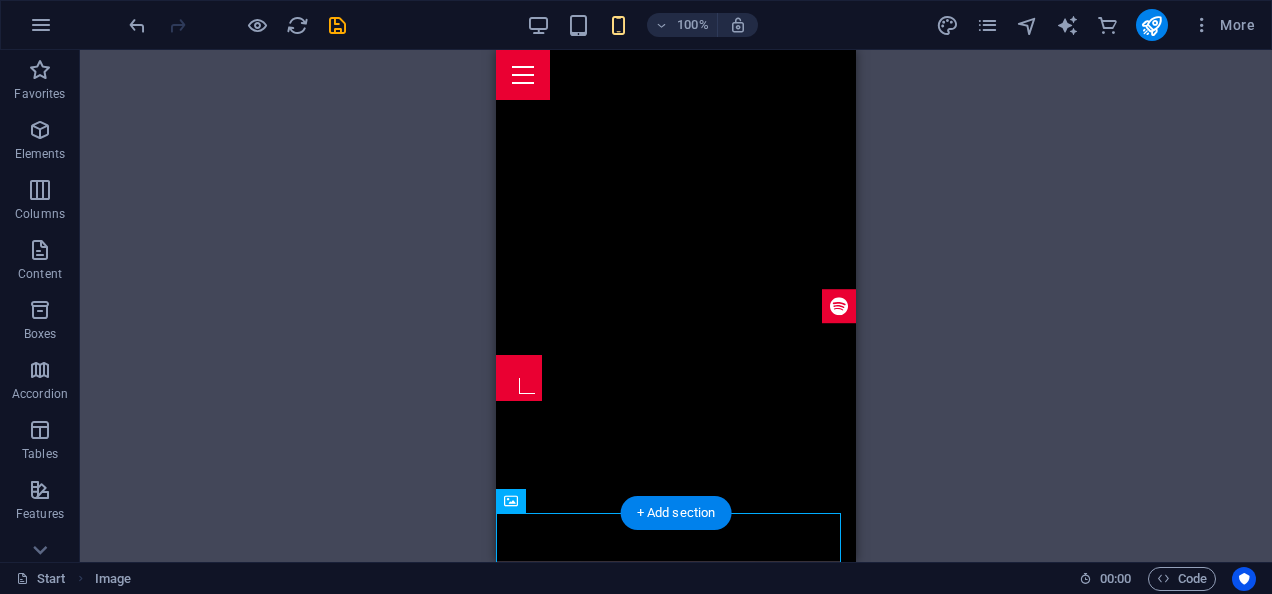 scroll, scrollTop: 12, scrollLeft: 0, axis: vertical 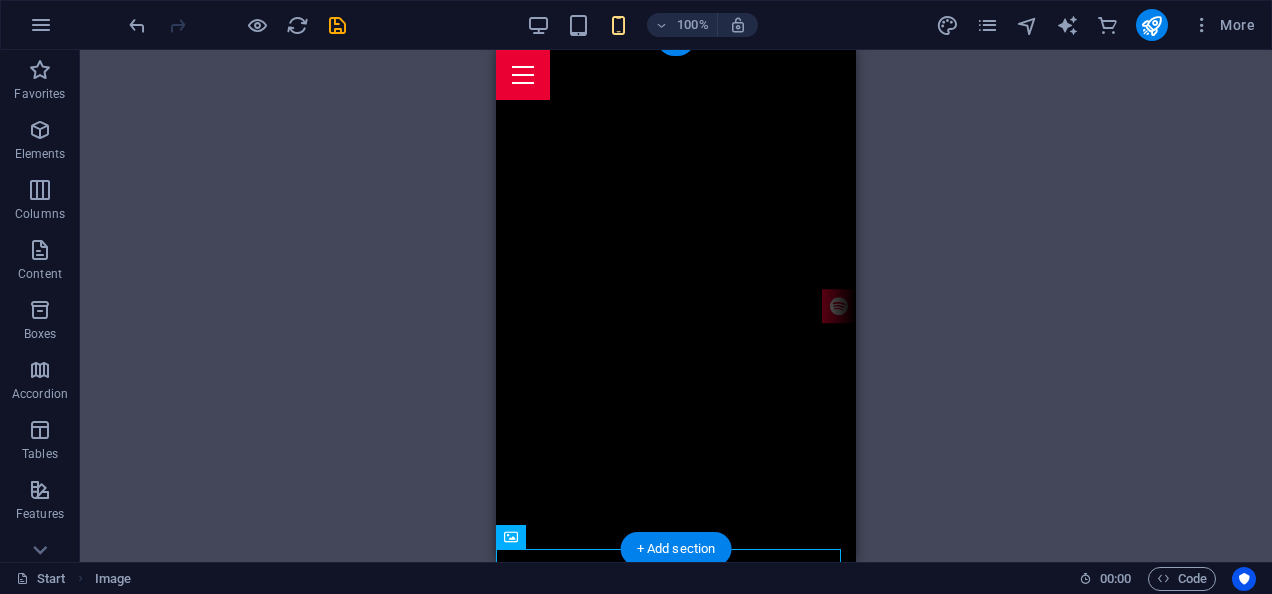 click at bounding box center [676, 781] 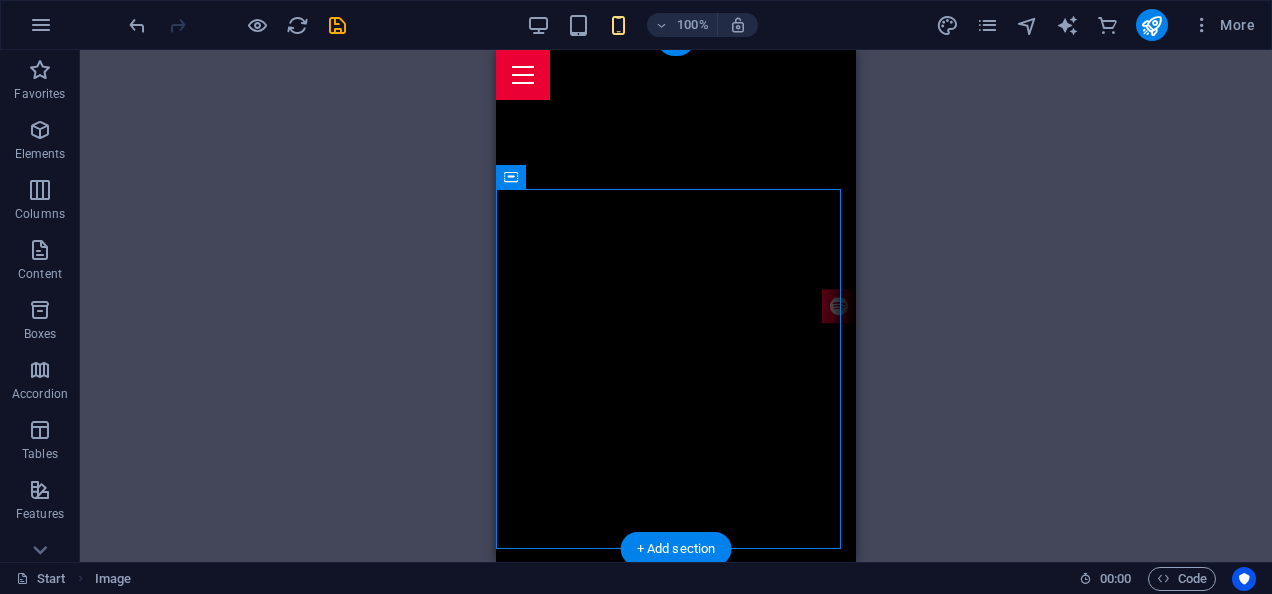 click at bounding box center (676, 781) 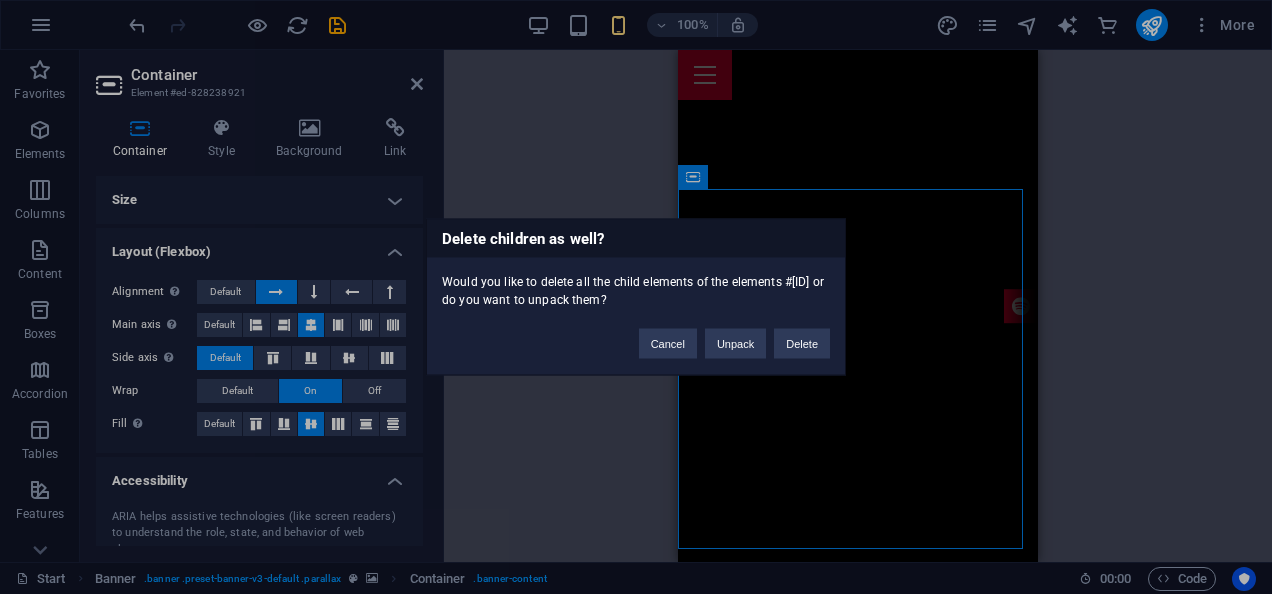 type 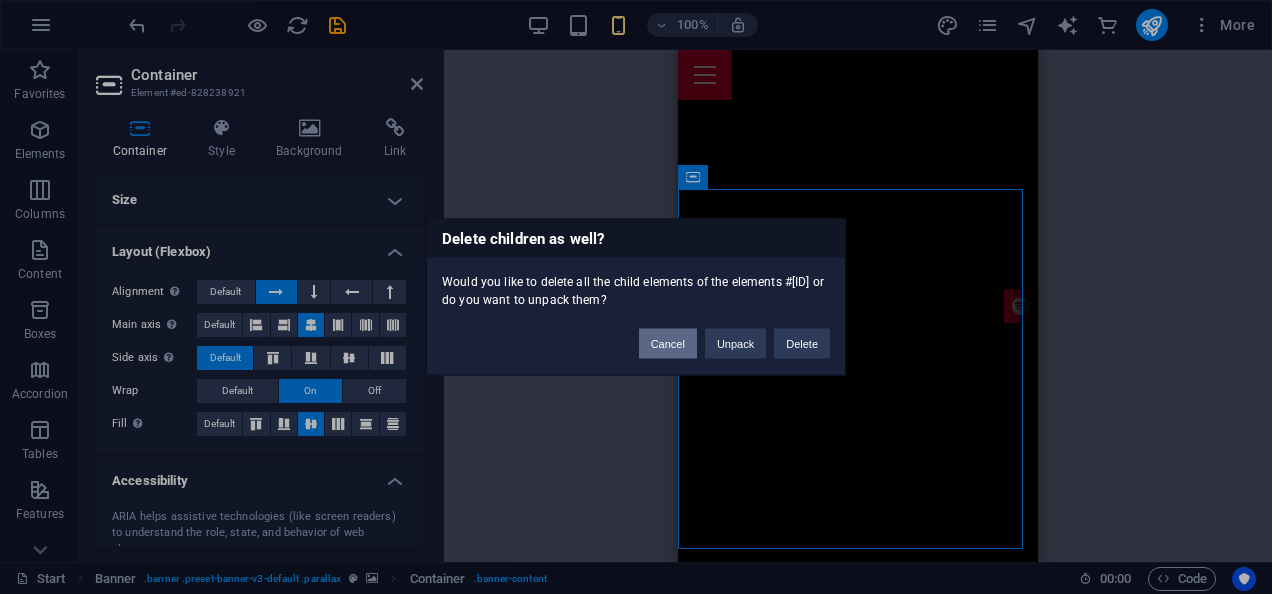 drag, startPoint x: 665, startPoint y: 353, endPoint x: 20, endPoint y: 283, distance: 648.78735 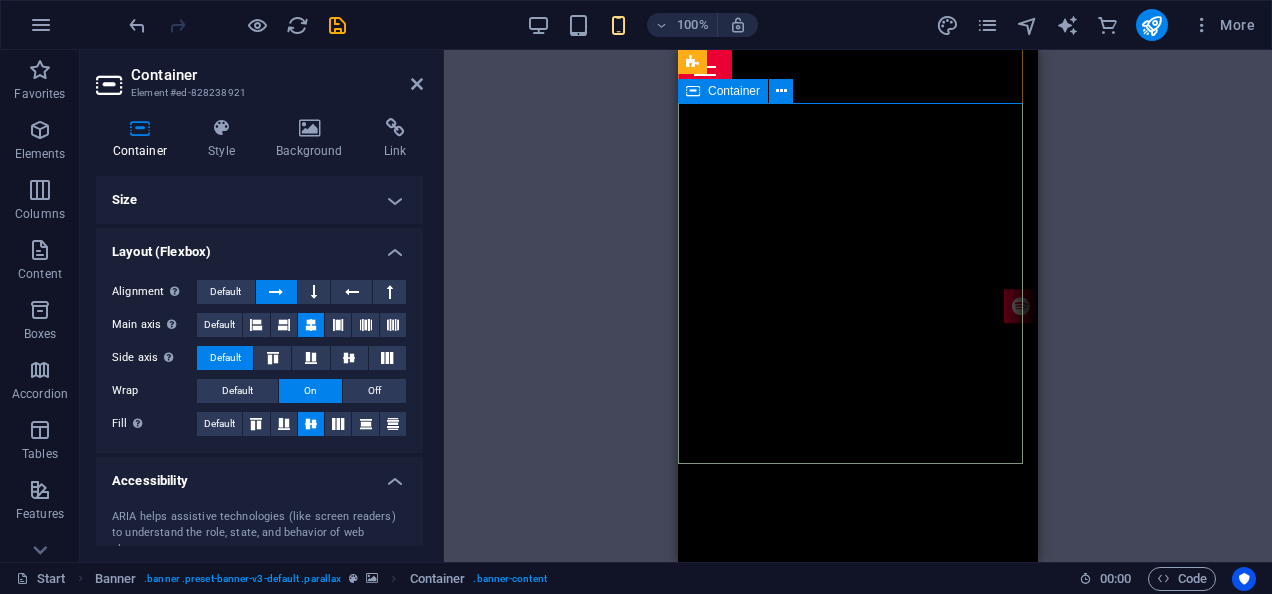 scroll, scrollTop: 0, scrollLeft: 0, axis: both 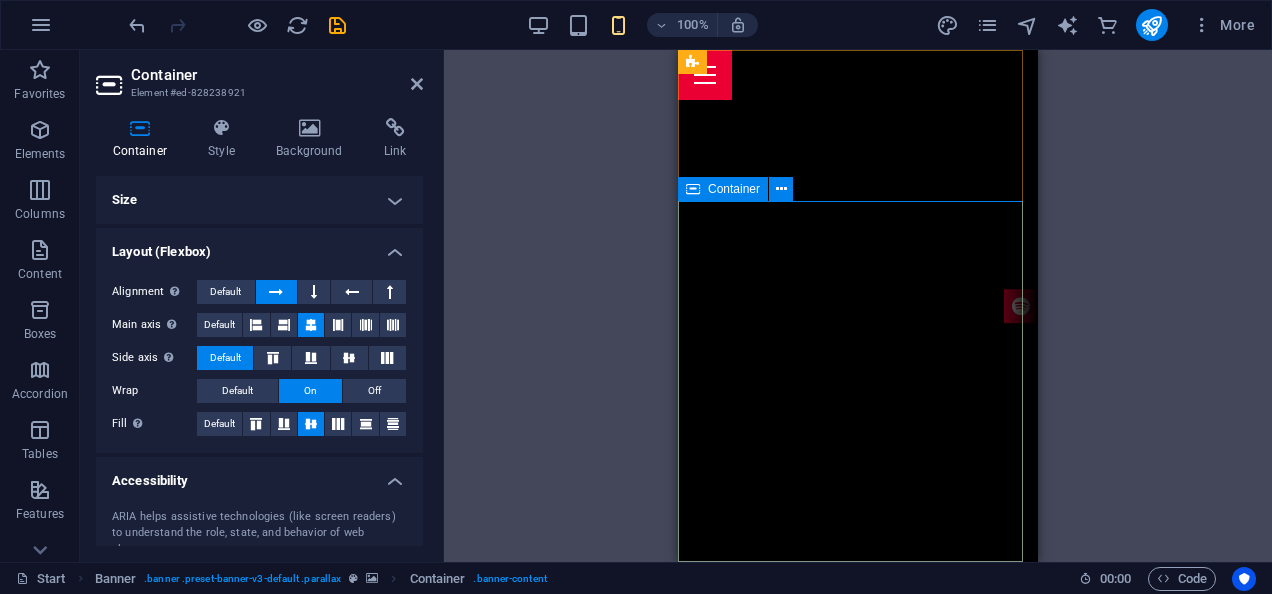 click at bounding box center [858, 793] 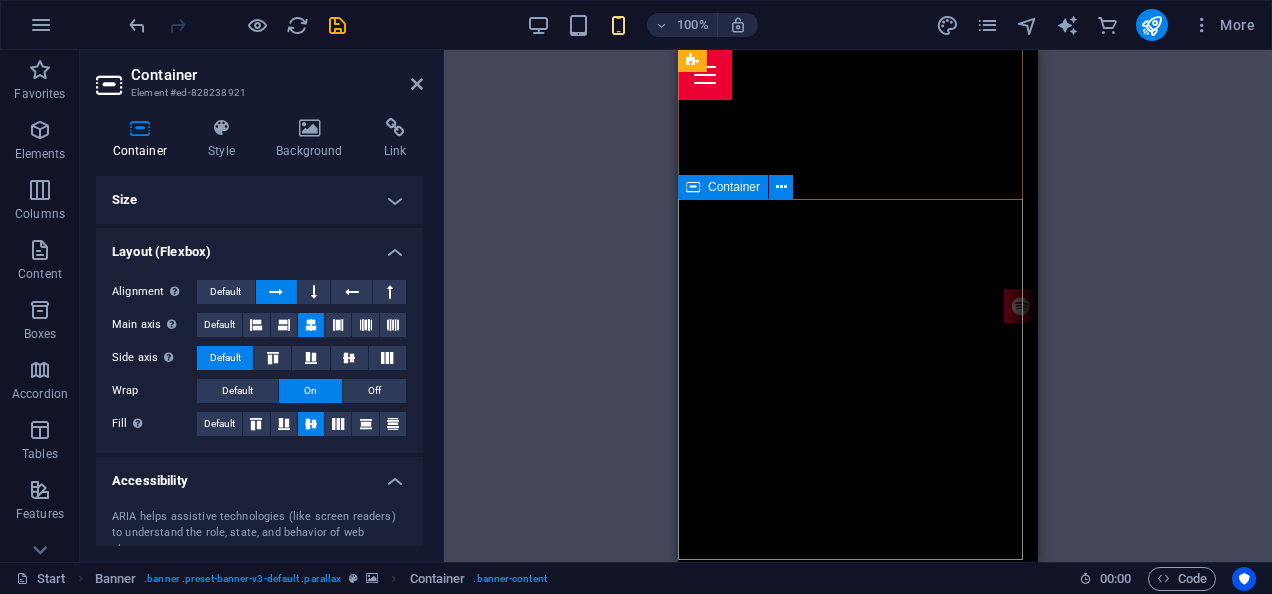 scroll, scrollTop: 200, scrollLeft: 0, axis: vertical 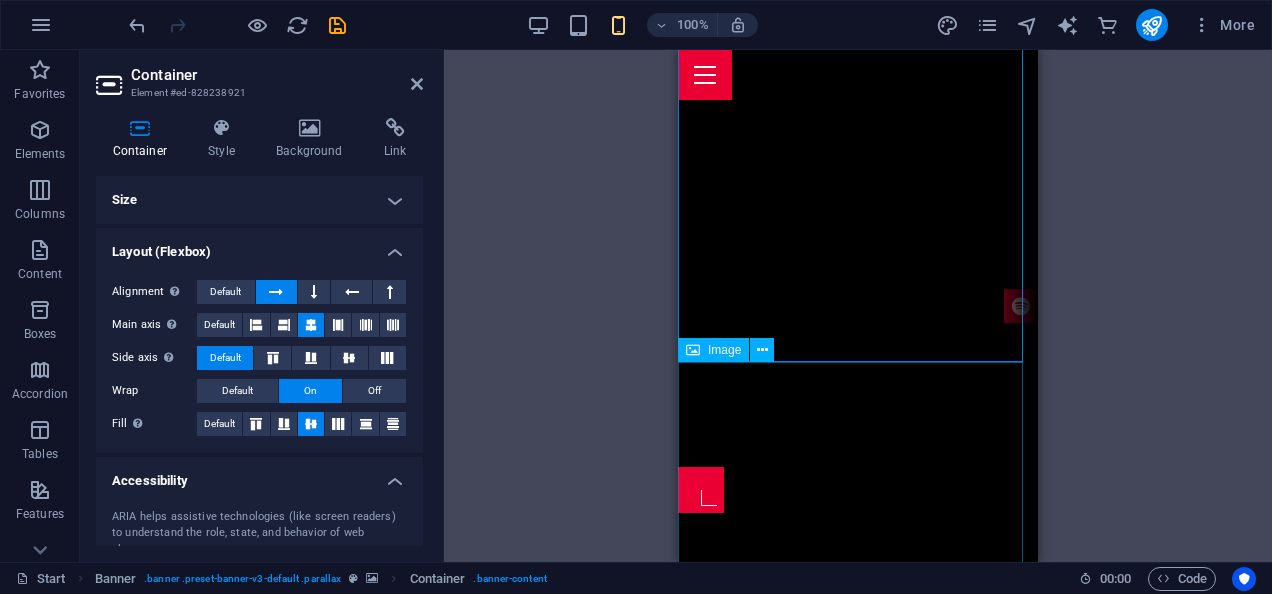 drag, startPoint x: 976, startPoint y: 326, endPoint x: 945, endPoint y: 240, distance: 91.416626 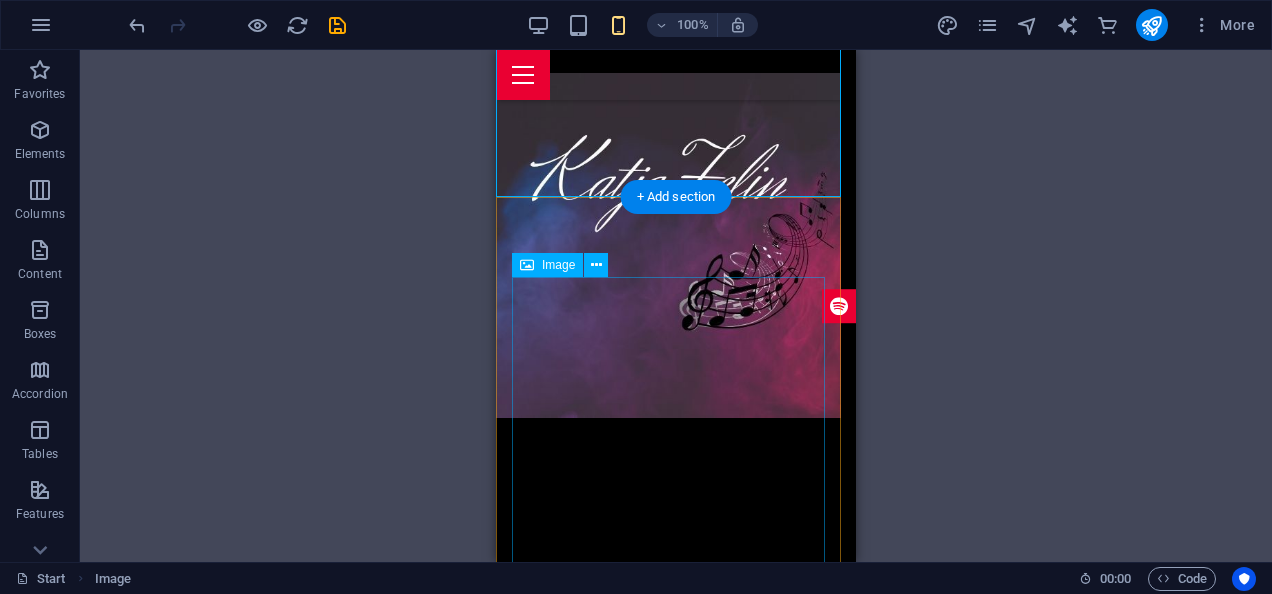 scroll, scrollTop: 500, scrollLeft: 0, axis: vertical 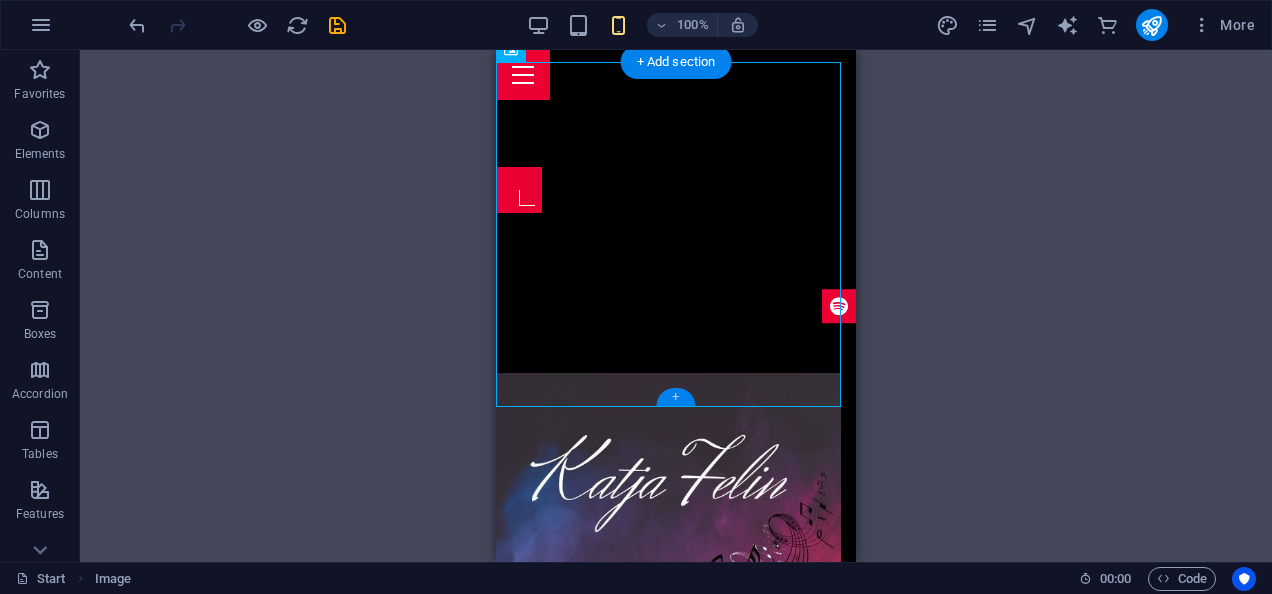 click on "+" at bounding box center [675, 397] 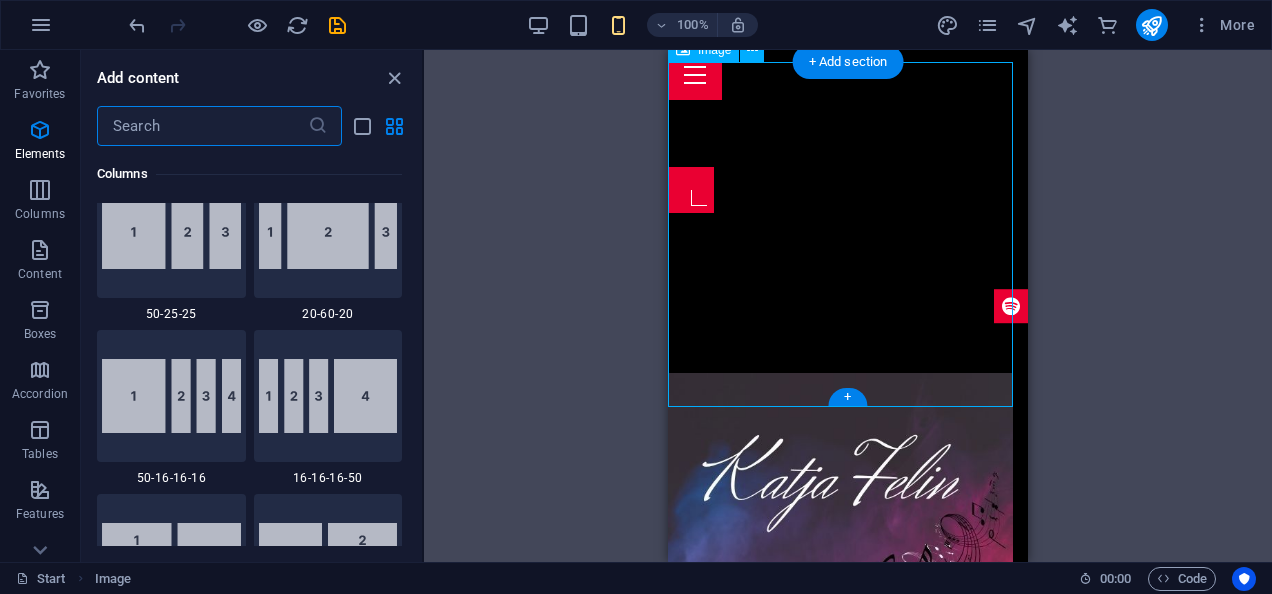 scroll, scrollTop: 3499, scrollLeft: 0, axis: vertical 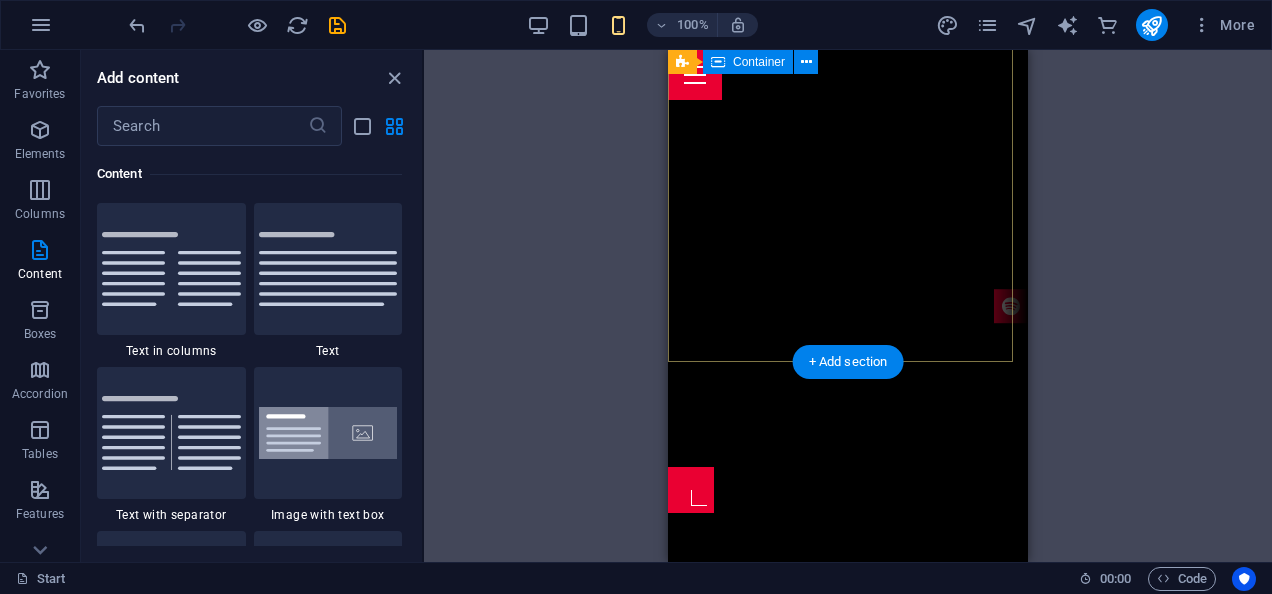 click at bounding box center [848, 593] 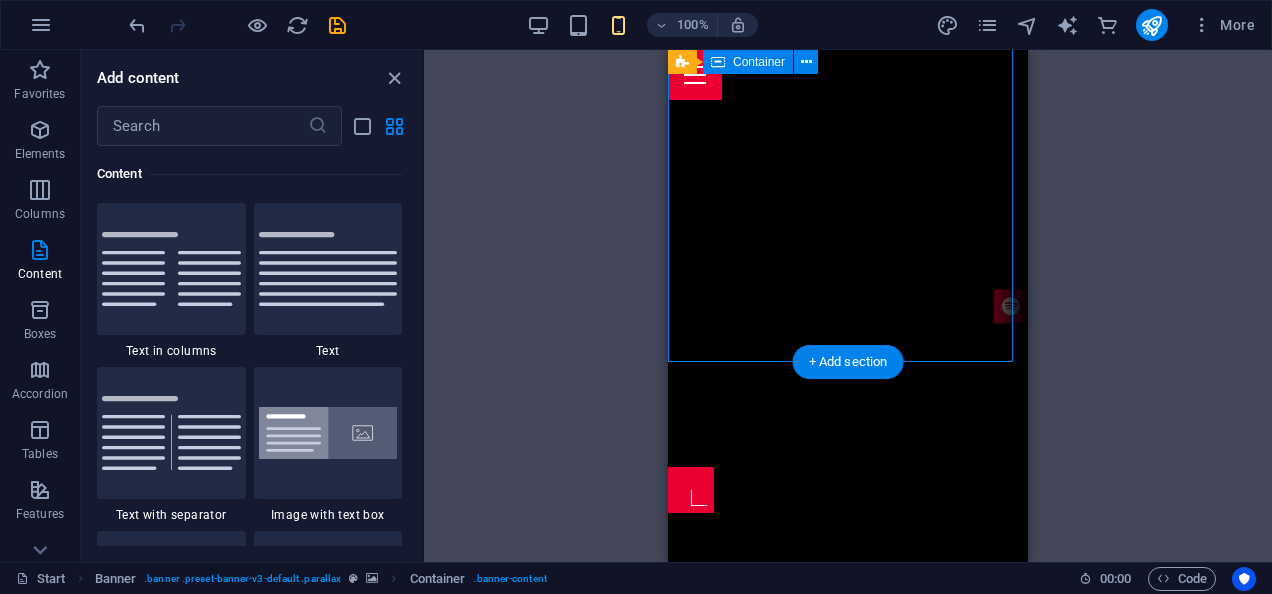 click at bounding box center [848, 593] 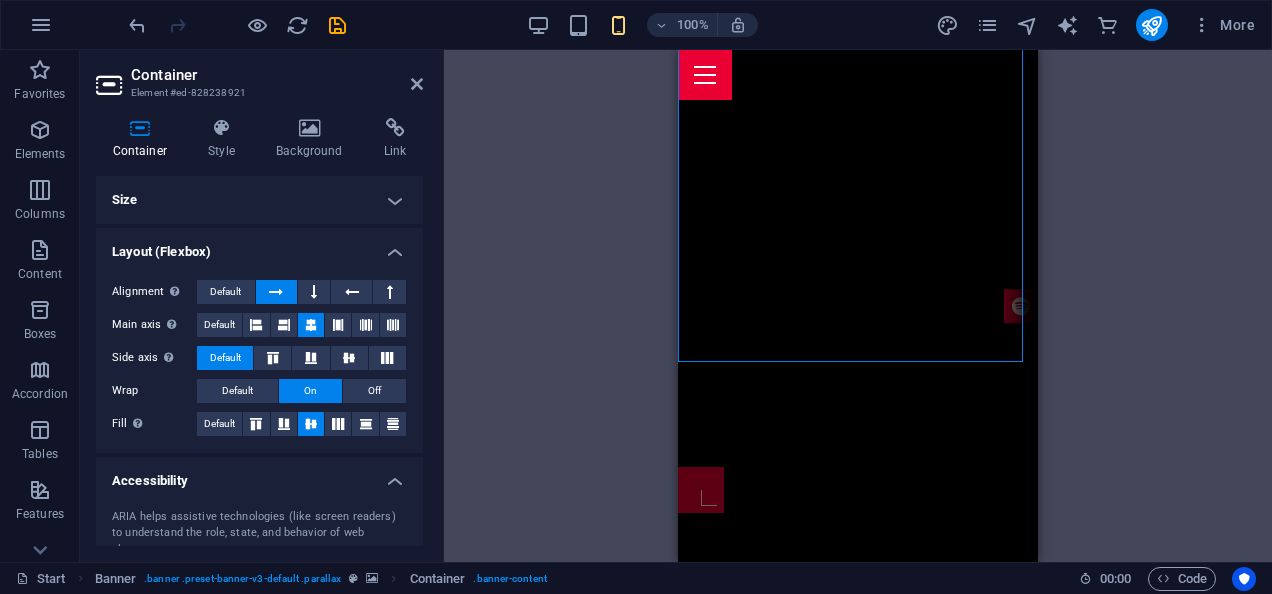 click on "Size" at bounding box center (259, 200) 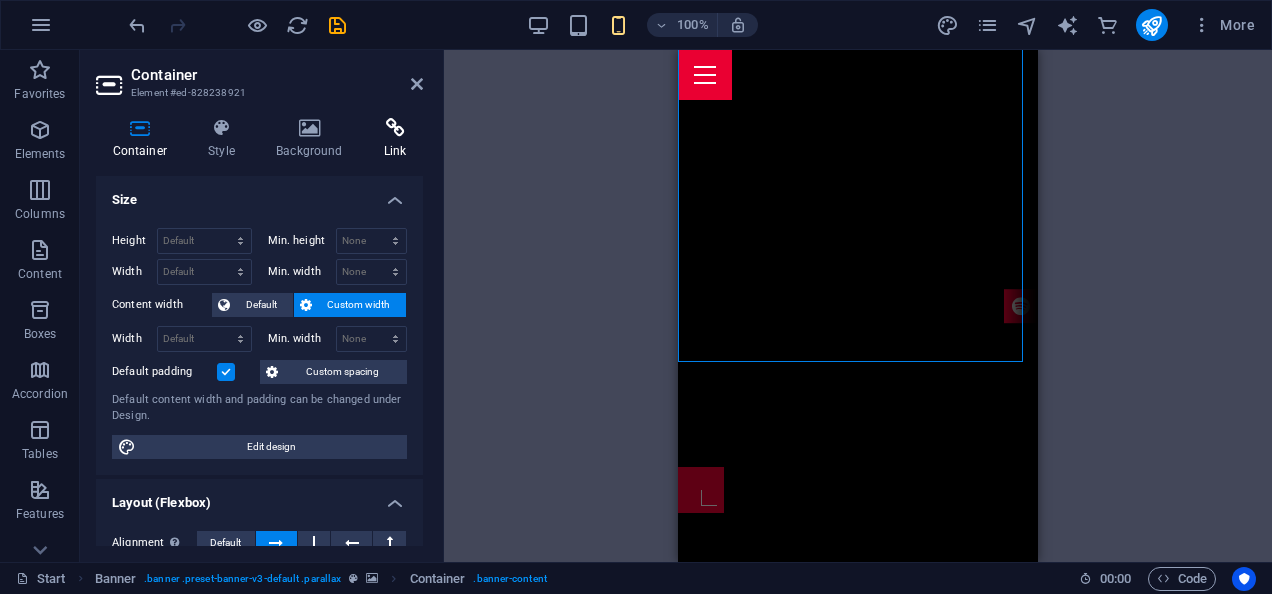 click on "Link" at bounding box center [395, 139] 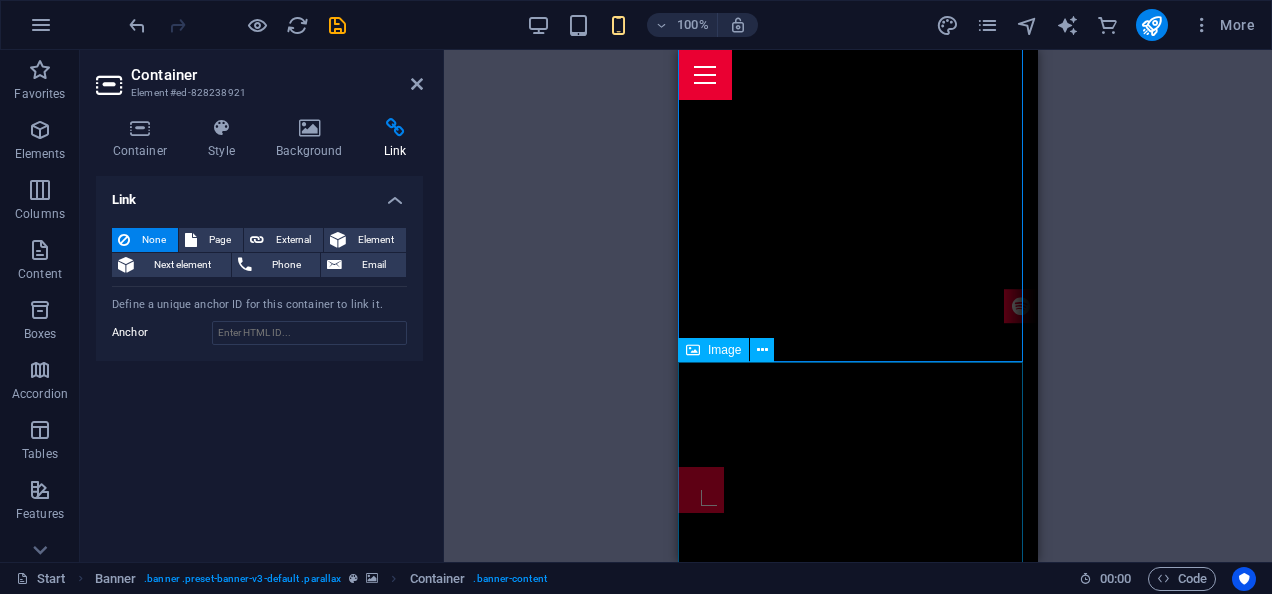 click at bounding box center [858, 845] 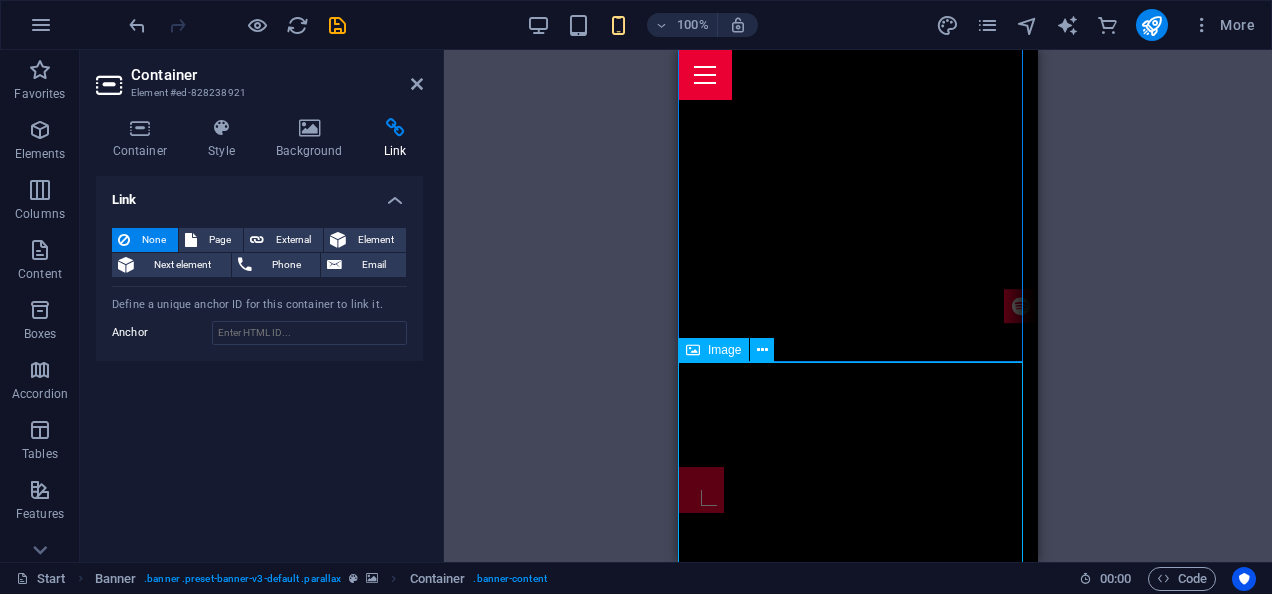 click at bounding box center (858, 845) 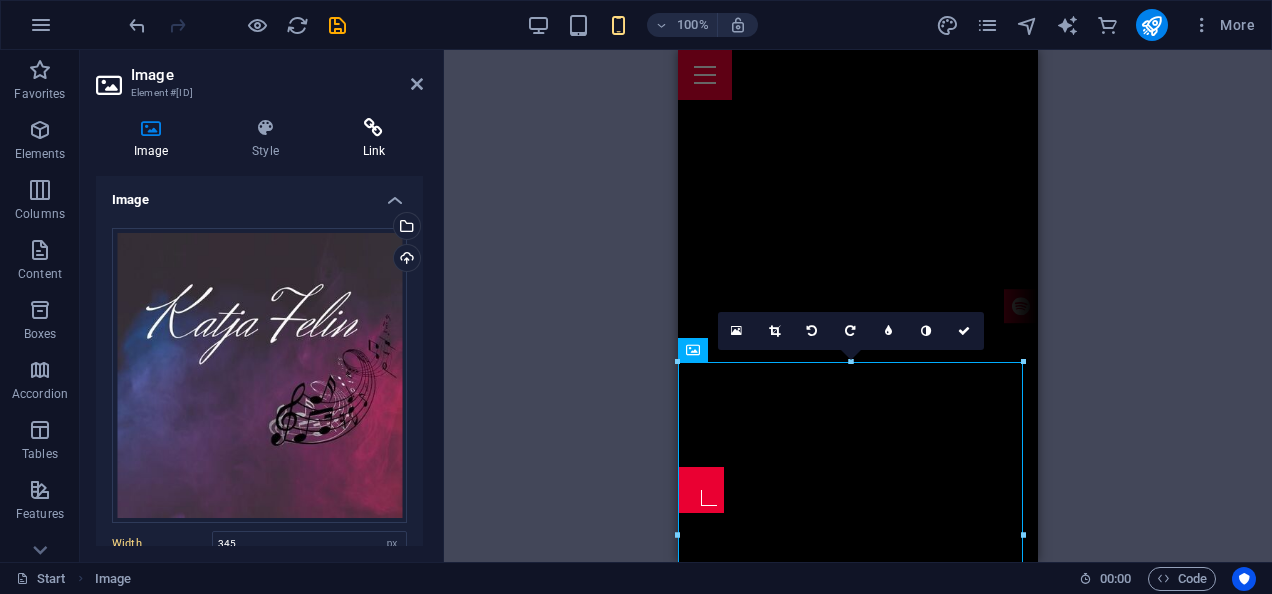 click on "Link" at bounding box center [374, 139] 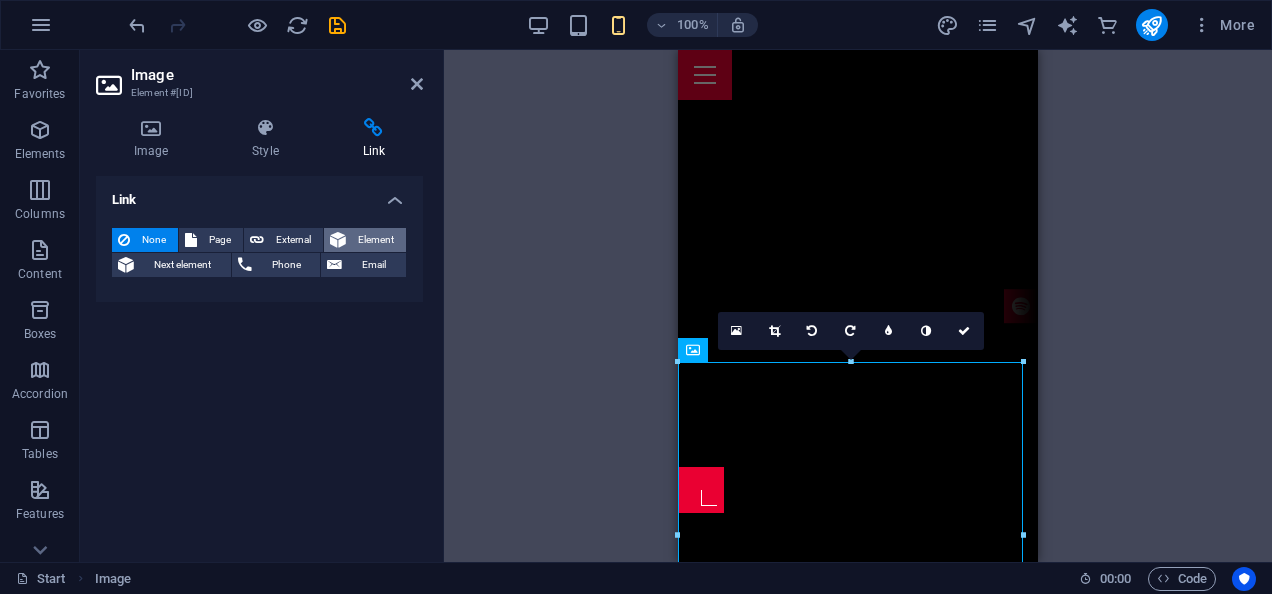 click at bounding box center (338, 240) 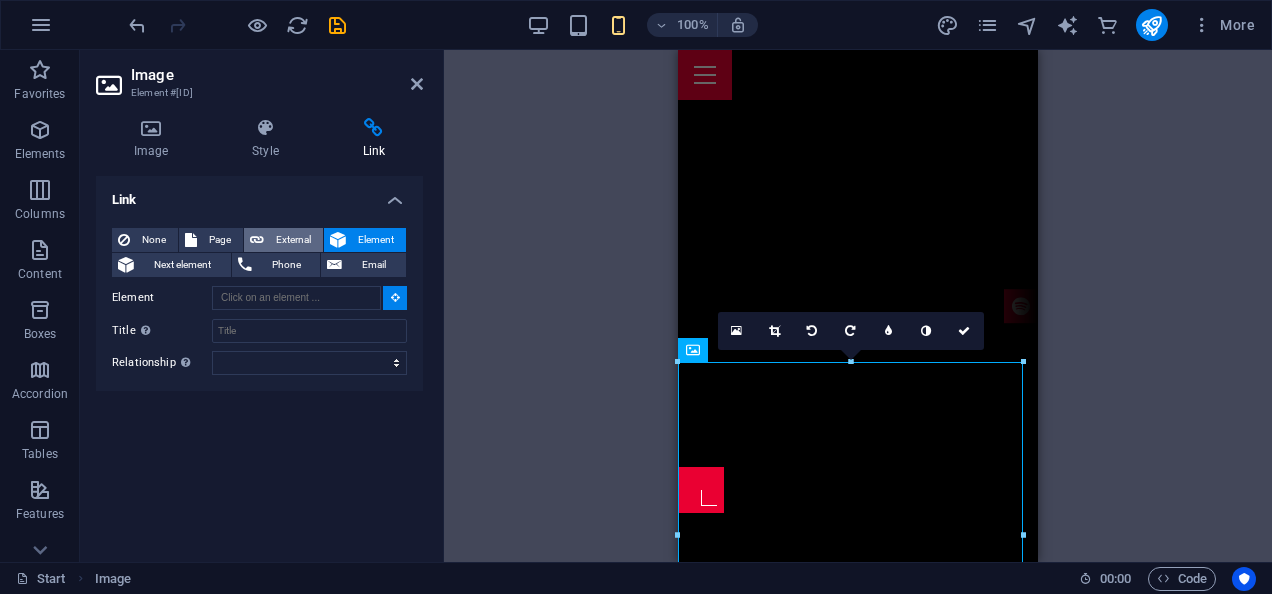 click on "External" at bounding box center (293, 240) 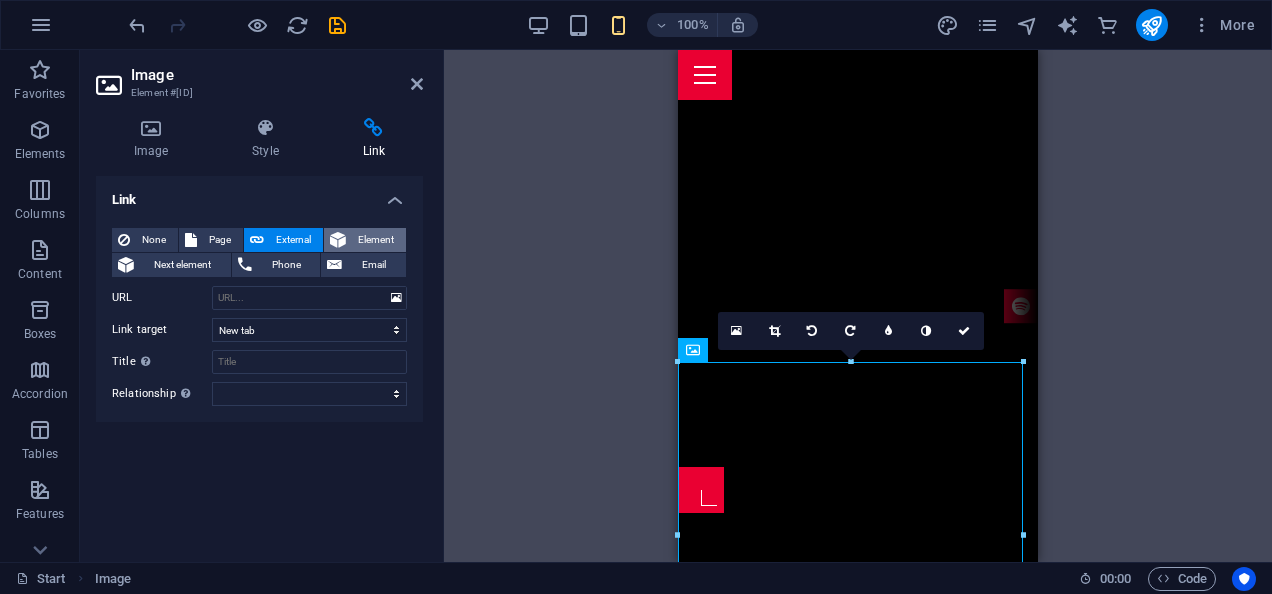 click at bounding box center [338, 240] 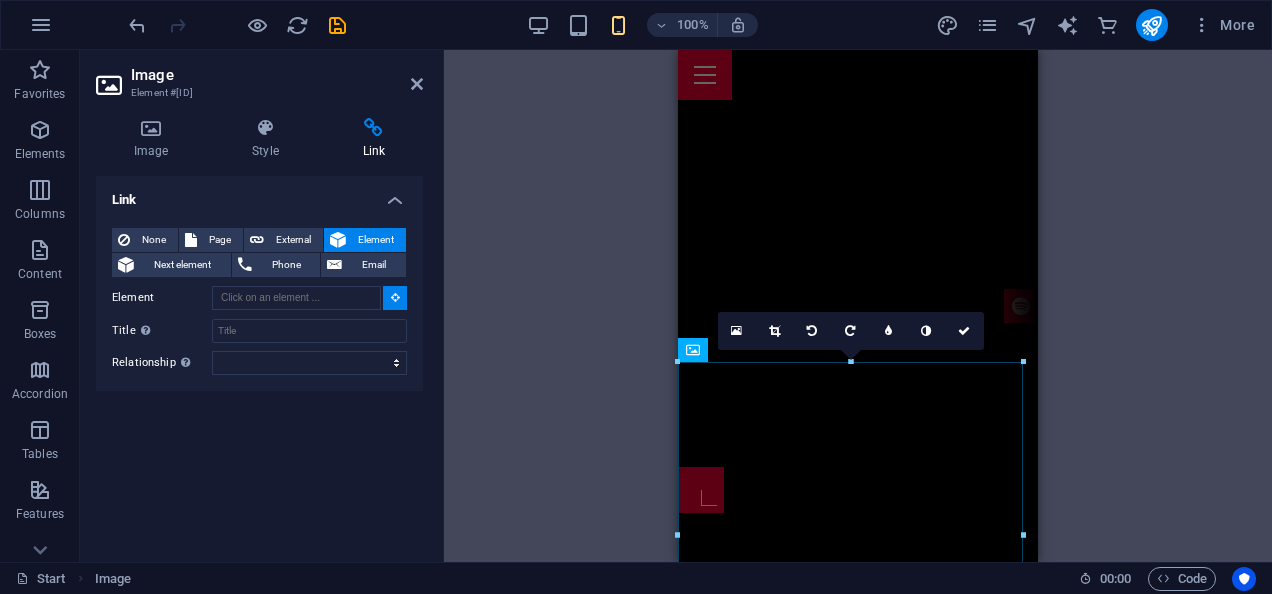click on "Drag here to replace the existing content. Press “Ctrl” if you want to create a new element.
H4   Container   Container   Preset   Text   Container   Preset   Preset   Image   Floating Image   Text   Floating Image   Image   Banner   Container   Banner   Menu Bar   Container   Menu Bar   Preset   Icon   Preset   Banner   Scroll indicator   HTML   Text   Container   Container   Countdown   Container   Text   Reference   YouTube   Wide image with text   Container   Wide image with text   YouTube   Spacer   YouTube   Spacer   2 columns   Container   Text   Container   Container   Text   Container   Placeholder   Wide image with text   Container   Container   YouTube   Container   Container   YouTube   Container   2 columns   Container   YouTube   Container   Container   YouTube   Container   Text   Placeholder   2 columns   Container   Container   Spacer   Preset   Image   Preset   Container   H4   Spacer   Preset   Image   Preset   Placeholder   2 columns   Container   Spacer   Preset" at bounding box center (858, 306) 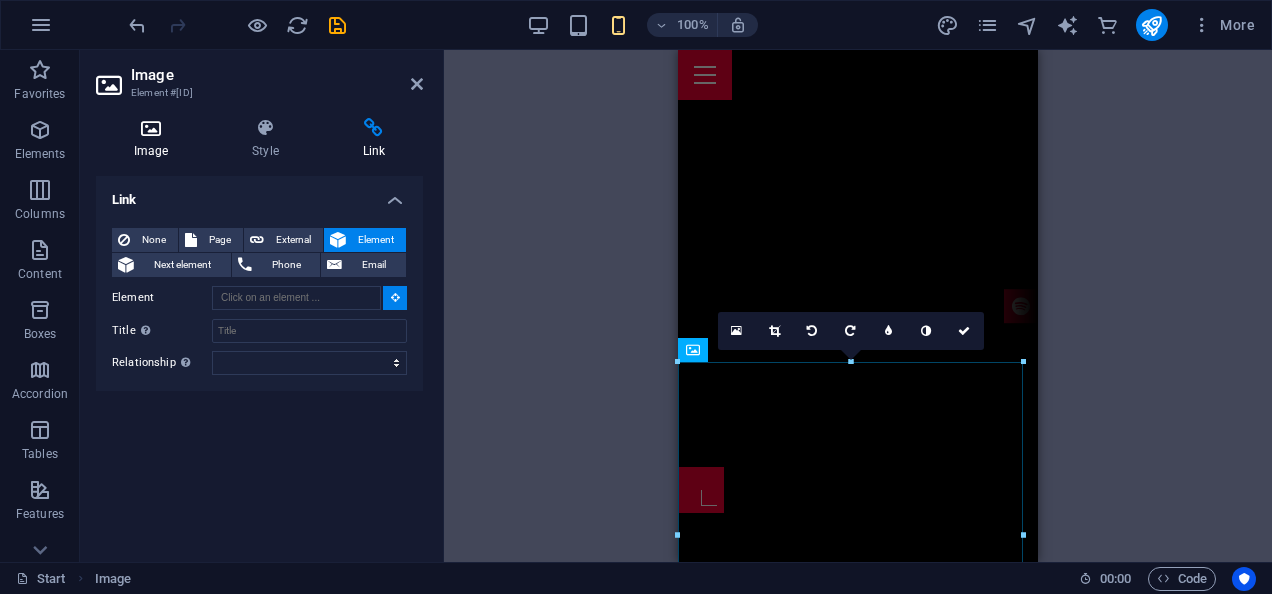 click on "Image" at bounding box center [155, 139] 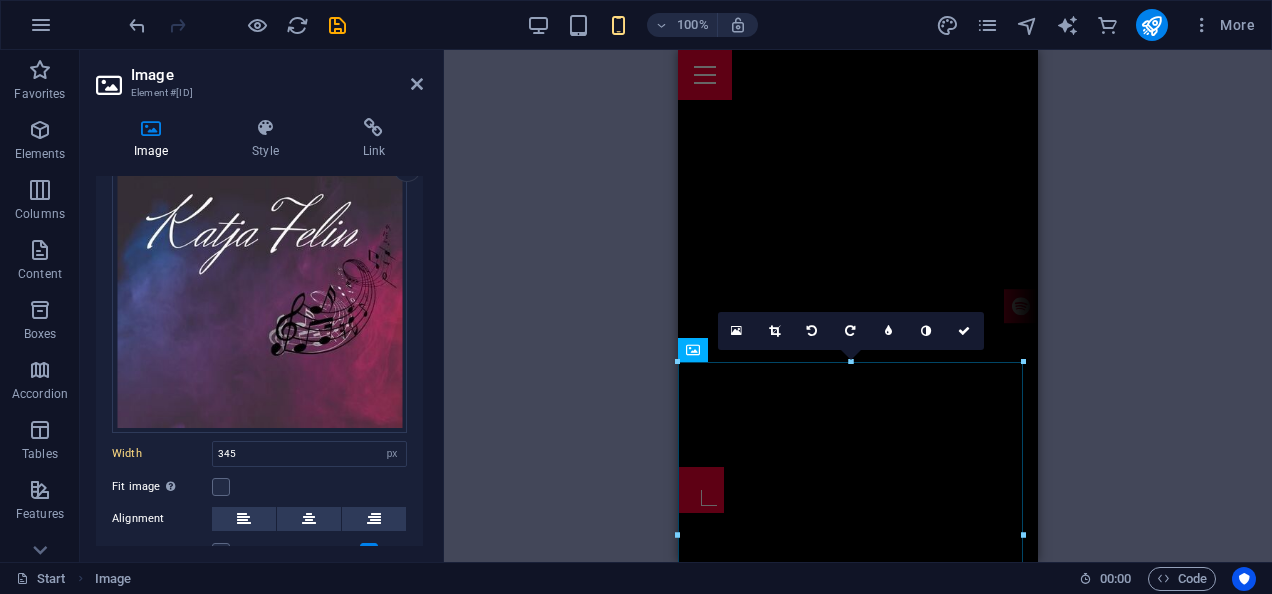 scroll, scrollTop: 200, scrollLeft: 0, axis: vertical 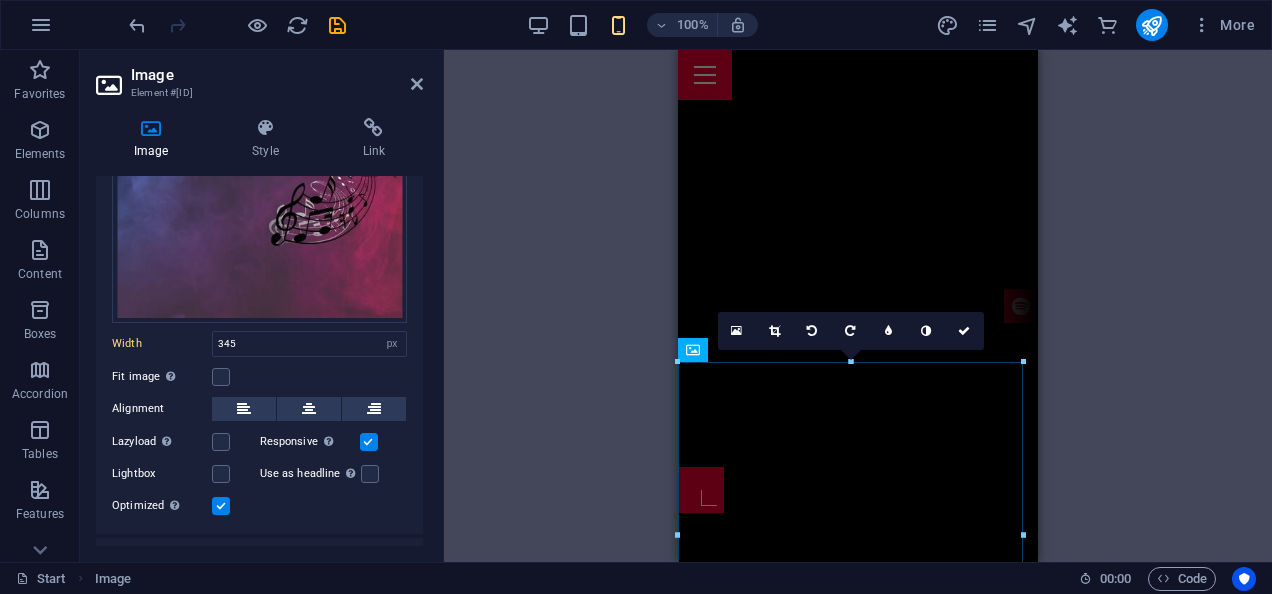 click on "Drag here to replace the existing content. Press “Ctrl” if you want to create a new element.
H4   Container   Container   Preset   Text   Container   Preset   Preset   Image   Floating Image   Text   Floating Image   Image   Banner   Container   Banner   Menu Bar   Container   Menu Bar   Preset   Icon   Preset   Banner   Scroll indicator   HTML   Text   Container   Container   Countdown   Container   Text   Reference   YouTube   Wide image with text   Container   Wide image with text   YouTube   Spacer   YouTube   Spacer   2 columns   Container   Text   Container   Container   Text   Container   Placeholder   Wide image with text   Container   Container   YouTube   Container   Container   YouTube   Container   2 columns   Container   YouTube   Container   Container   YouTube   Container   Text   Placeholder   2 columns   Container   Container   Spacer   Preset   Image   Preset   Container   H4   Spacer   Preset   Image   Preset   Placeholder   2 columns   Container   Spacer   Preset" at bounding box center [858, 306] 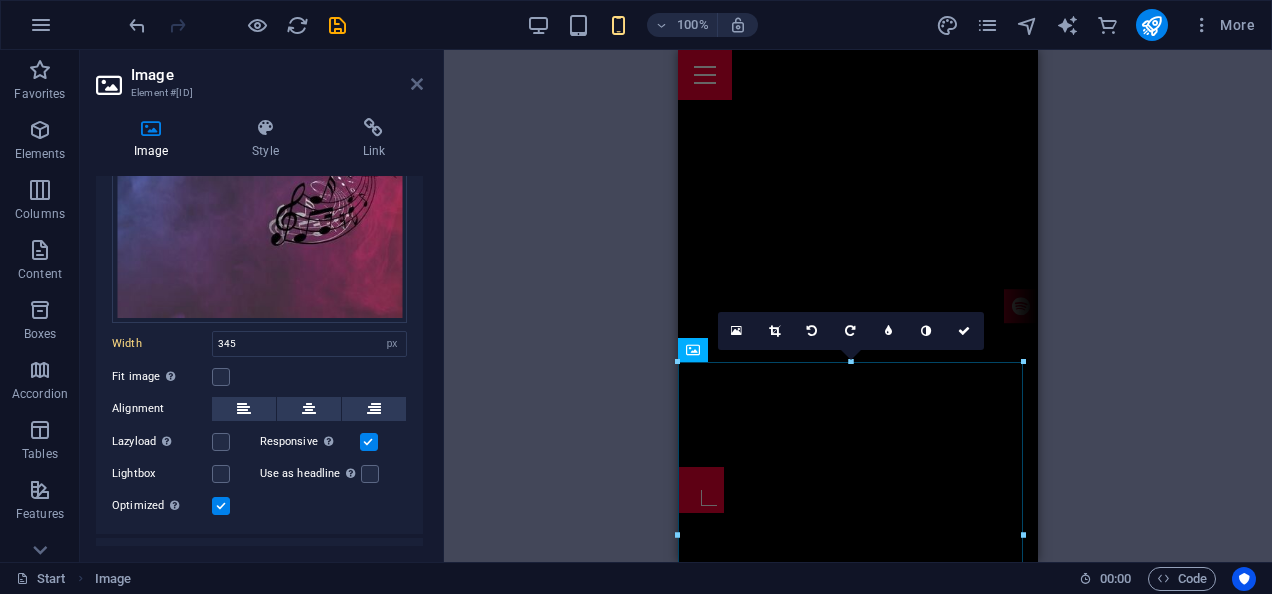 click at bounding box center (417, 84) 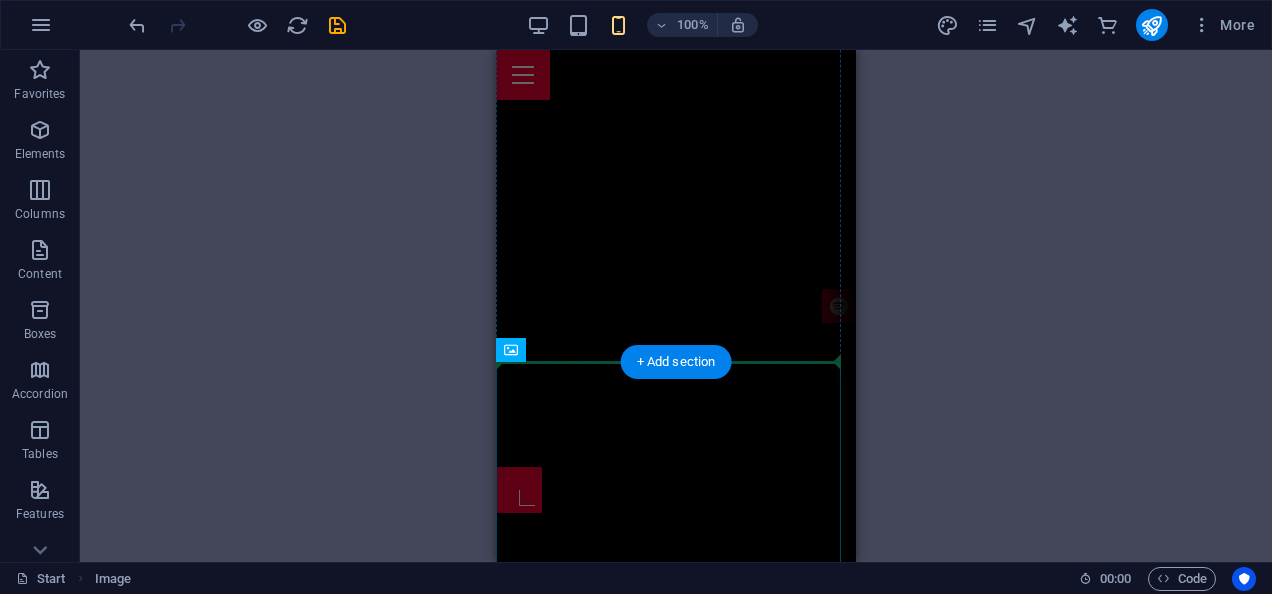 drag, startPoint x: 1004, startPoint y: 400, endPoint x: 524, endPoint y: 202, distance: 519.2341 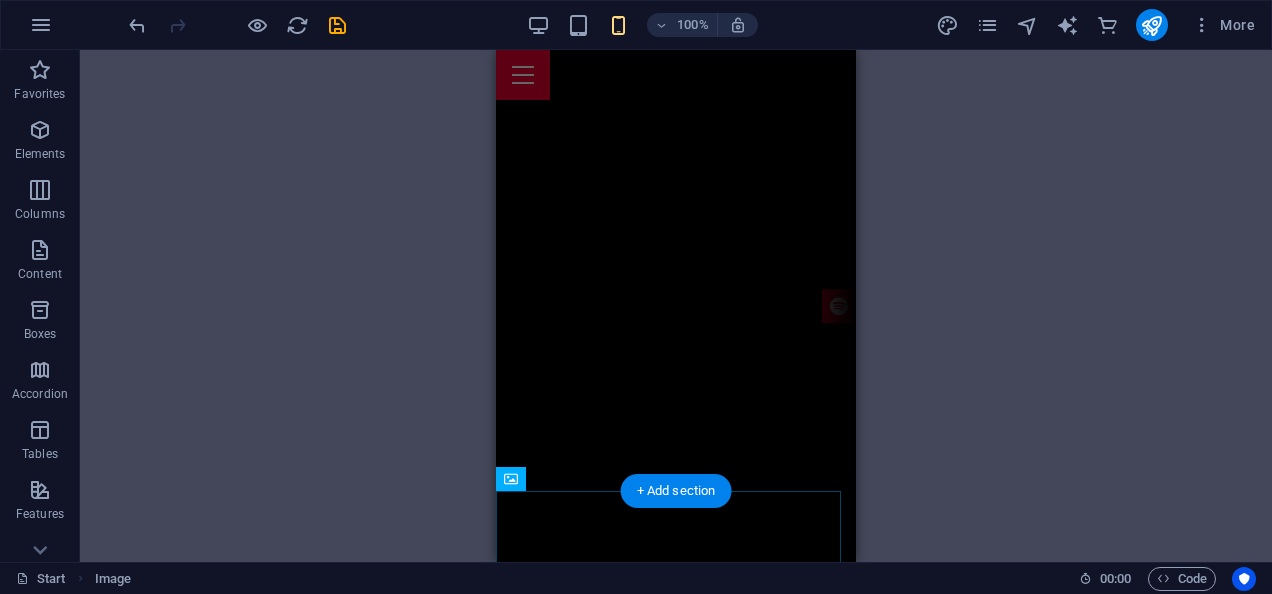 scroll, scrollTop: 0, scrollLeft: 0, axis: both 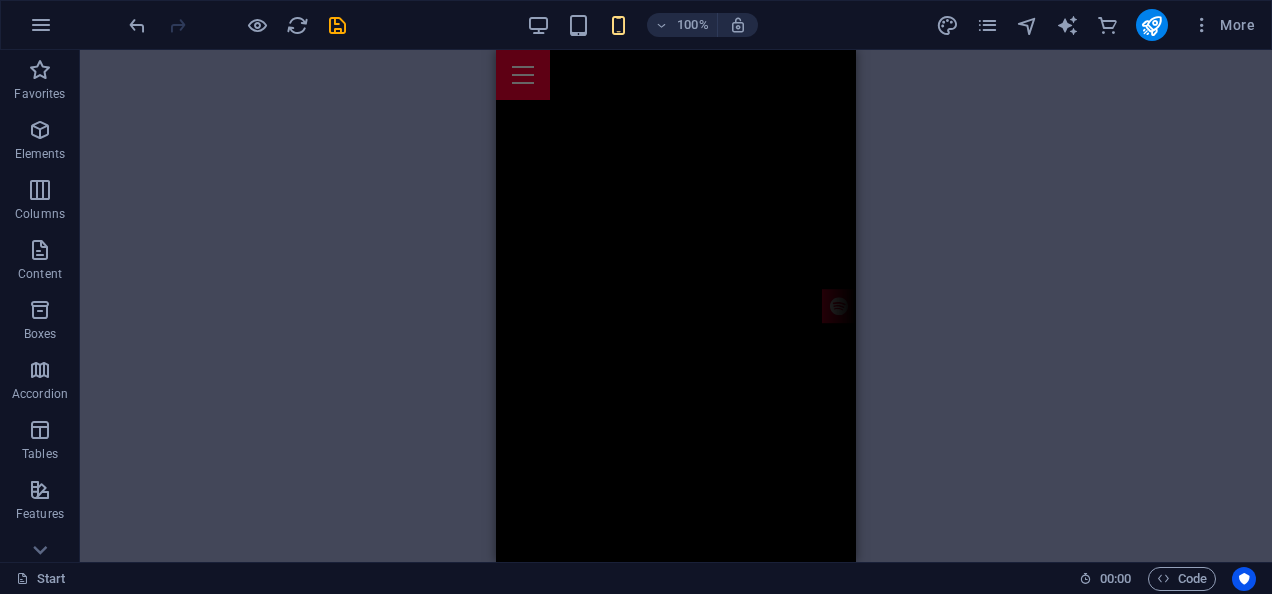 click on "H4   Container   Container   Preset   Text   Container   Preset   Preset   Image   Floating Image   Text   Floating Image   Image   Banner   Container   Banner   Banner   Menu Bar   Container   Menu Bar   Preset   Icon   Preset   Banner   Scroll indicator   HTML   Text   Container   Container   Countdown   Container   Text   Reference   YouTube   Wide image with text   Container   Wide image with text   YouTube   Spacer   YouTube   Spacer   2 columns   Container   Text   Container   Container   Text   Container   Placeholder   Wide image with text   Container   Container   YouTube   Container   Container   YouTube   Container   2 columns   Container   YouTube   Container   Container   YouTube   Container   Text   Placeholder   2 columns   Container   Container   Spacer   Preset   Image   Preset   Container   H4   Spacer   Preset   Image   Preset   Placeholder   2 columns   Container   Spacer   Preset   Preset   Container   Text   Preset   Container   2 columns   Container   Facebook" at bounding box center [676, 306] 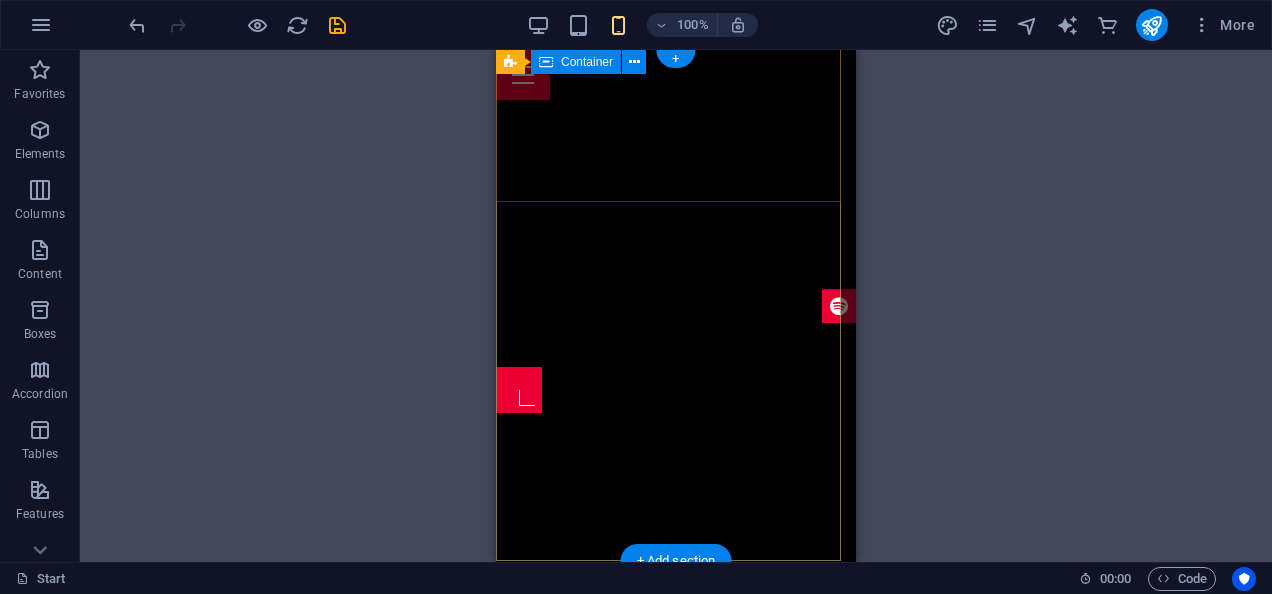 scroll, scrollTop: 0, scrollLeft: 0, axis: both 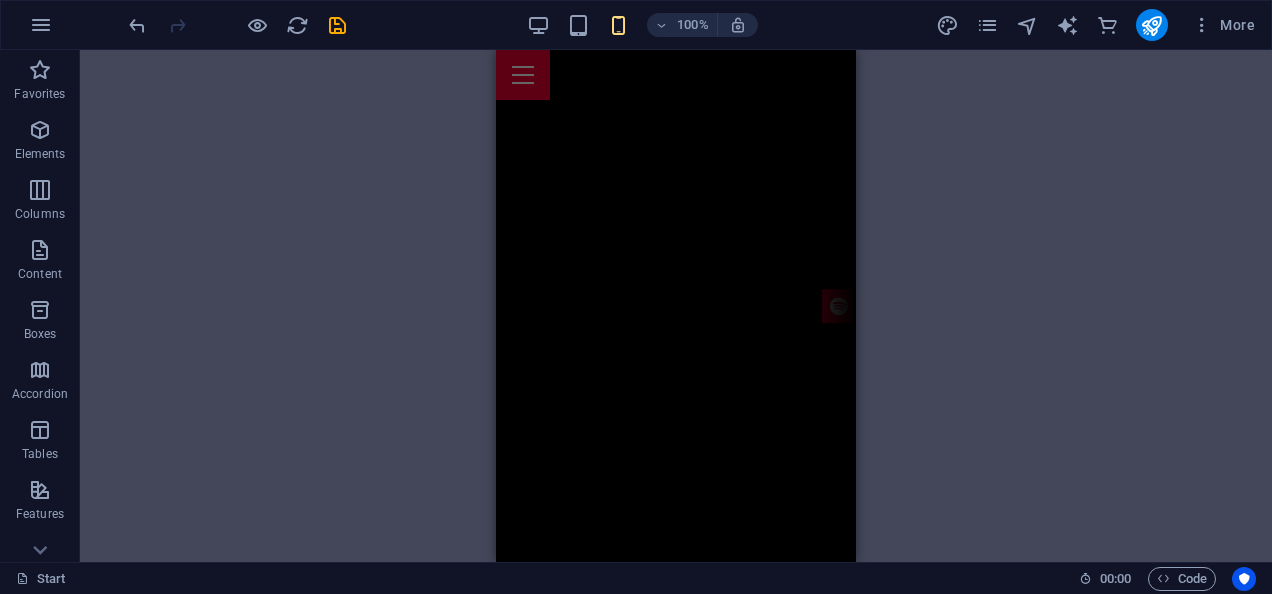 click on "100%" at bounding box center [642, 25] 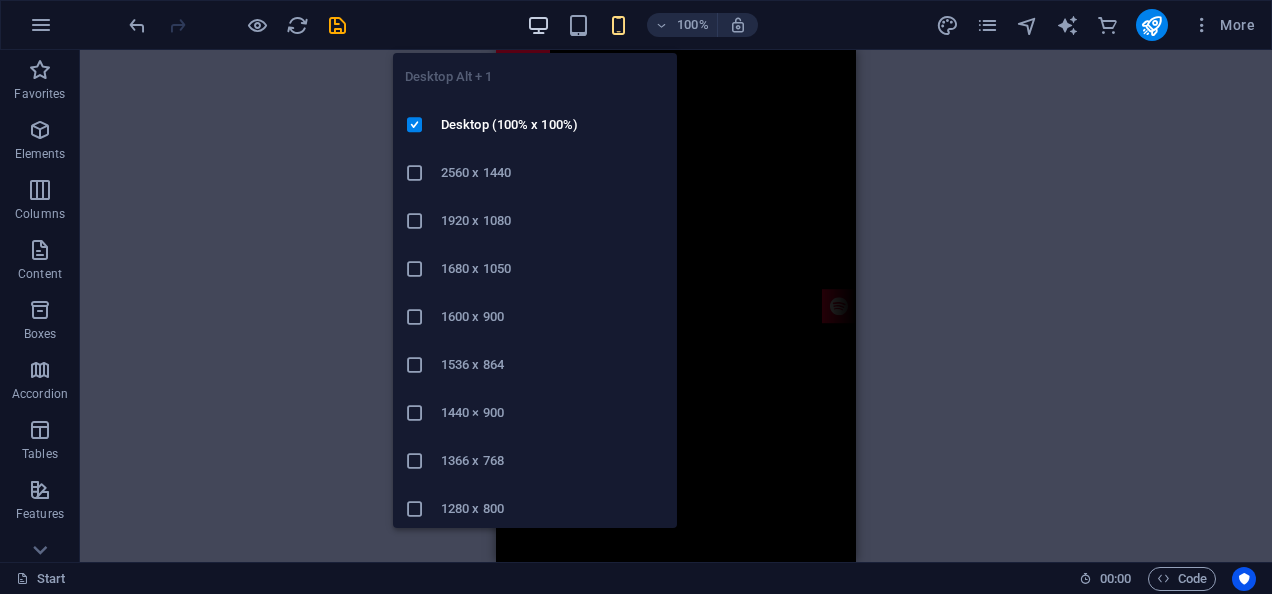 click at bounding box center [538, 25] 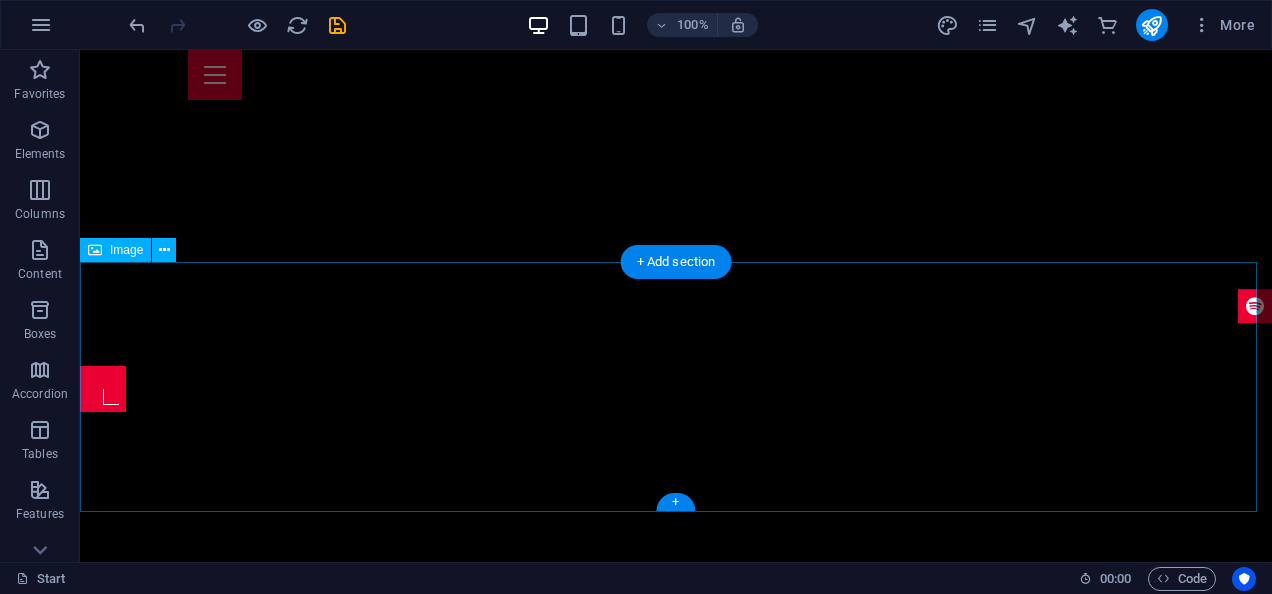 scroll, scrollTop: 300, scrollLeft: 0, axis: vertical 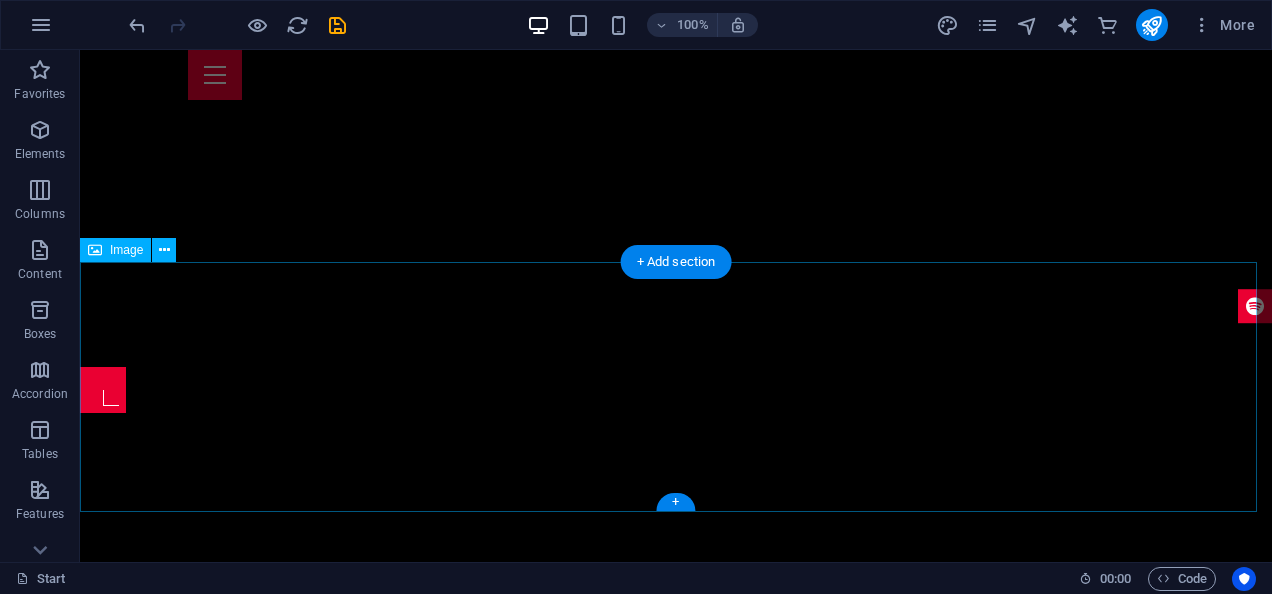 click at bounding box center [676, 887] 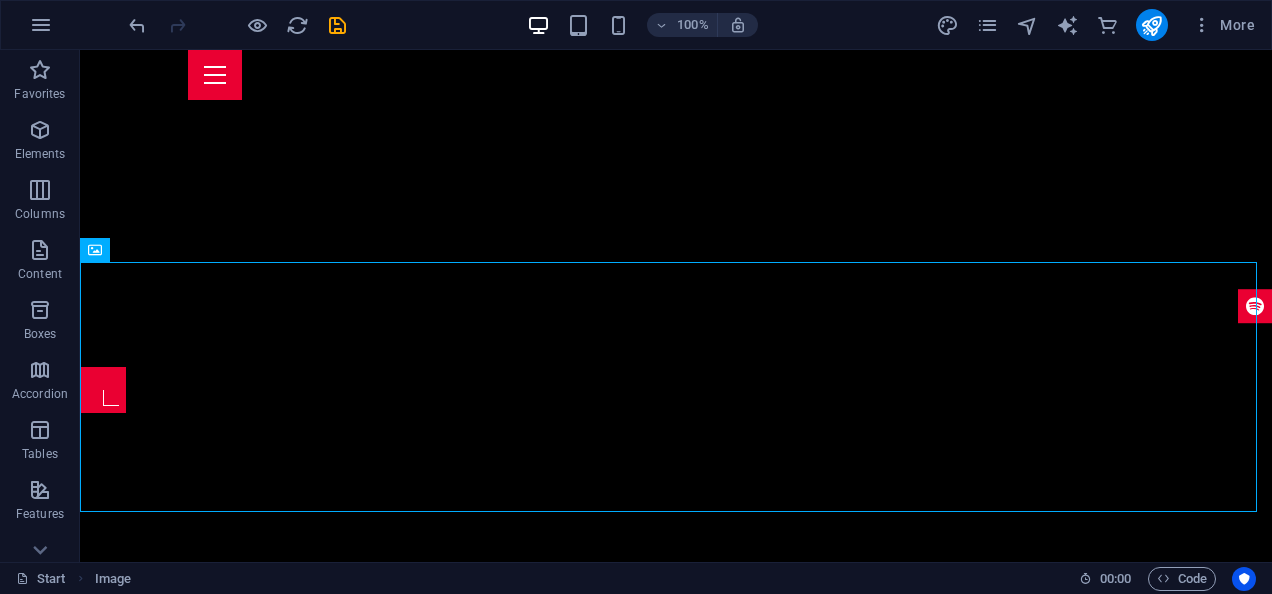 click on "100% More" at bounding box center [636, 25] 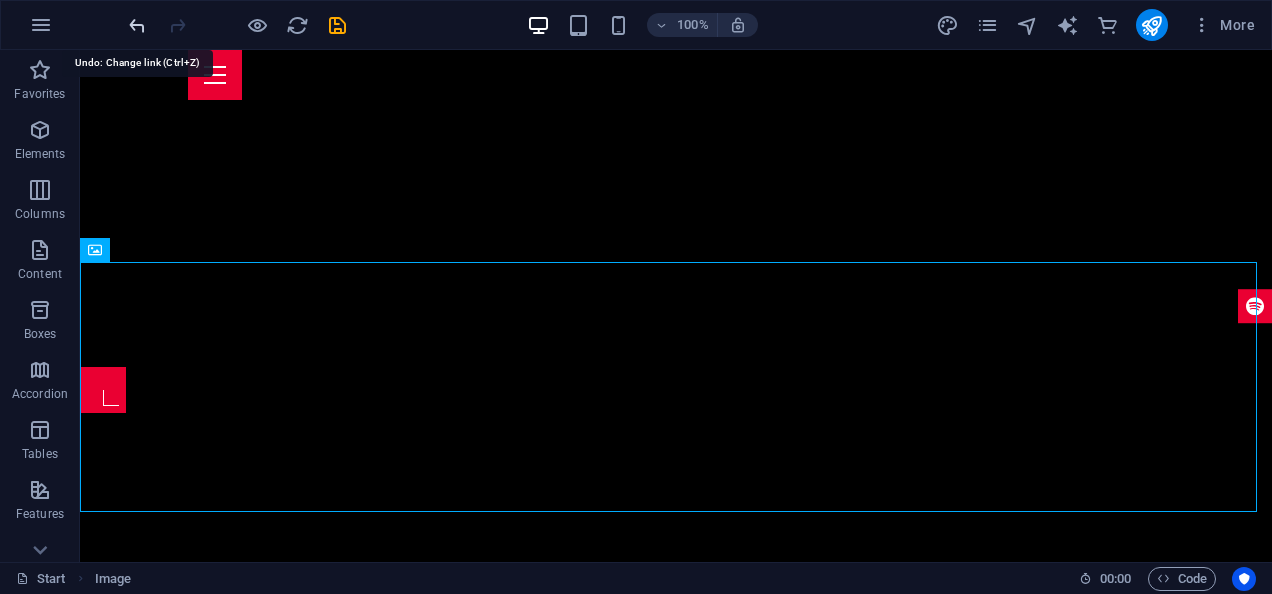 click at bounding box center [137, 25] 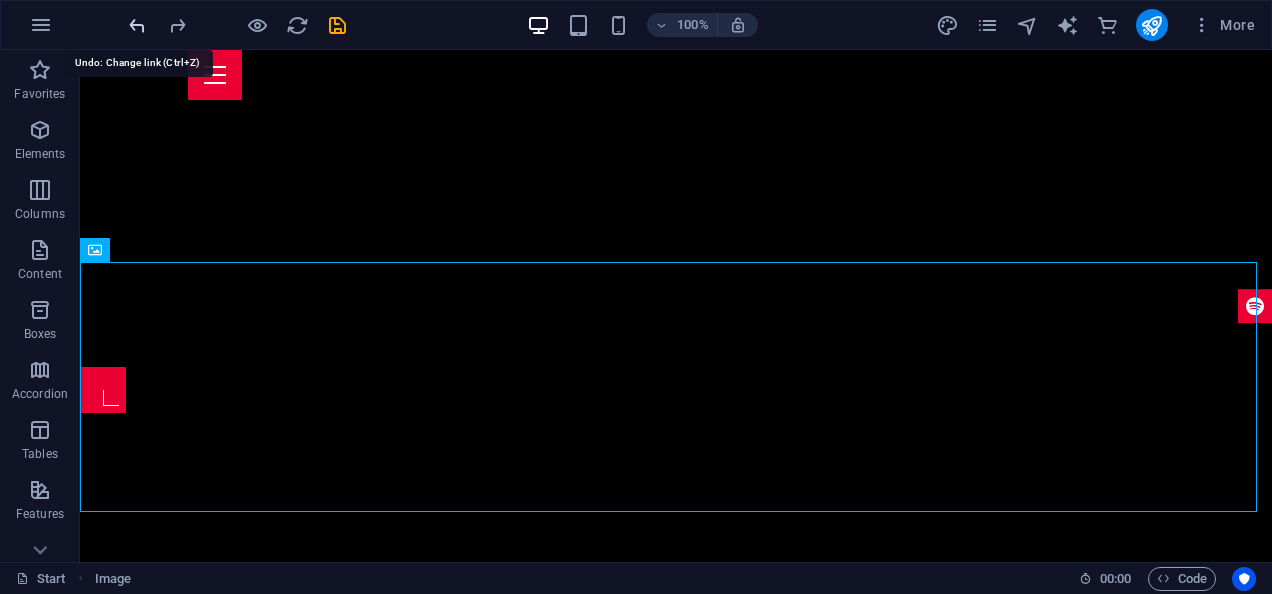 click at bounding box center [137, 25] 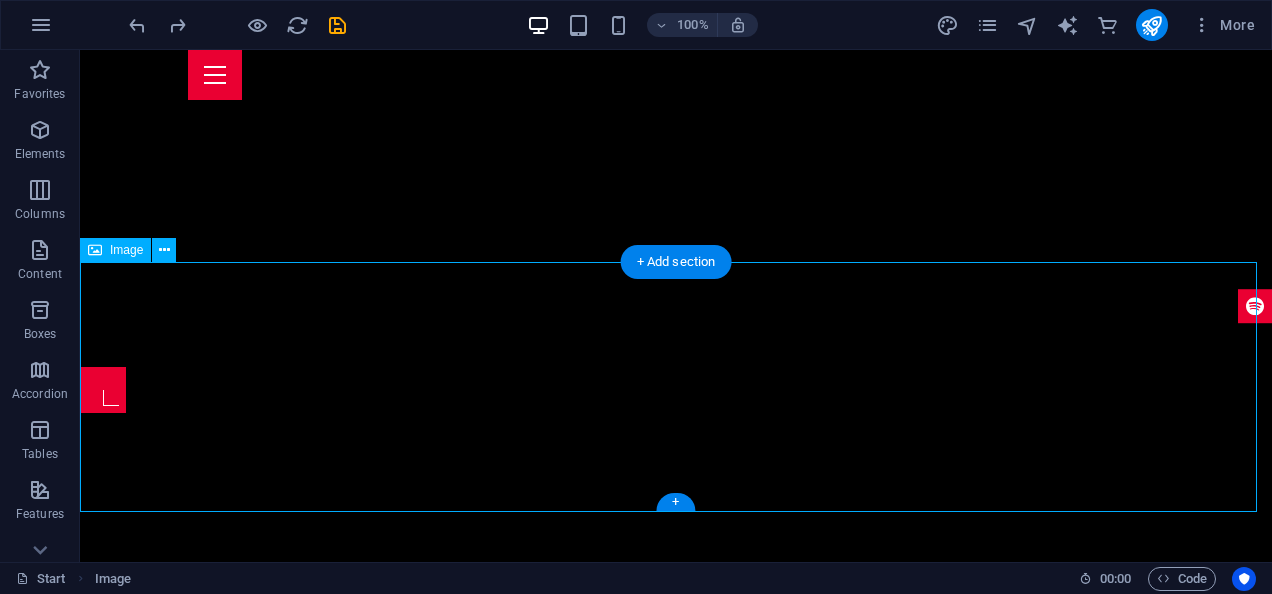click at bounding box center [676, 887] 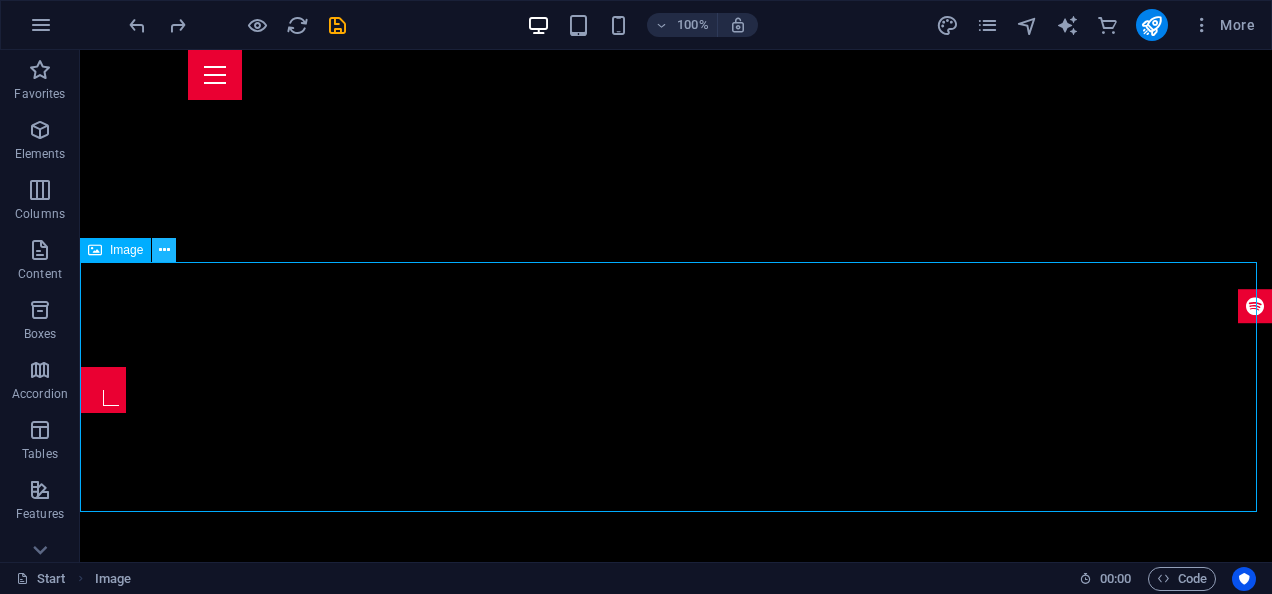 click at bounding box center (164, 250) 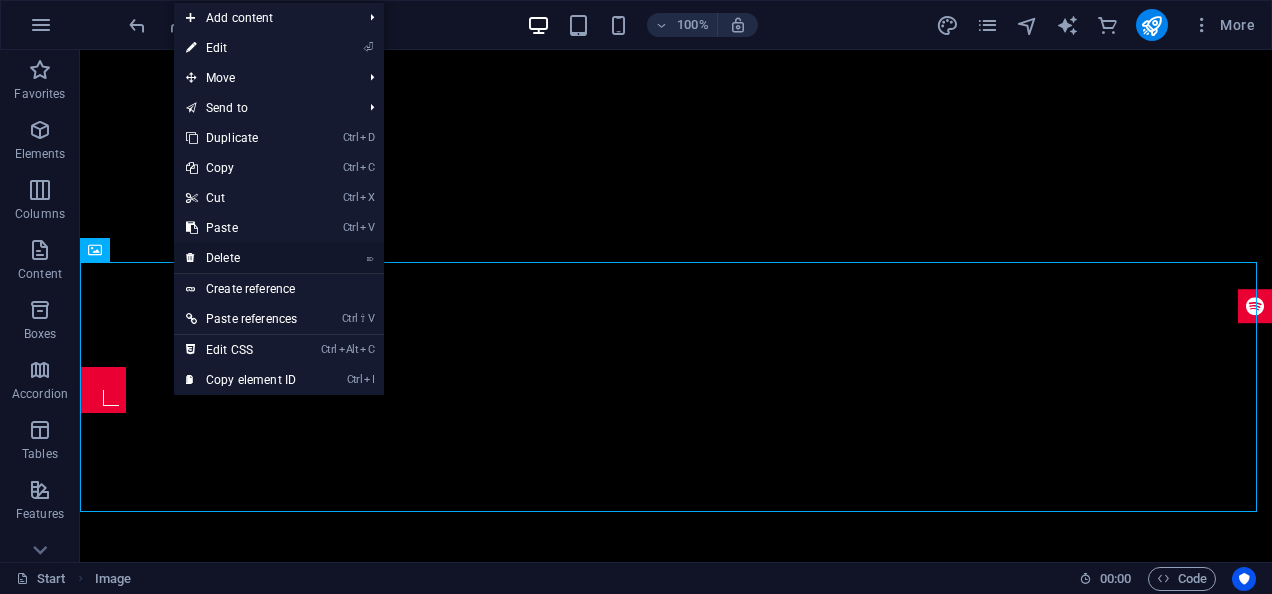 click on "⌦  Delete" at bounding box center (241, 258) 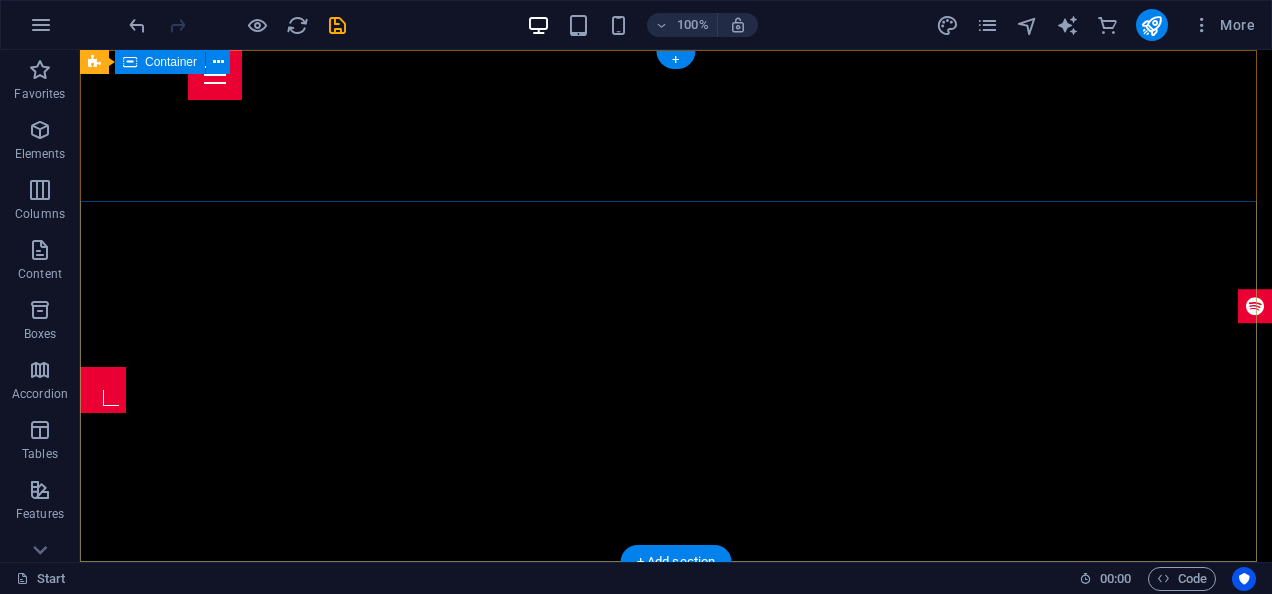 scroll, scrollTop: 0, scrollLeft: 0, axis: both 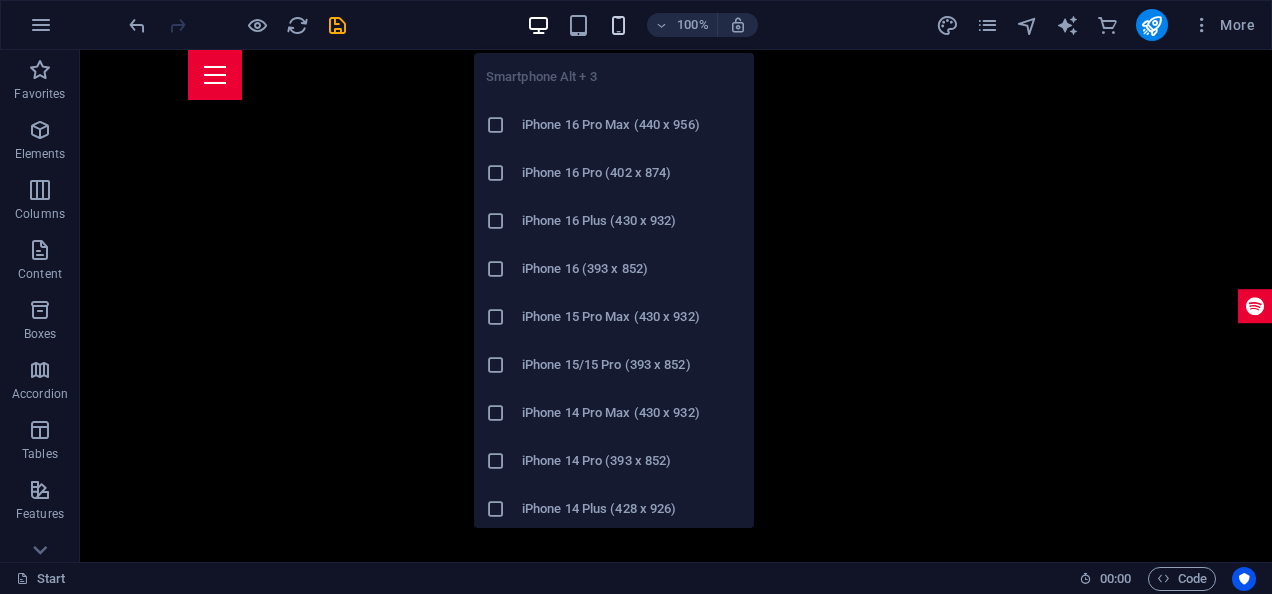 click at bounding box center (618, 25) 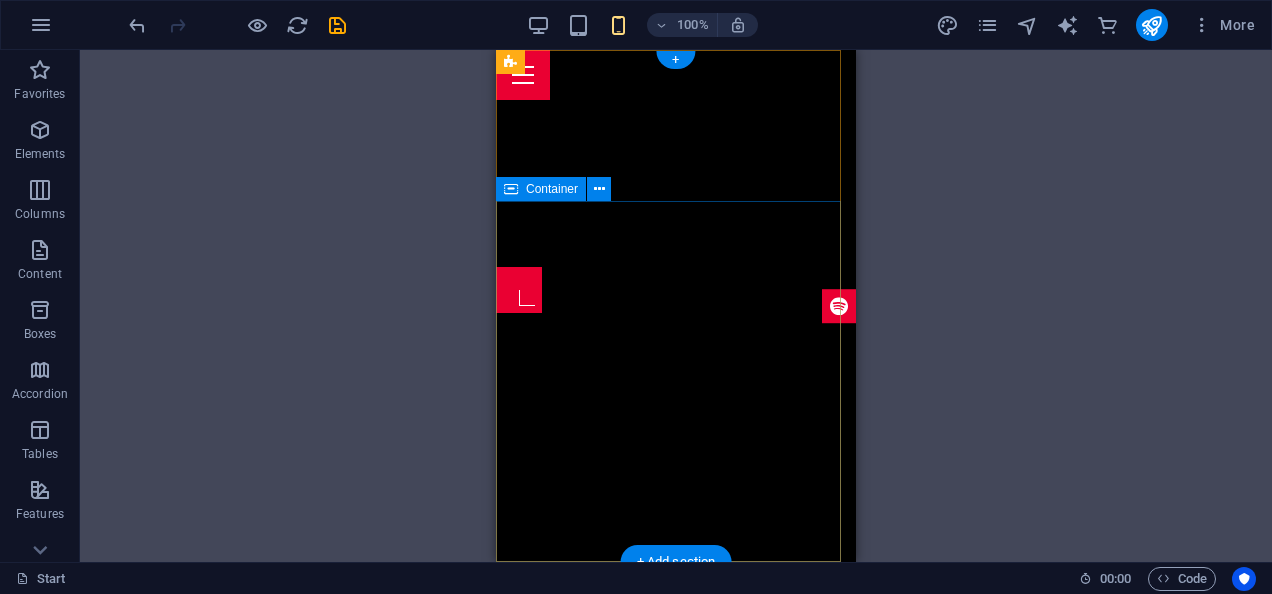 scroll, scrollTop: 0, scrollLeft: 0, axis: both 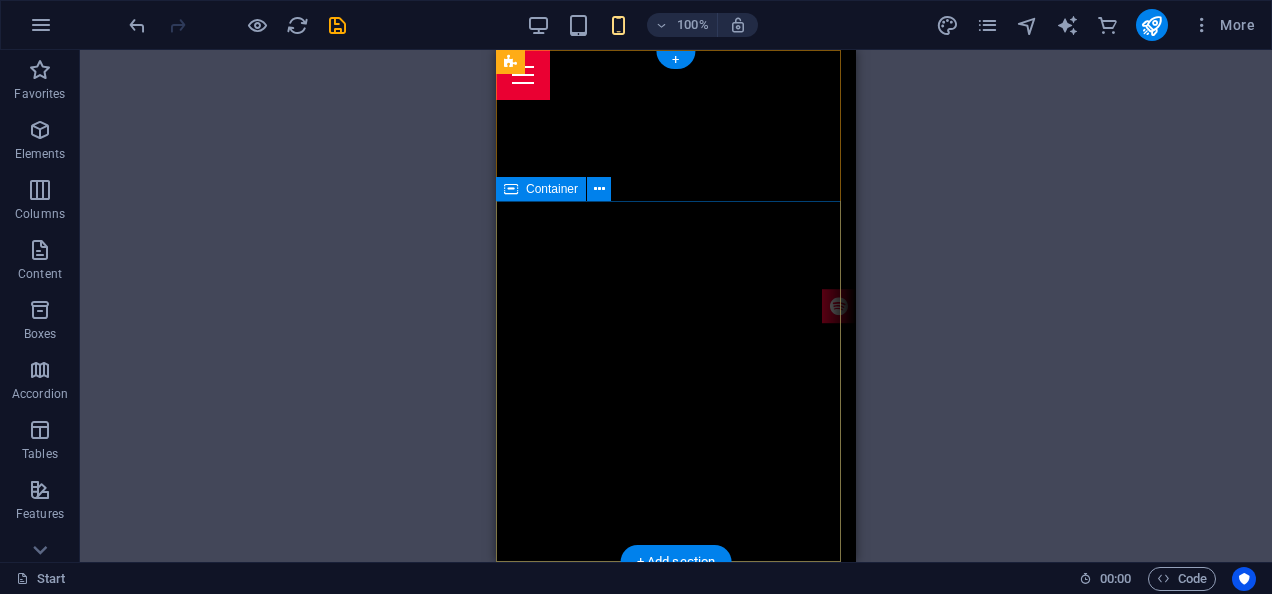 click at bounding box center (676, 793) 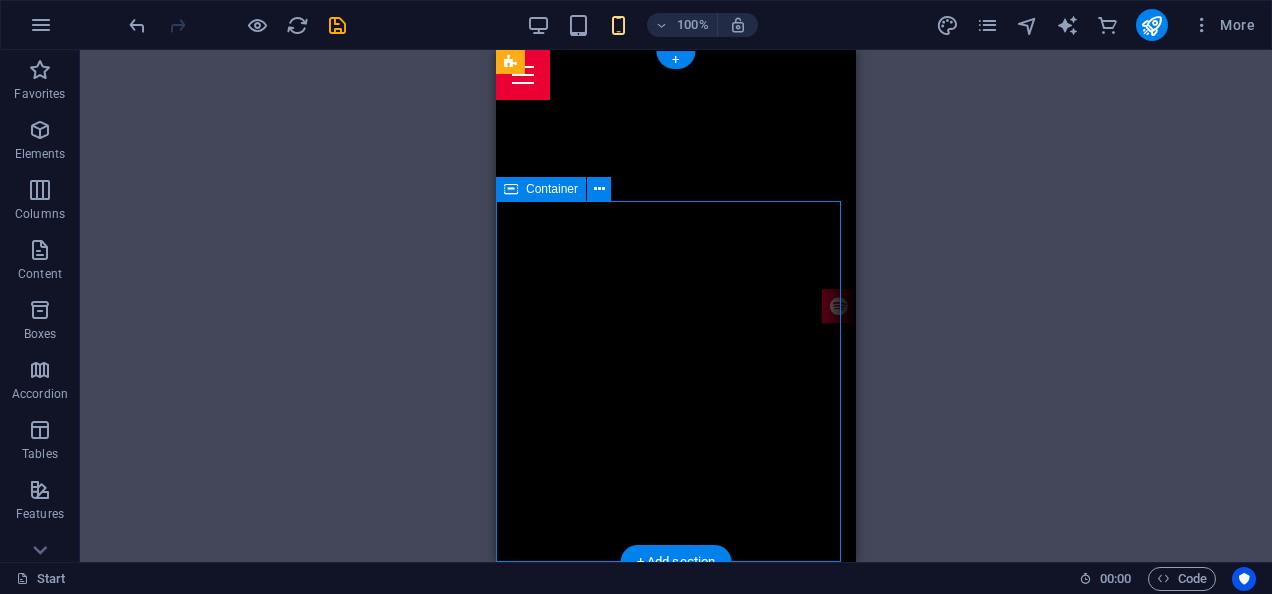 click at bounding box center [676, 793] 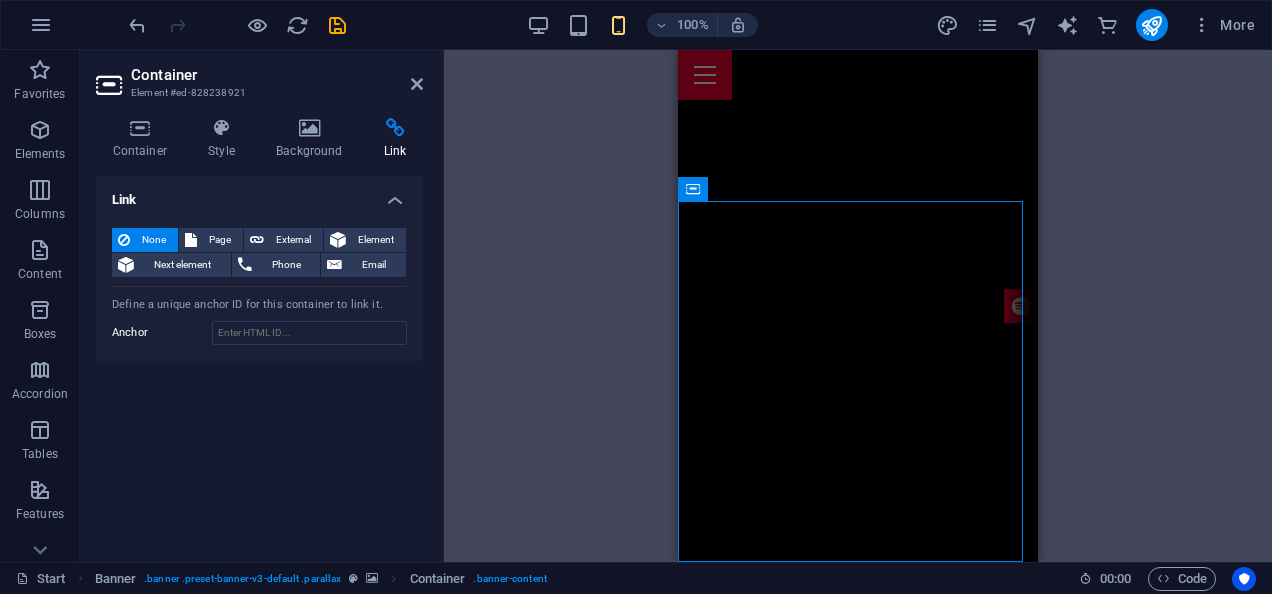 click on "Drag here to replace the existing content. Press “Ctrl” if you want to create a new element.
H4   Container   Container   Preset   Text   Container   Preset   Preset   Image   Text   Floating Image   Image   Container   Banner   Menu Bar   Banner   Container   Menu Bar   Preset   Icon   Preset   Banner   Scroll indicator   HTML   Text   Container   Container   Countdown   Container   Text   Reference   YouTube   Wide image with text   Container   Wide image with text   YouTube   Spacer   YouTube   Spacer   2 columns   Container   Text   Container   Container   Text   Container   Placeholder   Wide image with text   Container   Container   YouTube   Container   Container   YouTube   Container   2 columns   Container   YouTube   Container   Container   YouTube   Container   Text   Placeholder   2 columns   Container   Container   Spacer   Preset   Image   Preset   Container   H4   Spacer   Preset   Image   Preset   Placeholder   2 columns   Container   Spacer   Preset     Text" at bounding box center [858, 306] 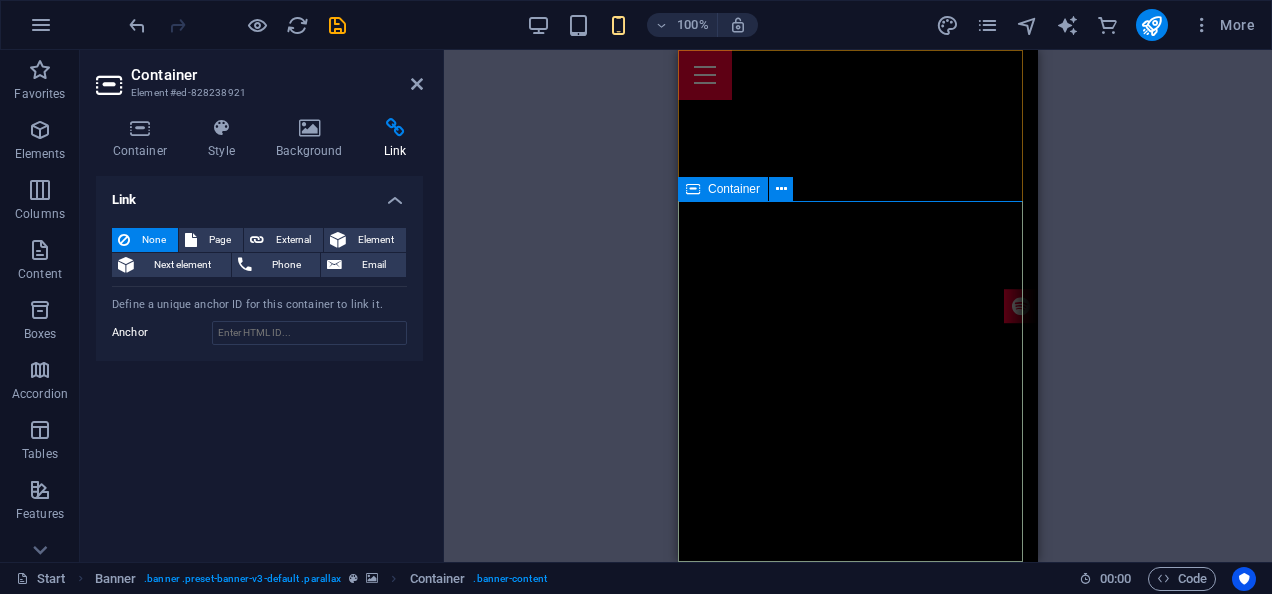 click at bounding box center [858, 793] 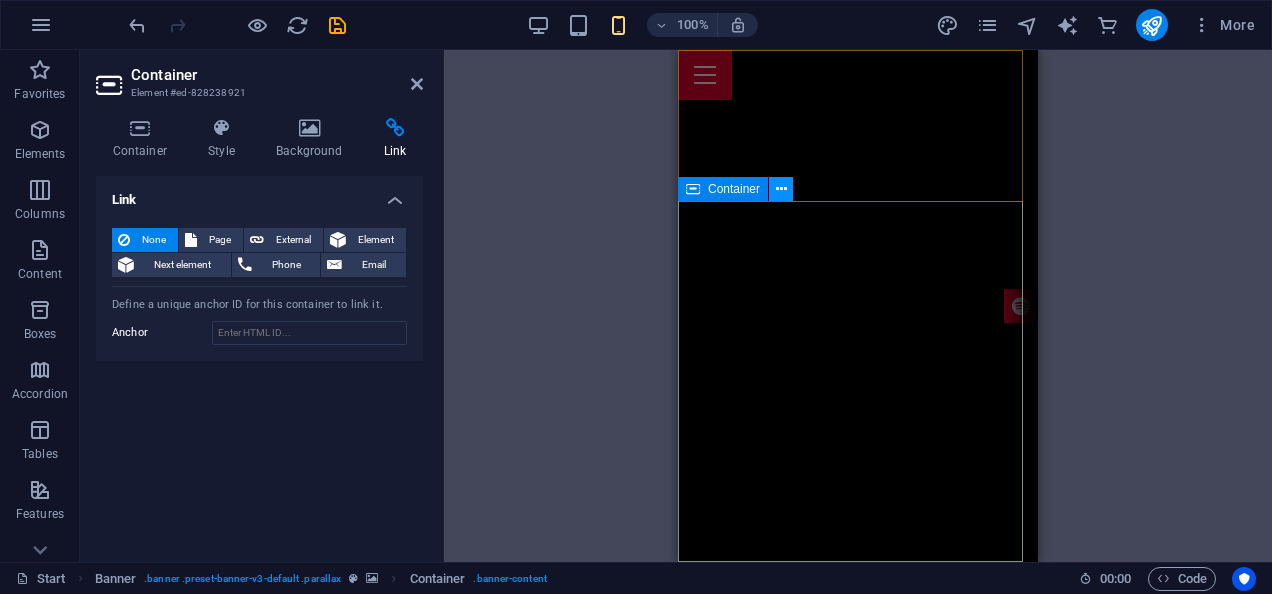 click at bounding box center (781, 189) 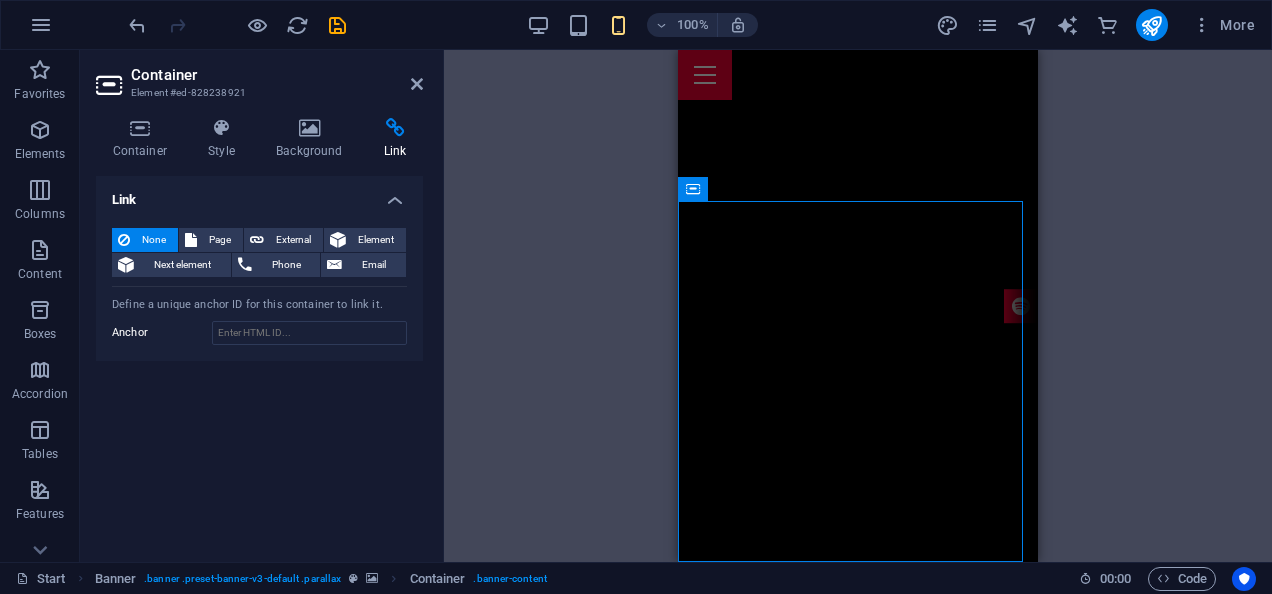 click on "Drag here to replace the existing content. Press “Ctrl” if you want to create a new element.
H4   Container   Container   Preset   Text   Container   Preset   Preset   Image   Text   Floating Image   Image   Container   Banner   Menu Bar   Banner   Container   Menu Bar   Preset   Icon   Preset   Banner   Scroll indicator   HTML   Text   Container   Container   Countdown   Container   Text   Reference   YouTube   Wide image with text   Container   Wide image with text   YouTube   Spacer   YouTube   Spacer   2 columns   Container   Text   Container   Container   Text   Container   Placeholder   Wide image with text   Container   Container   YouTube   Container   Container   YouTube   Container   2 columns   Container   YouTube   Container   Container   YouTube   Container   Text   Placeholder   2 columns   Container   Container   Spacer   Preset   Image   Preset   Container   H4   Spacer   Preset   Image   Preset   Placeholder   2 columns   Container   Spacer   Preset     Text" at bounding box center [858, 306] 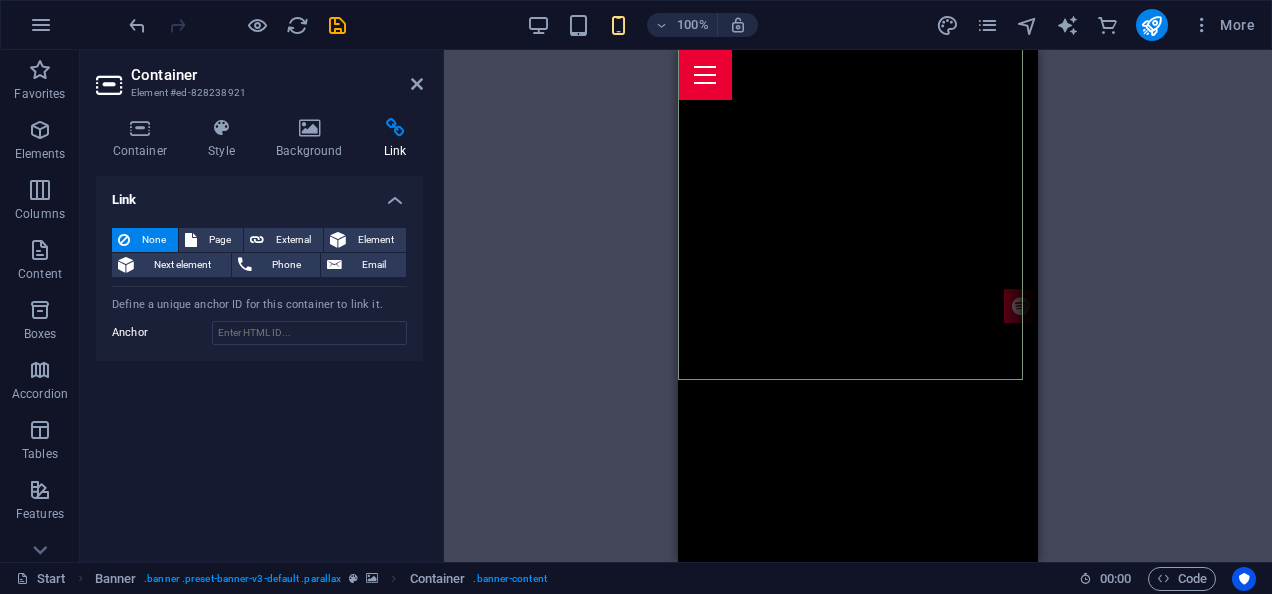scroll, scrollTop: 200, scrollLeft: 0, axis: vertical 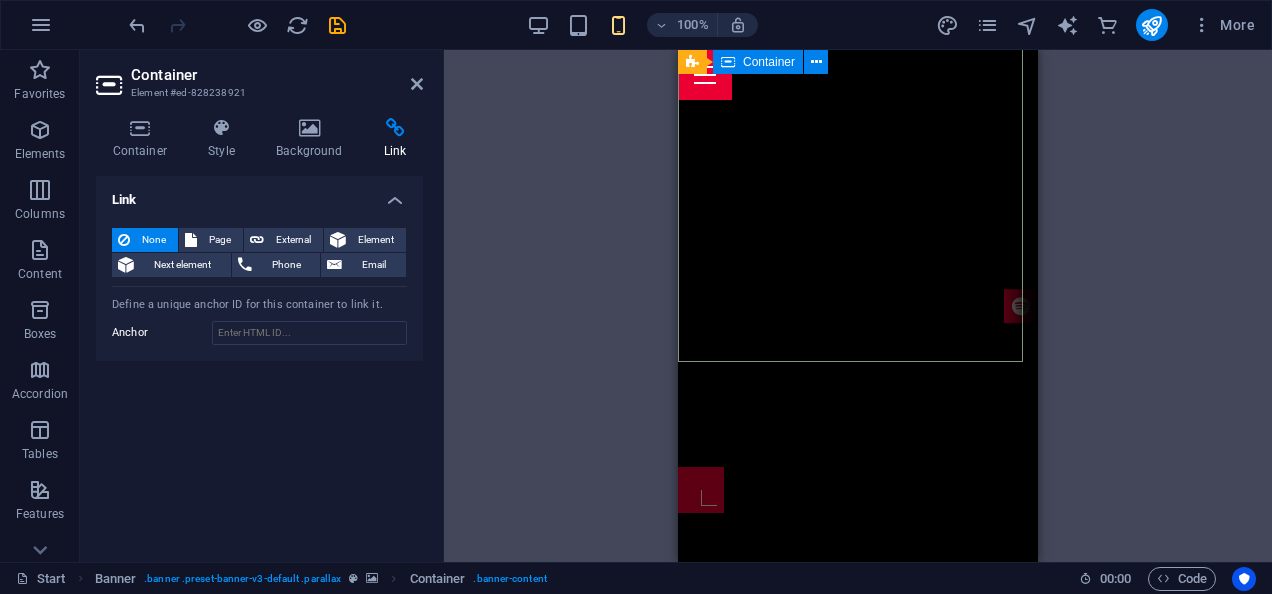 click at bounding box center [858, 593] 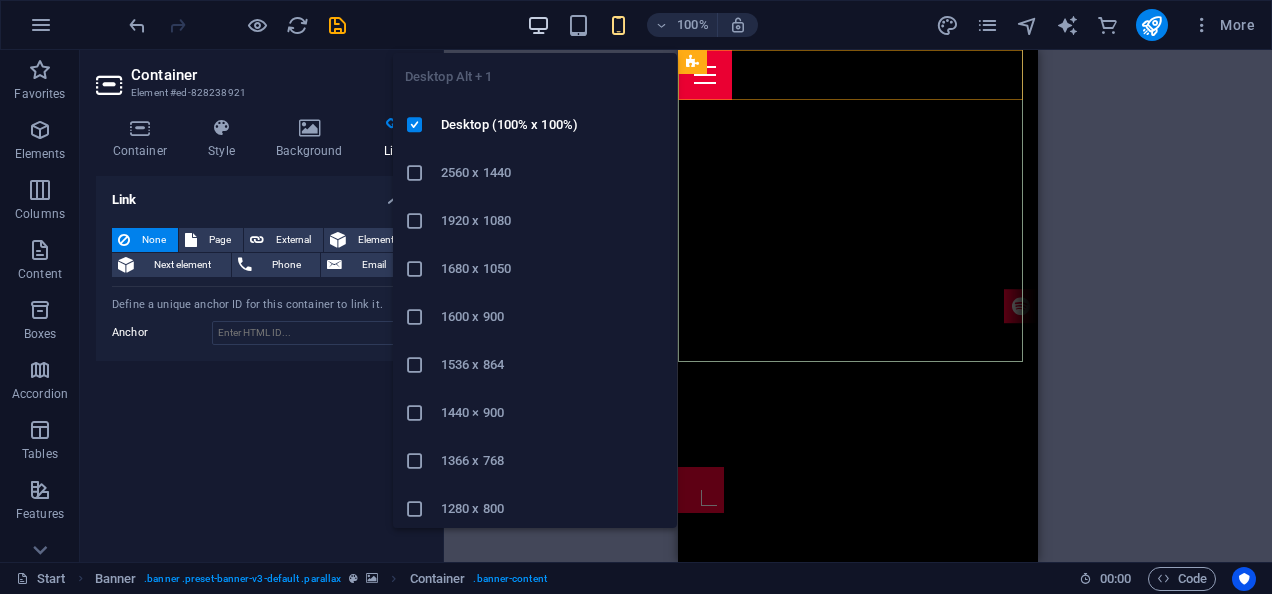 click at bounding box center [538, 25] 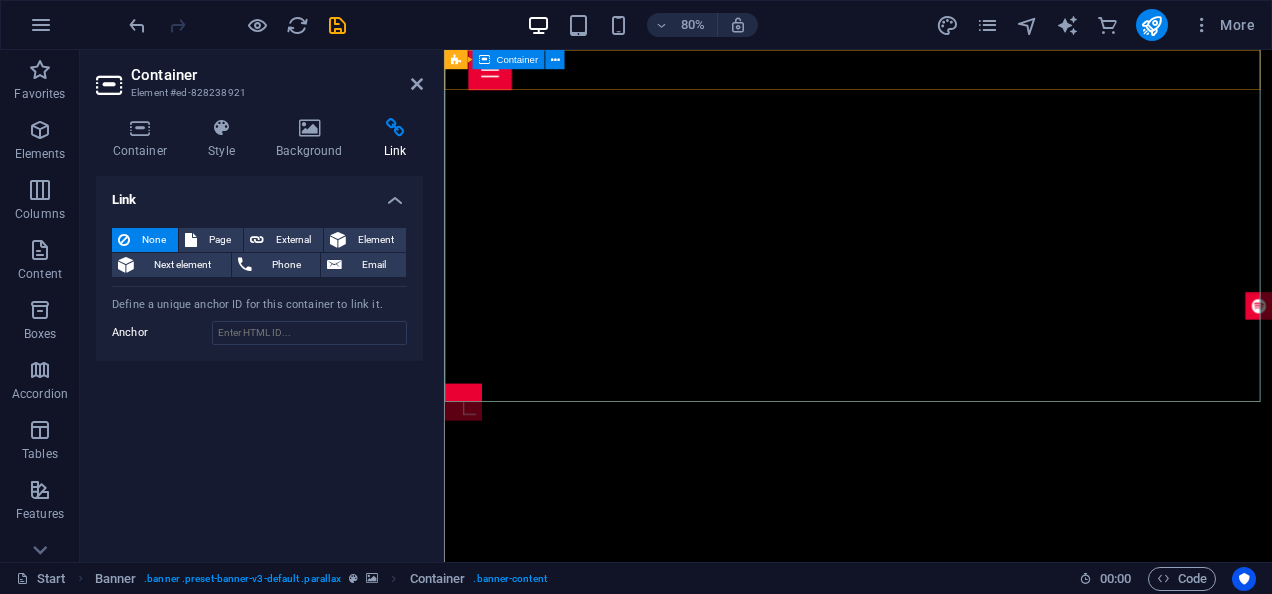click at bounding box center [961, 625] 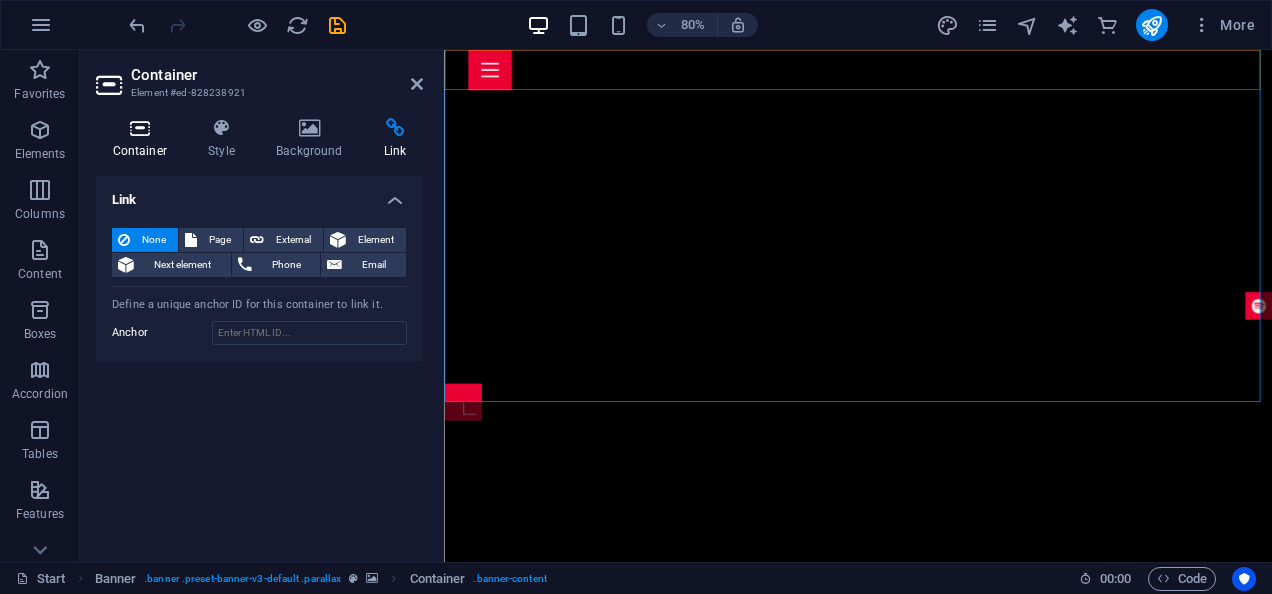 click on "Container" at bounding box center [144, 139] 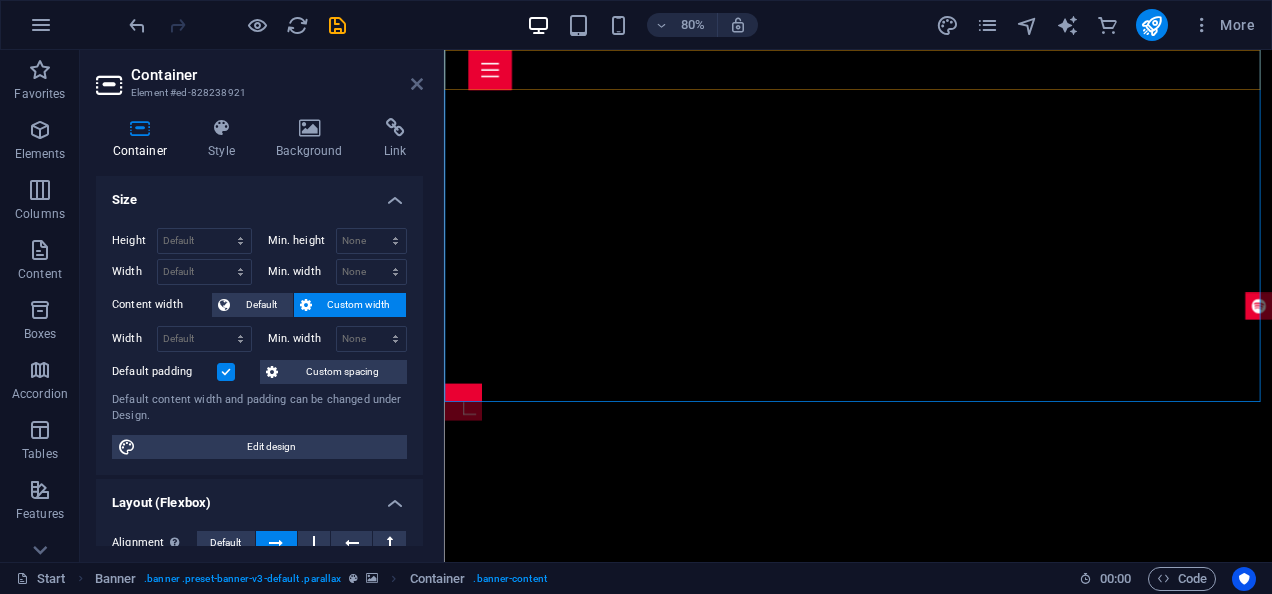 drag, startPoint x: 297, startPoint y: 44, endPoint x: 419, endPoint y: 84, distance: 128.39003 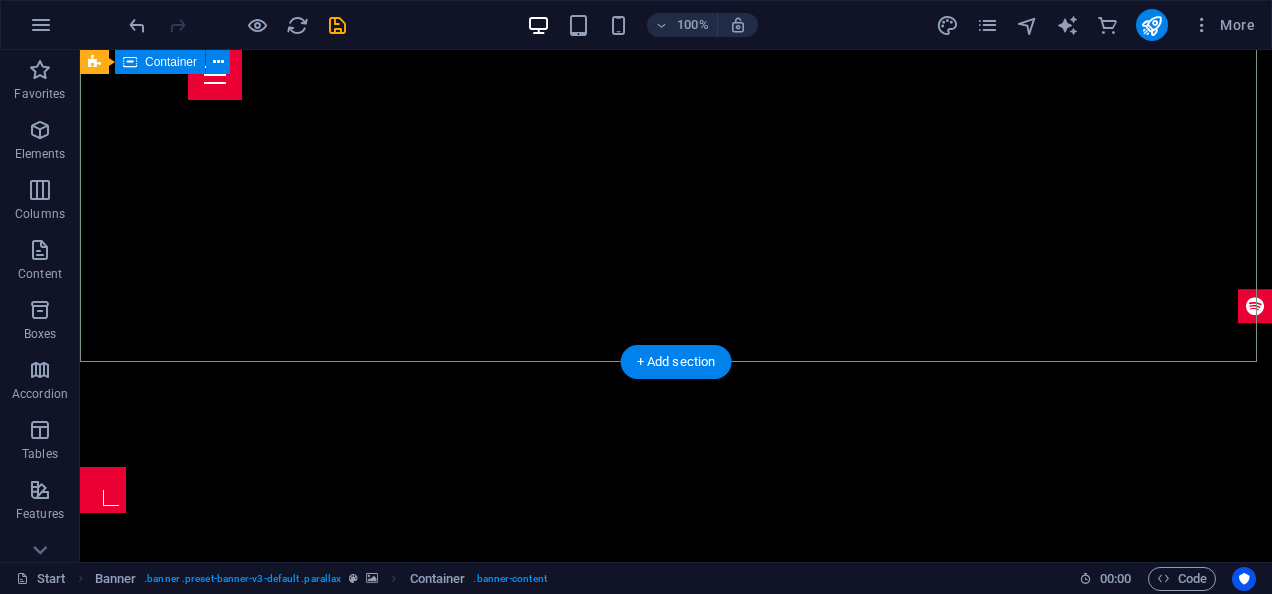 click at bounding box center (676, 625) 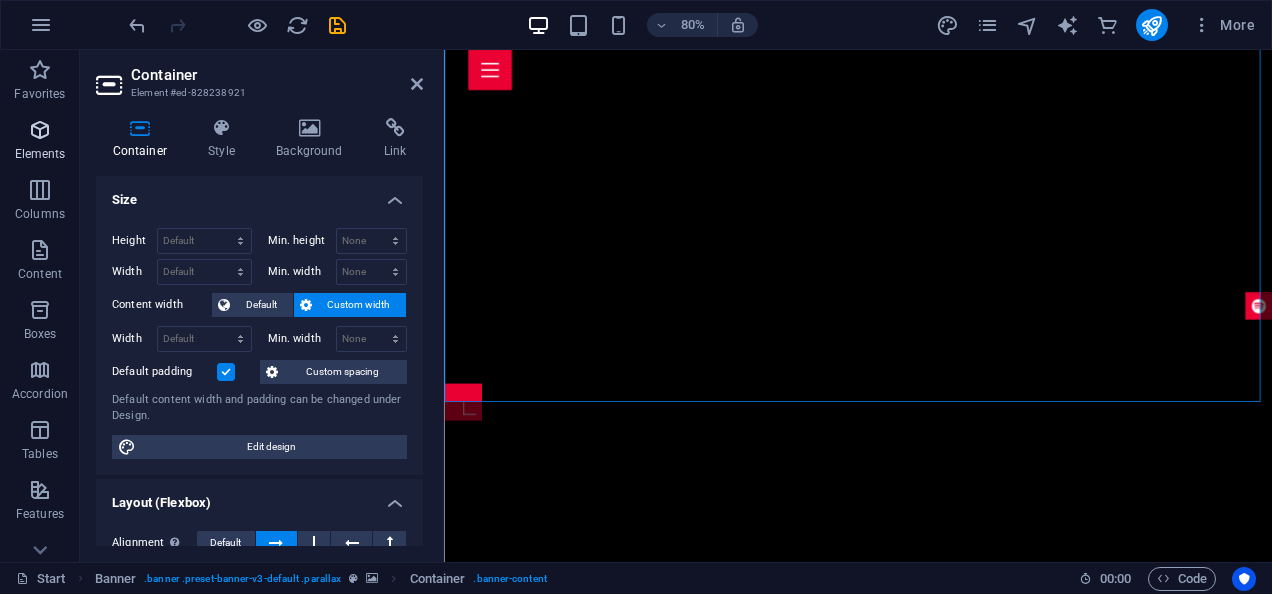 click on "Elements" at bounding box center [40, 142] 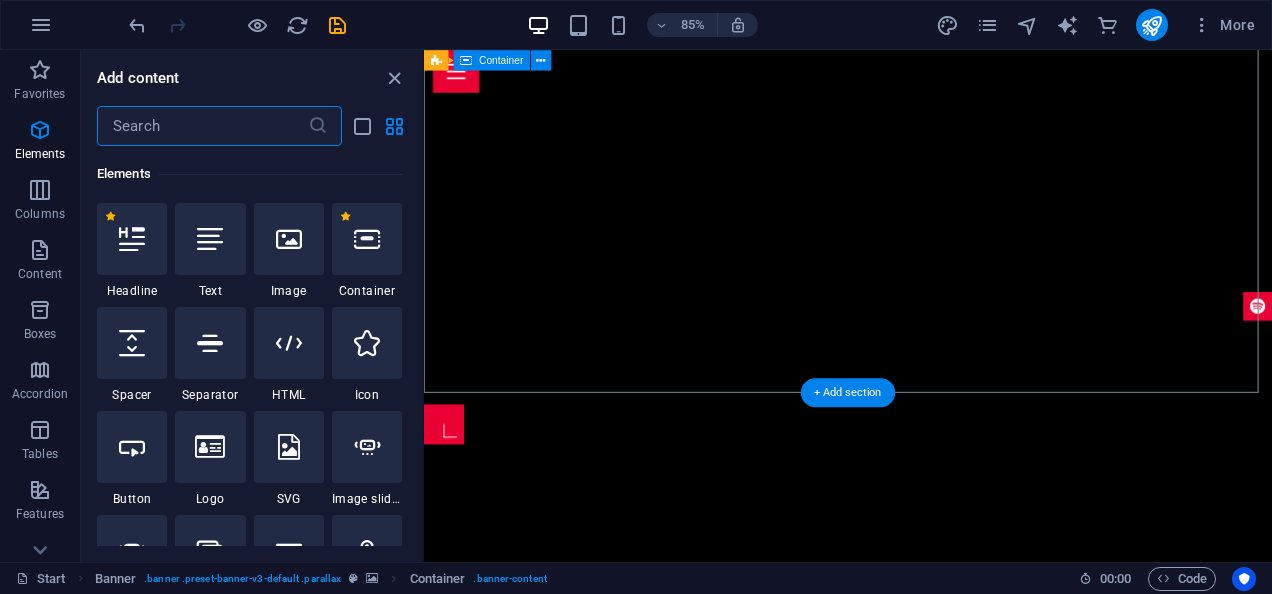 scroll, scrollTop: 213, scrollLeft: 0, axis: vertical 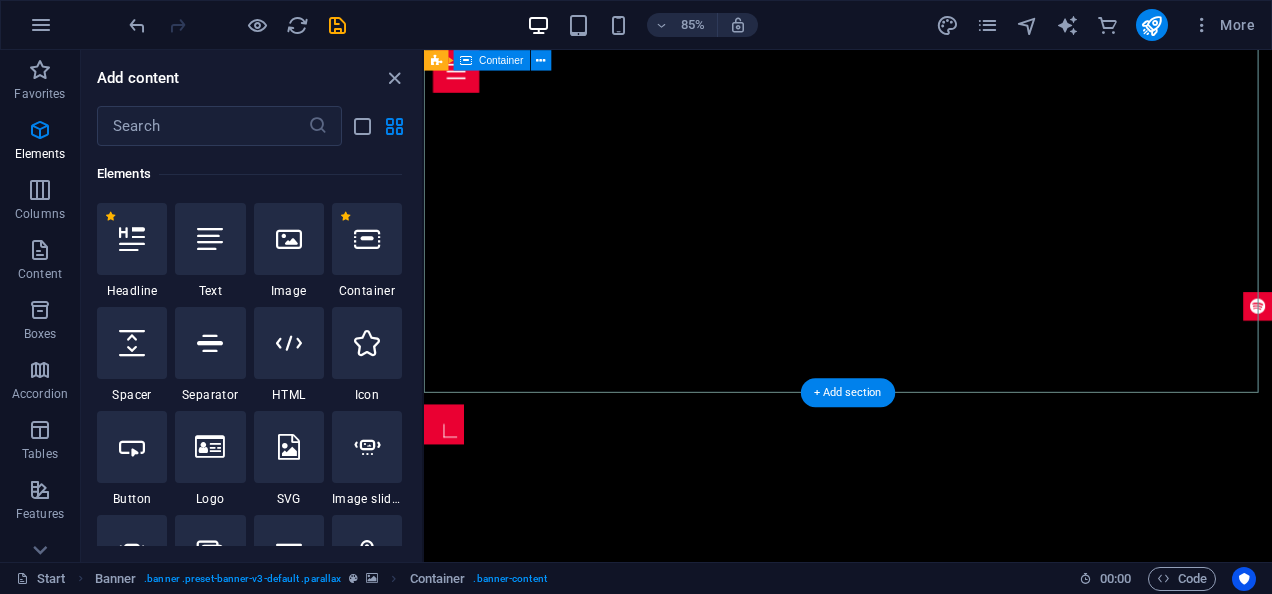 click at bounding box center (923, 625) 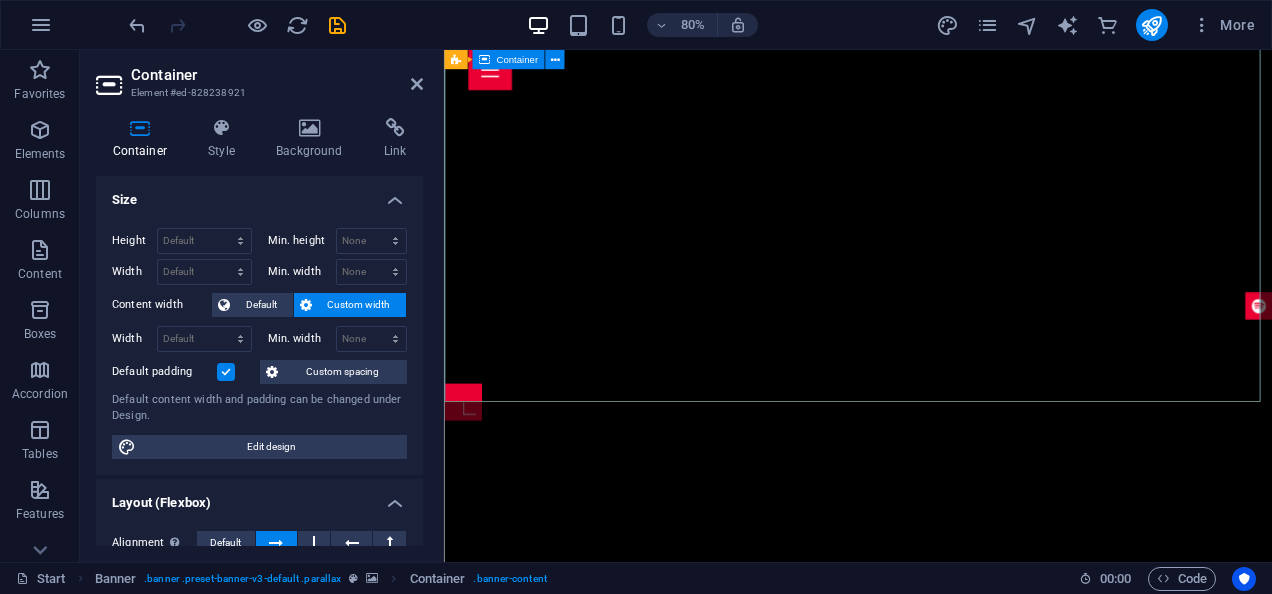 click at bounding box center [961, 625] 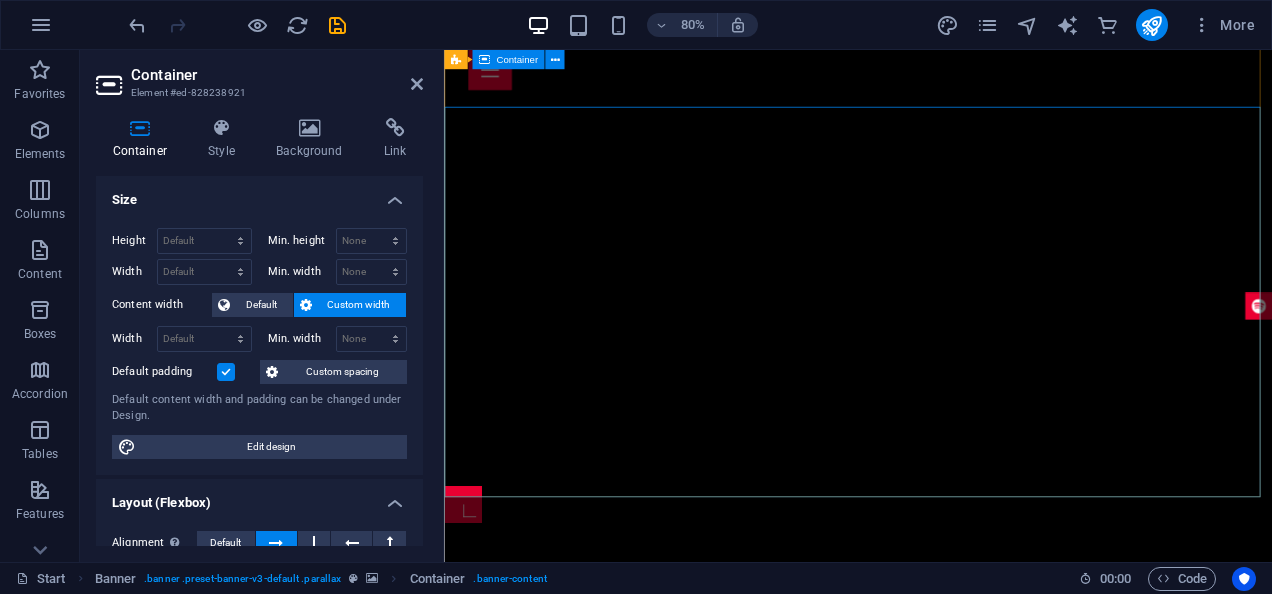 scroll, scrollTop: 0, scrollLeft: 0, axis: both 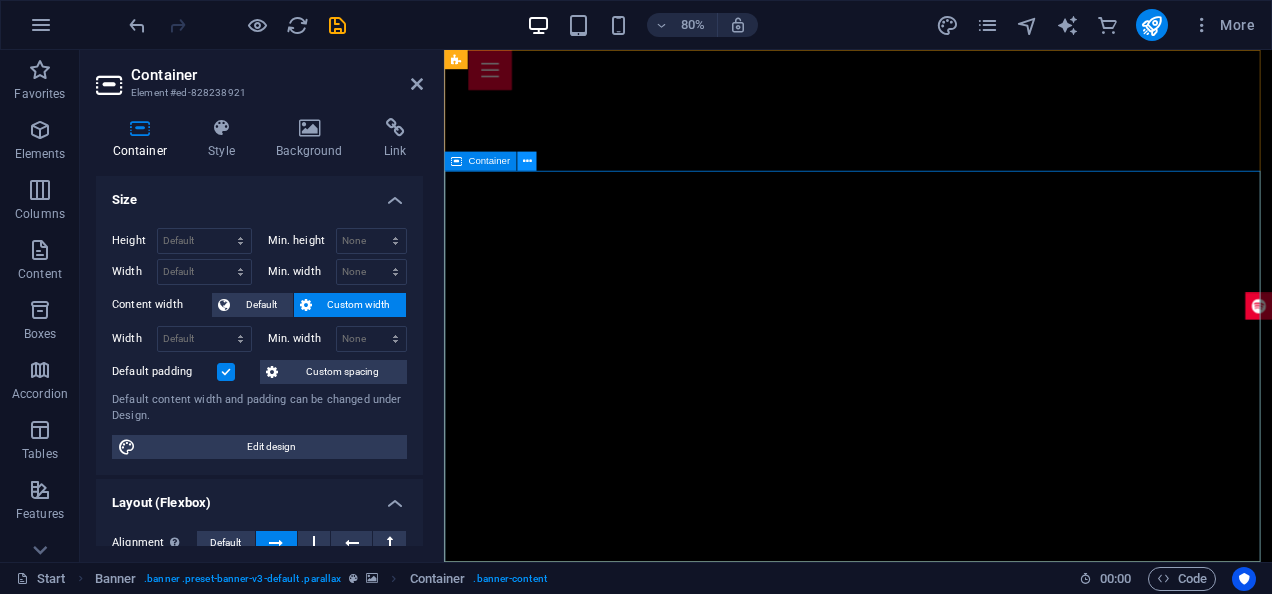 click at bounding box center (526, 161) 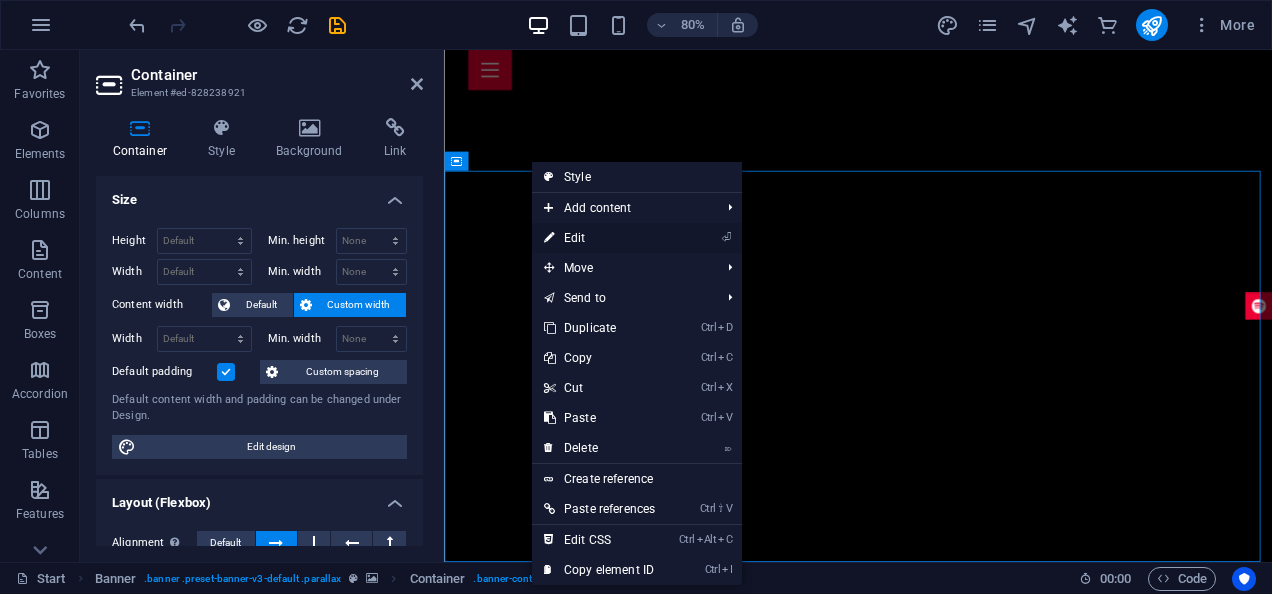 click at bounding box center (549, 238) 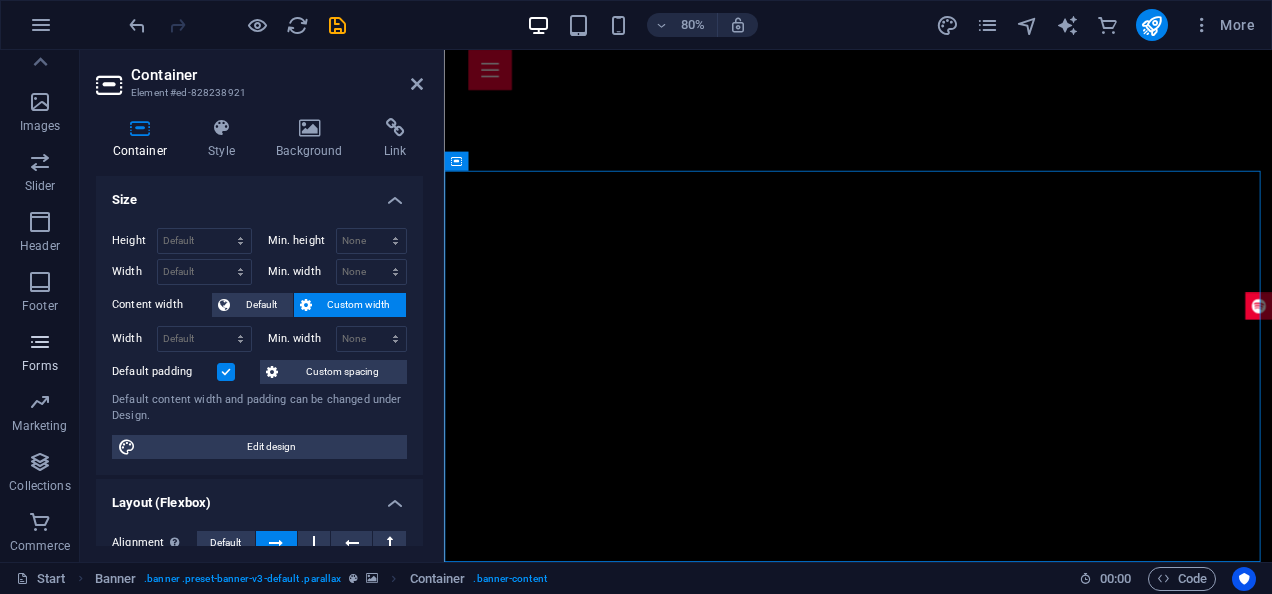 scroll, scrollTop: 48, scrollLeft: 0, axis: vertical 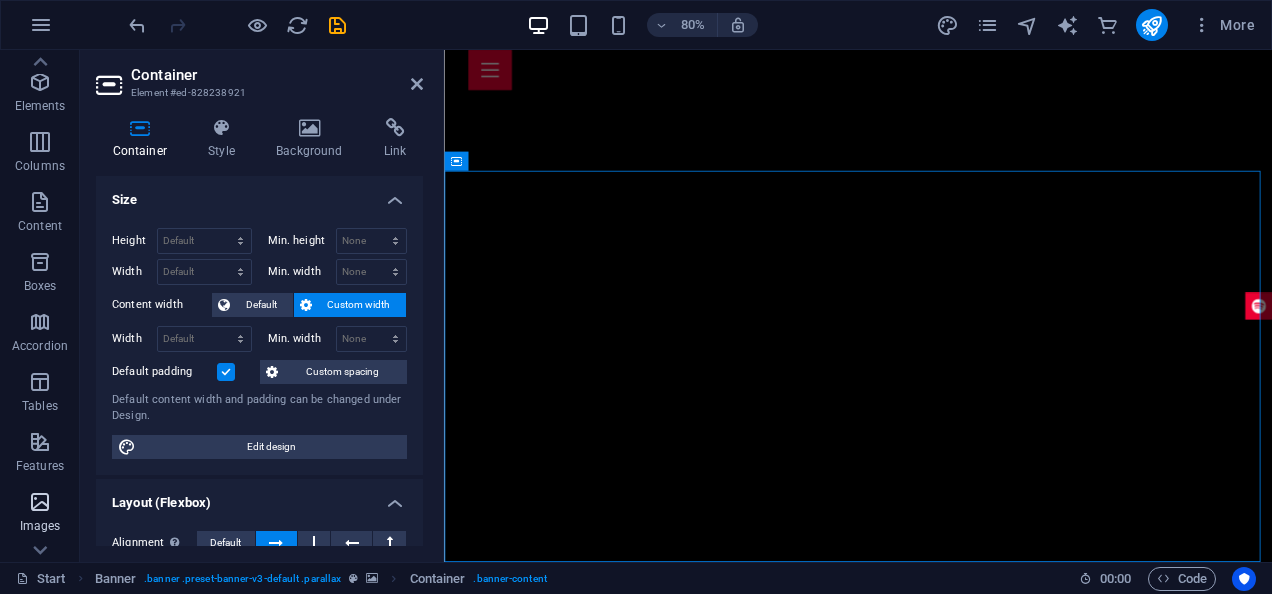 click at bounding box center (40, 502) 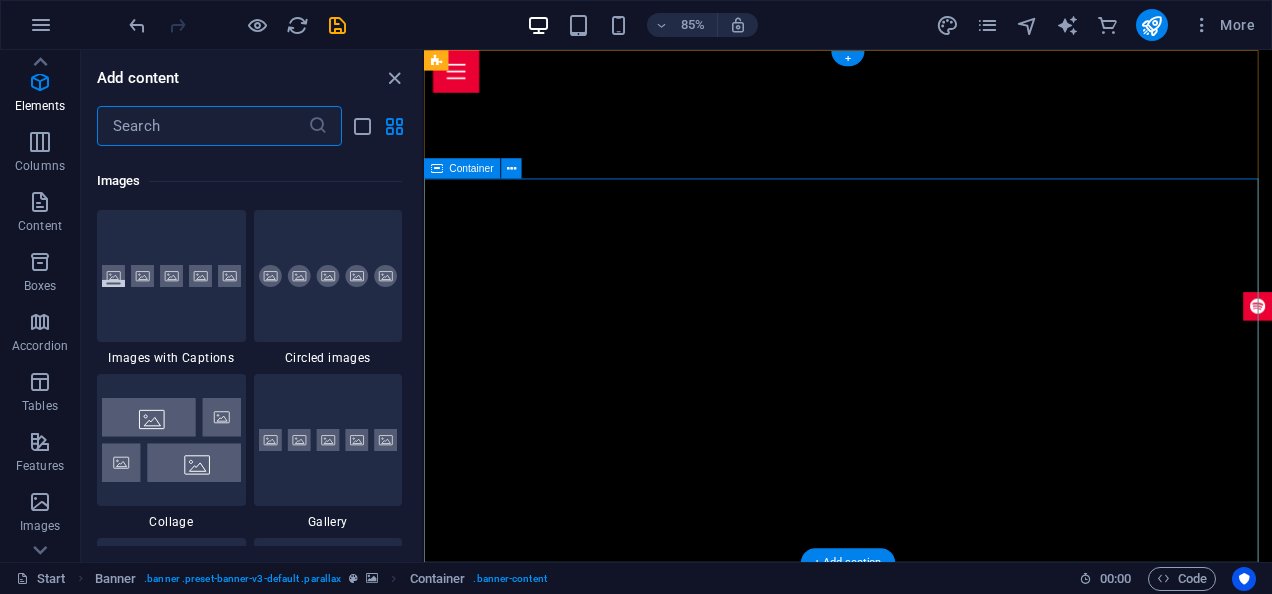 scroll, scrollTop: 10140, scrollLeft: 0, axis: vertical 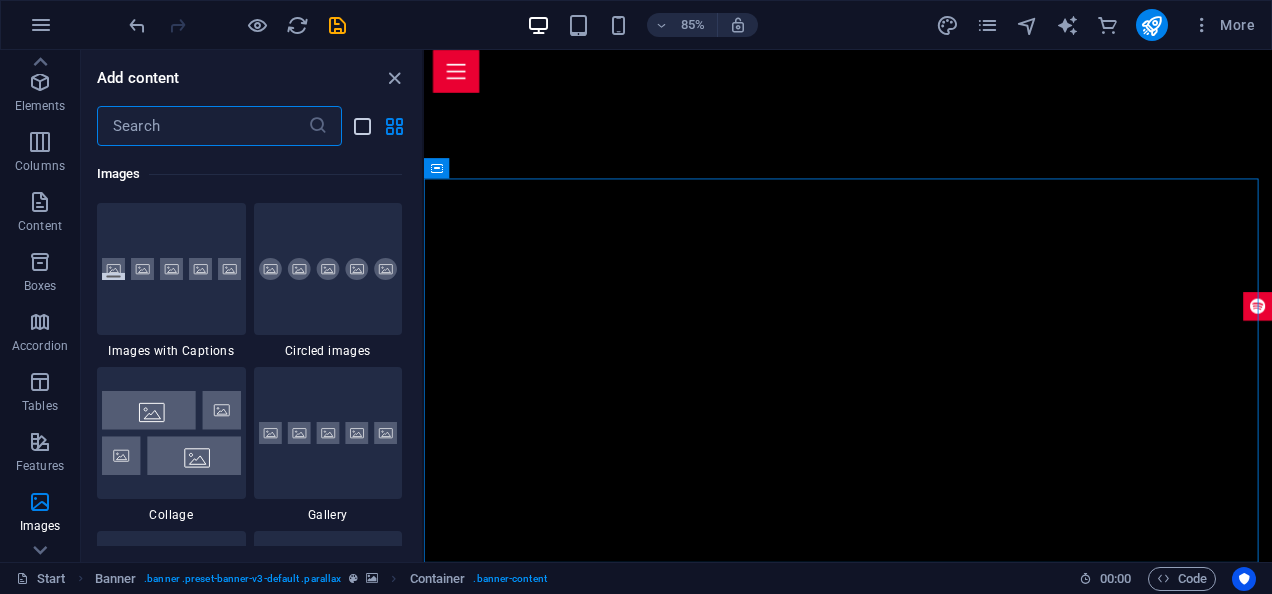 click at bounding box center [362, 126] 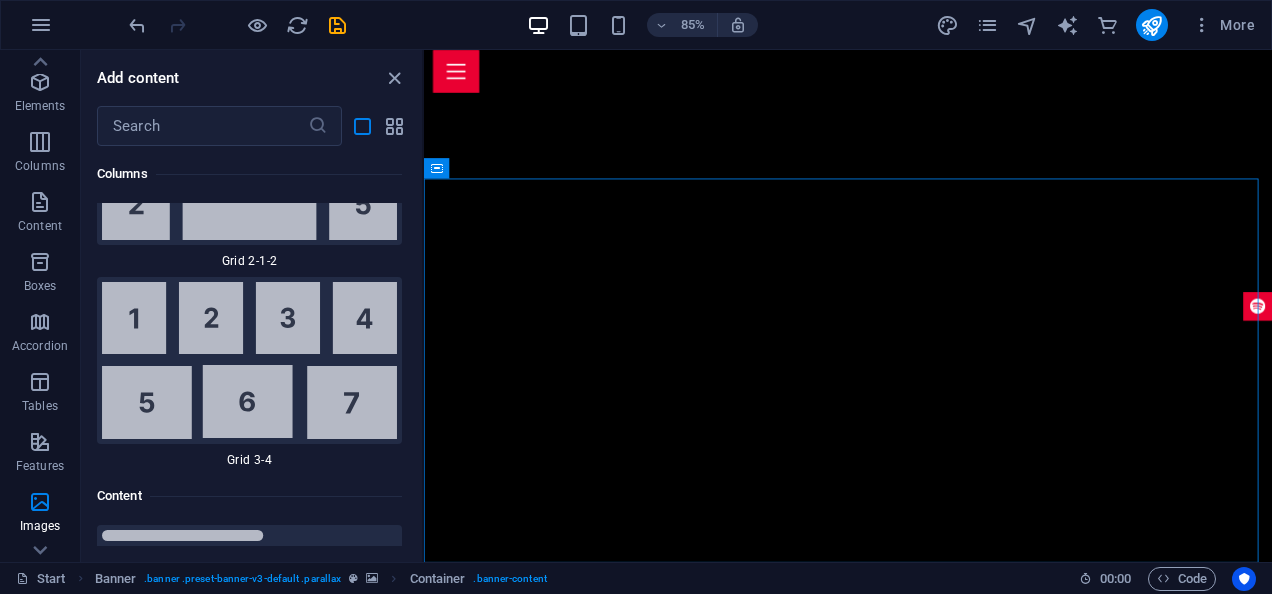 scroll, scrollTop: 24063, scrollLeft: 0, axis: vertical 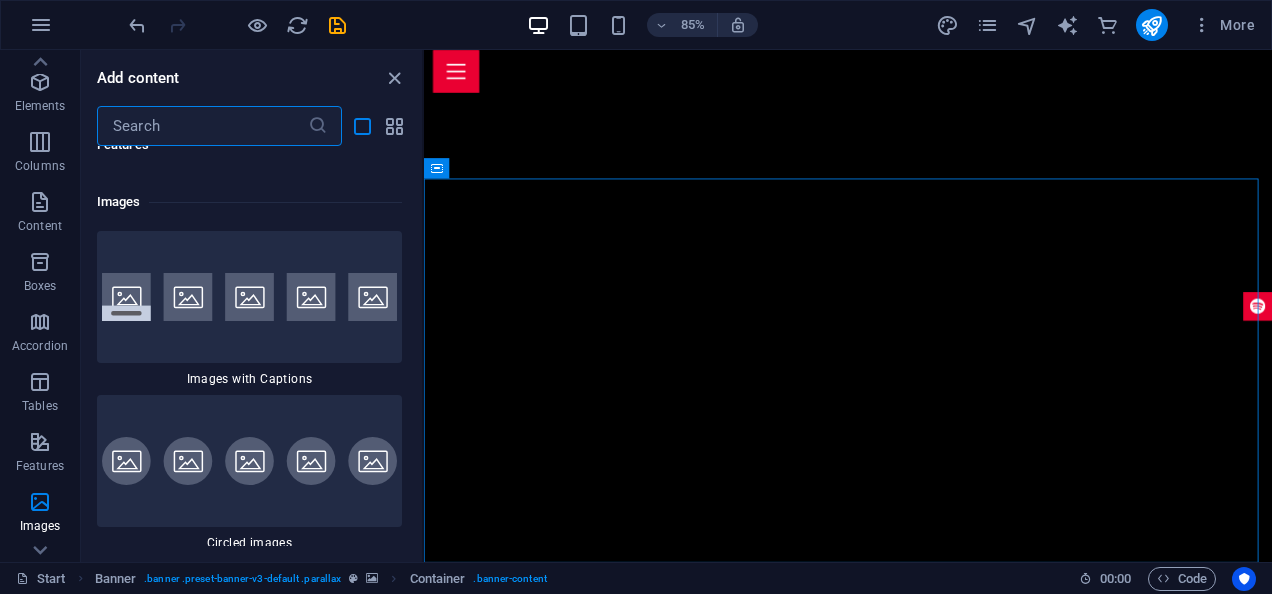 click at bounding box center (202, 126) 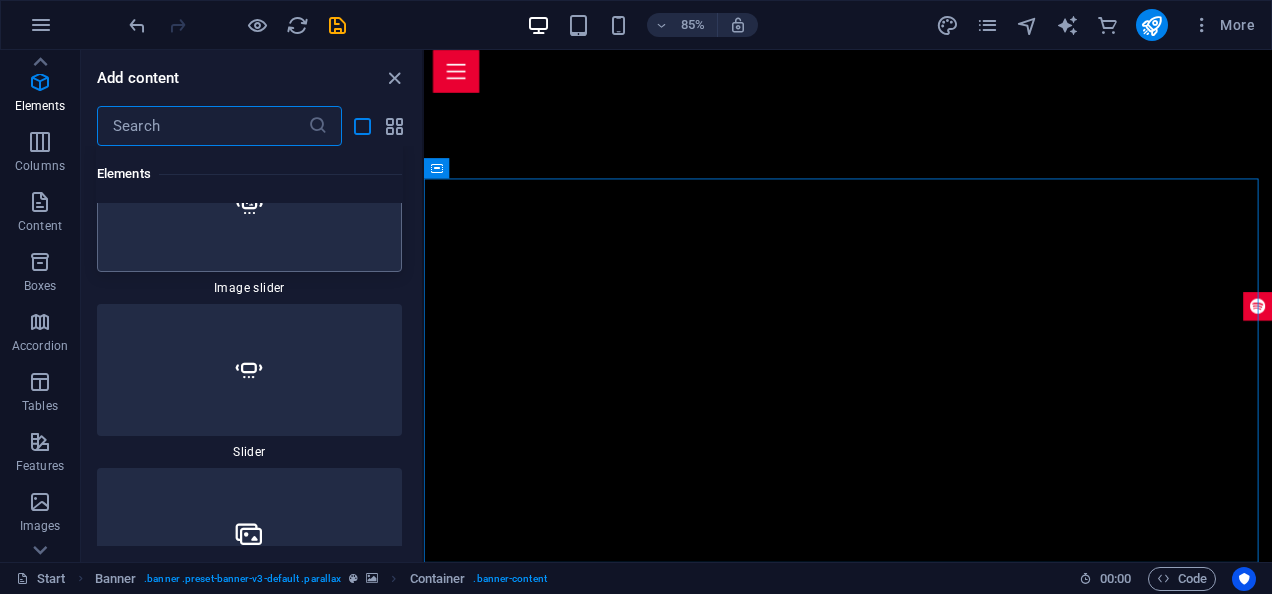 scroll, scrollTop: 2283, scrollLeft: 0, axis: vertical 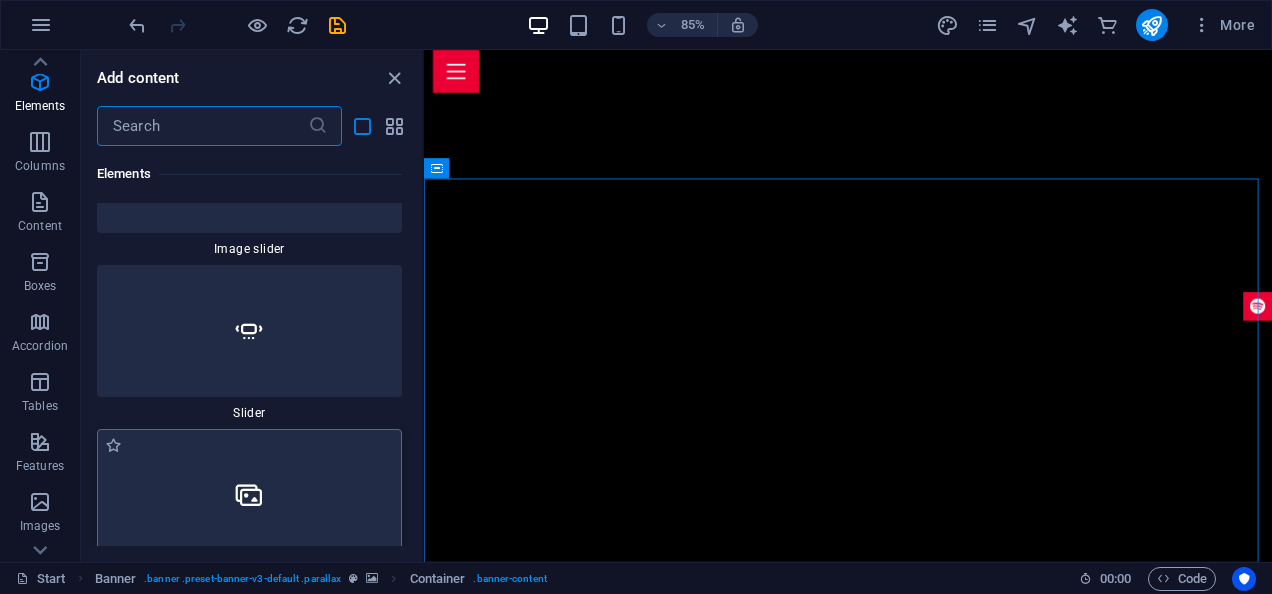 click at bounding box center (249, 495) 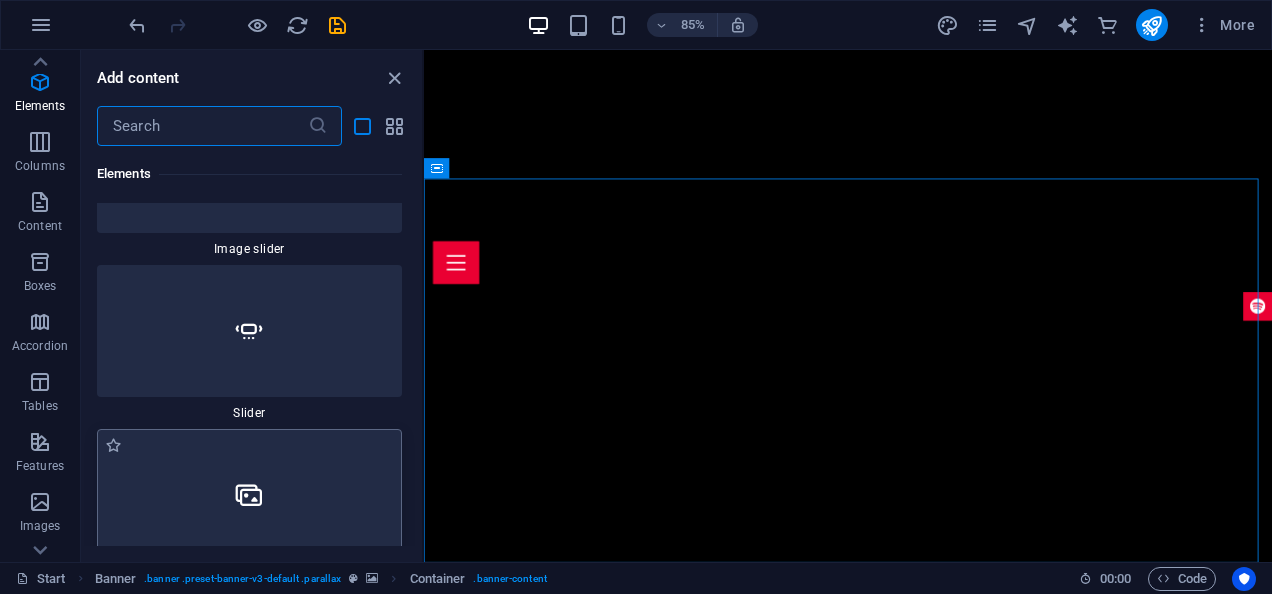 select on "4" 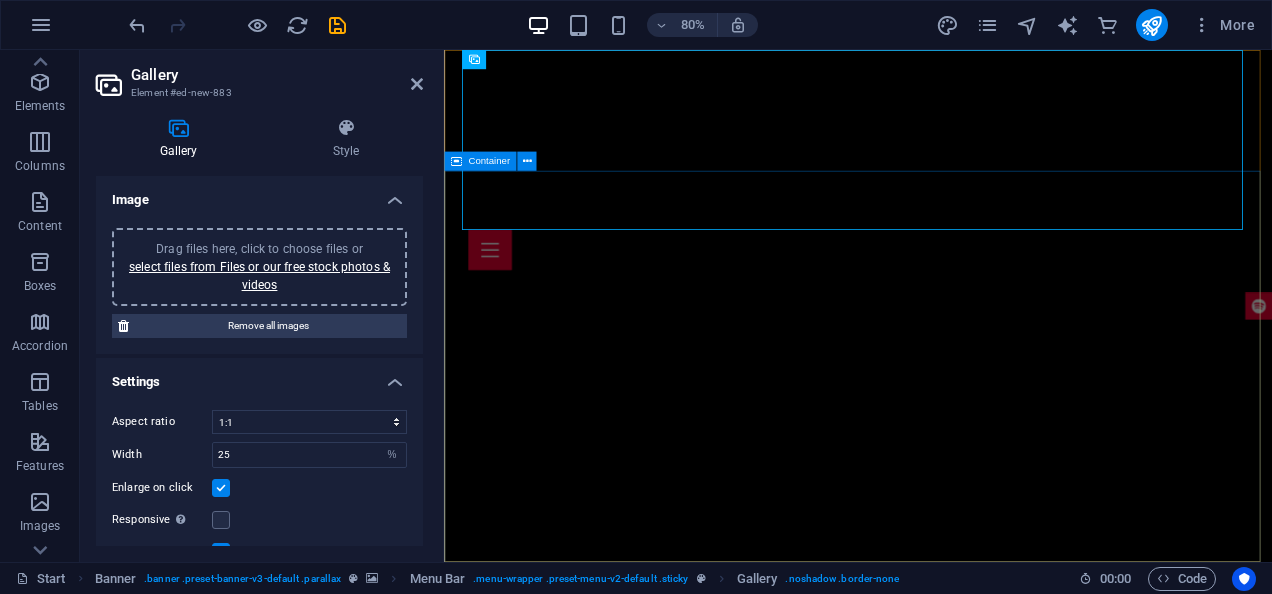 scroll, scrollTop: 0, scrollLeft: 0, axis: both 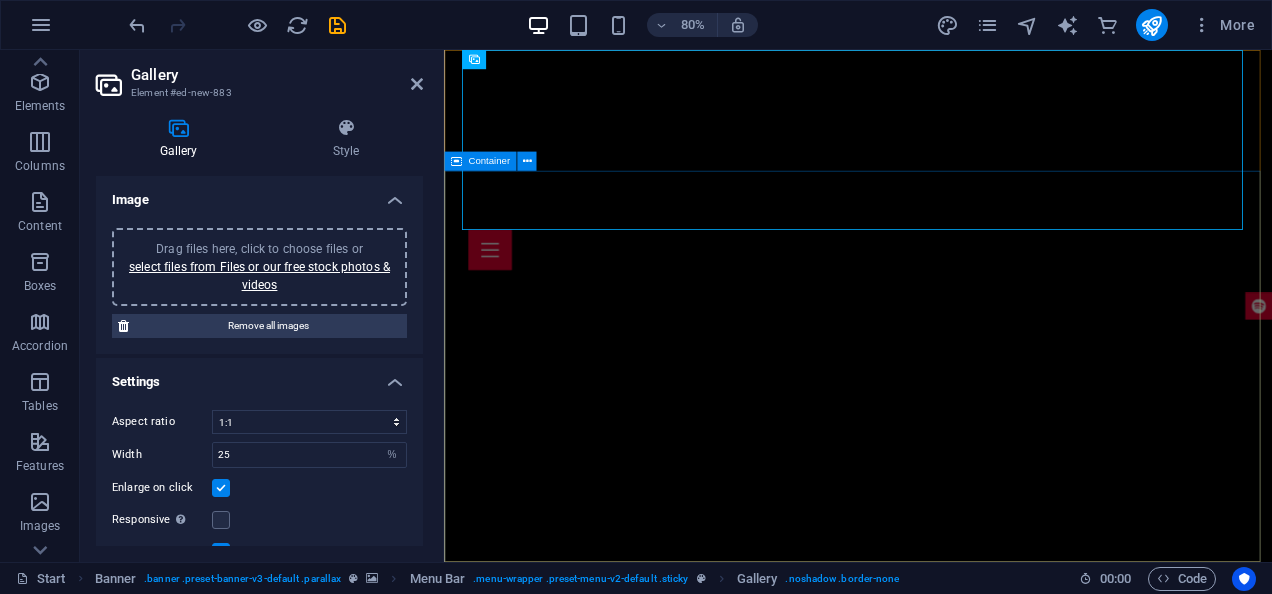 click at bounding box center (961, 953) 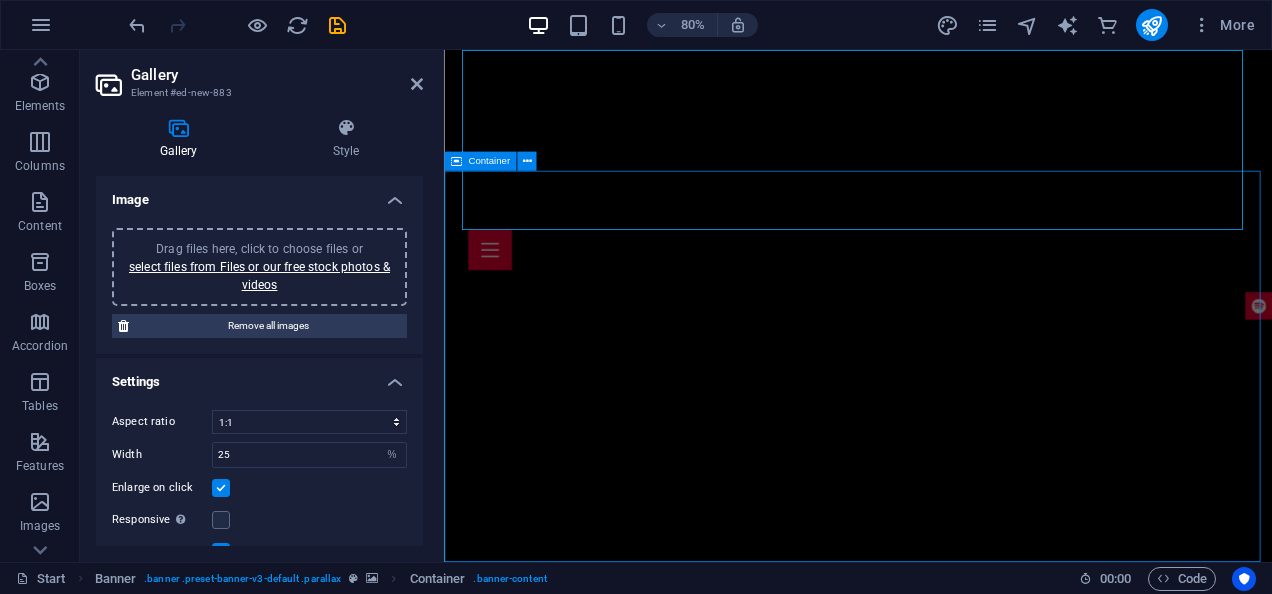 click at bounding box center [961, 953] 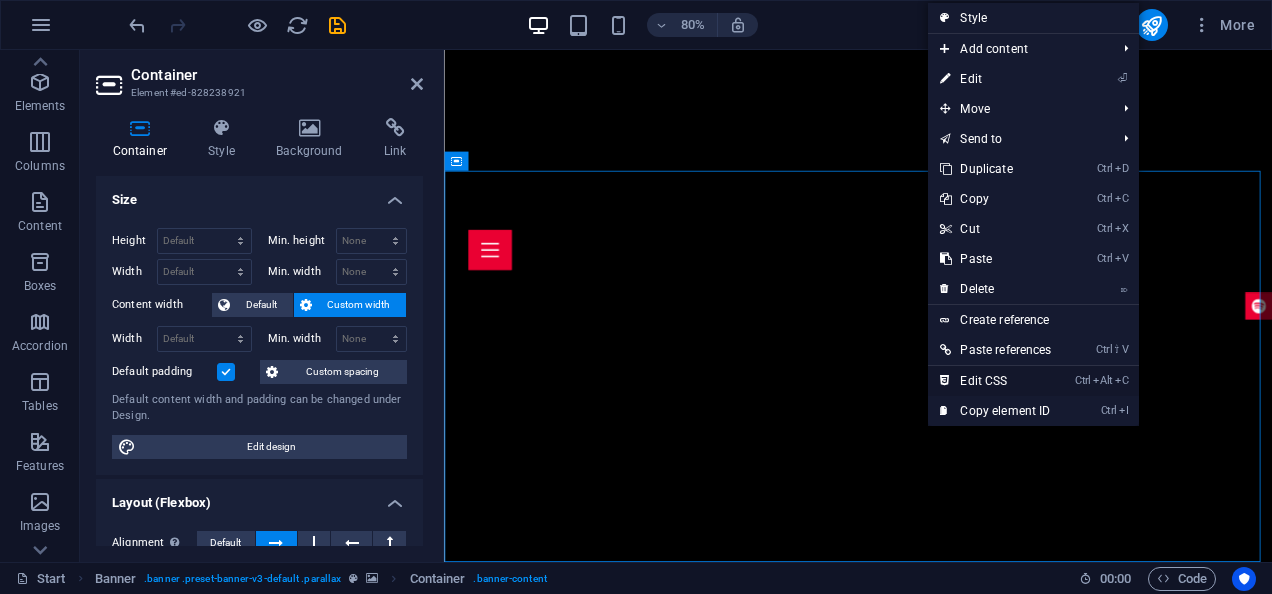 click on "Ctrl Alt C  Edit CSS" at bounding box center [995, 381] 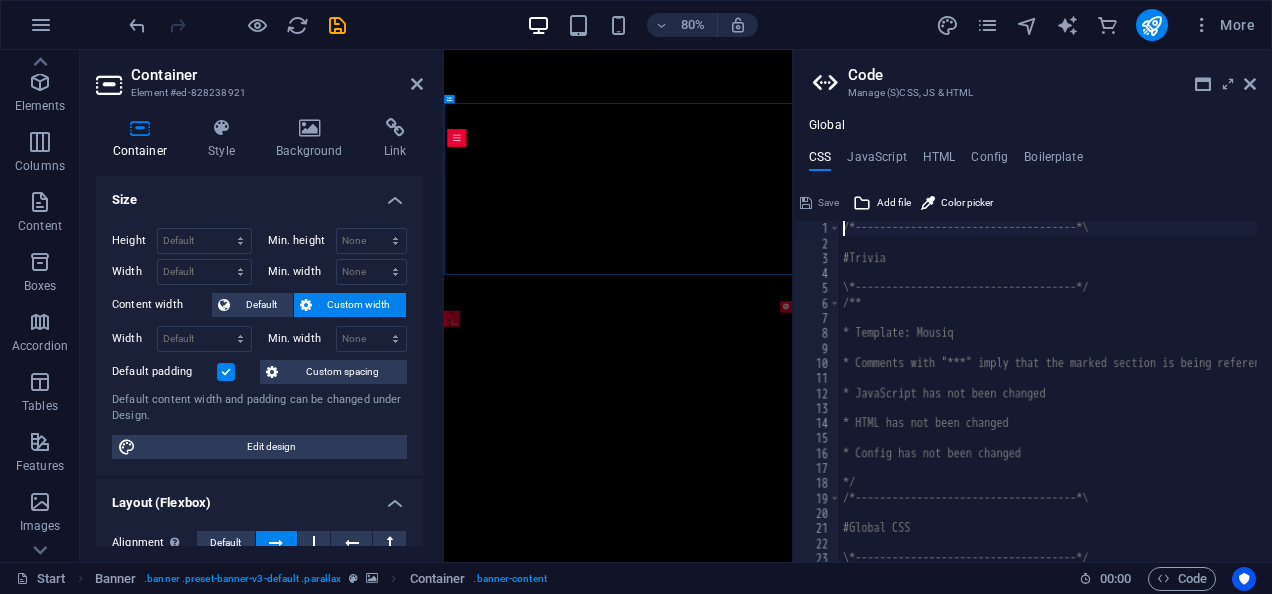 type on "@include social-icons(" 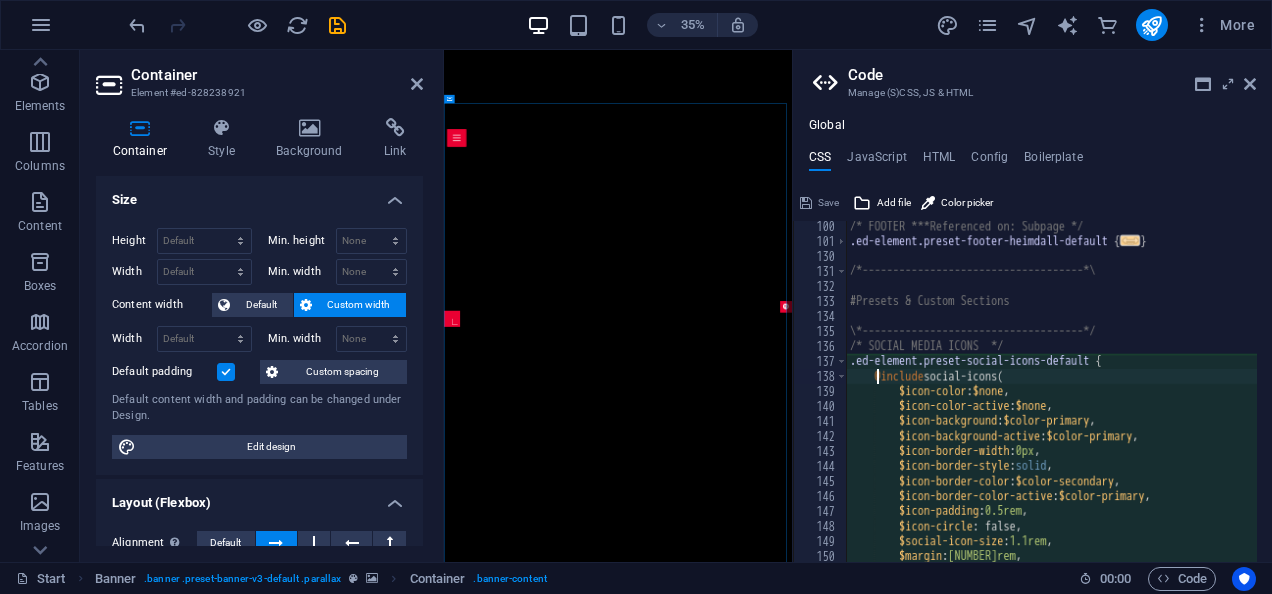 scroll, scrollTop: 1067, scrollLeft: 0, axis: vertical 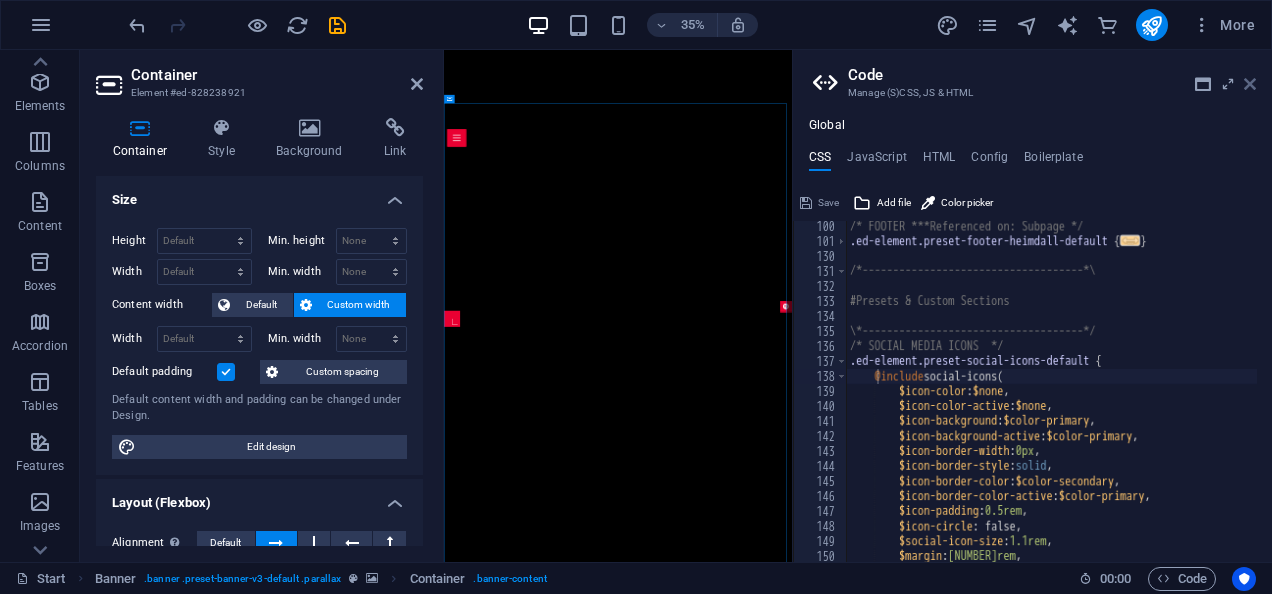 drag, startPoint x: 1250, startPoint y: 81, endPoint x: 983, endPoint y: 56, distance: 268.16785 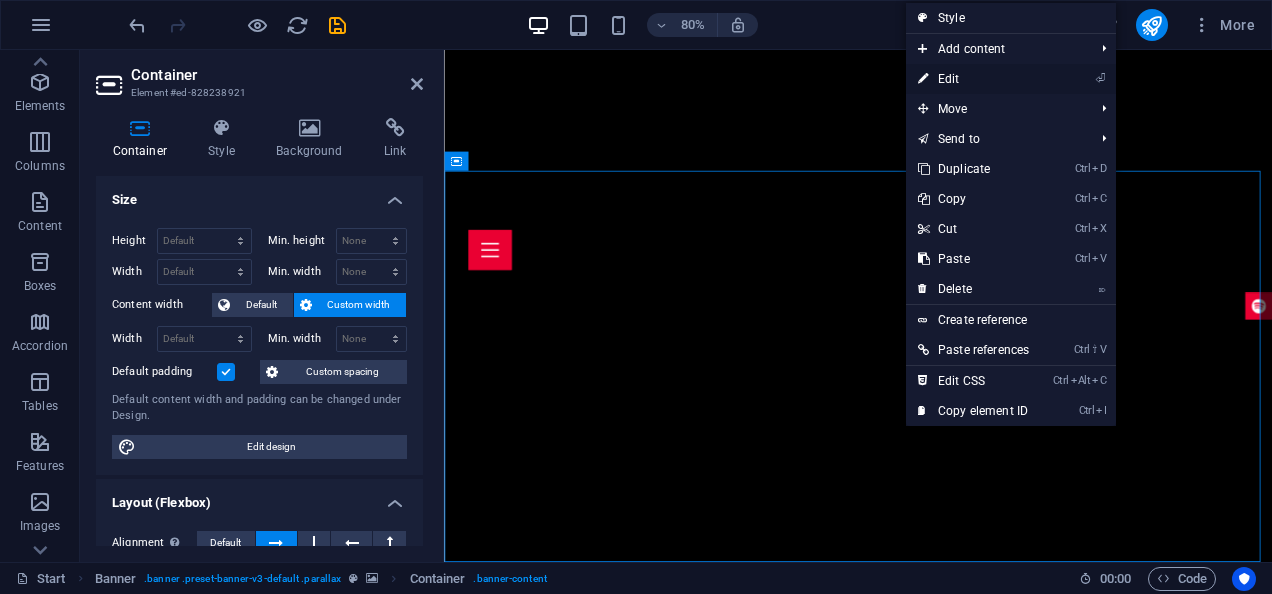 click on "⏎  Edit" at bounding box center (973, 79) 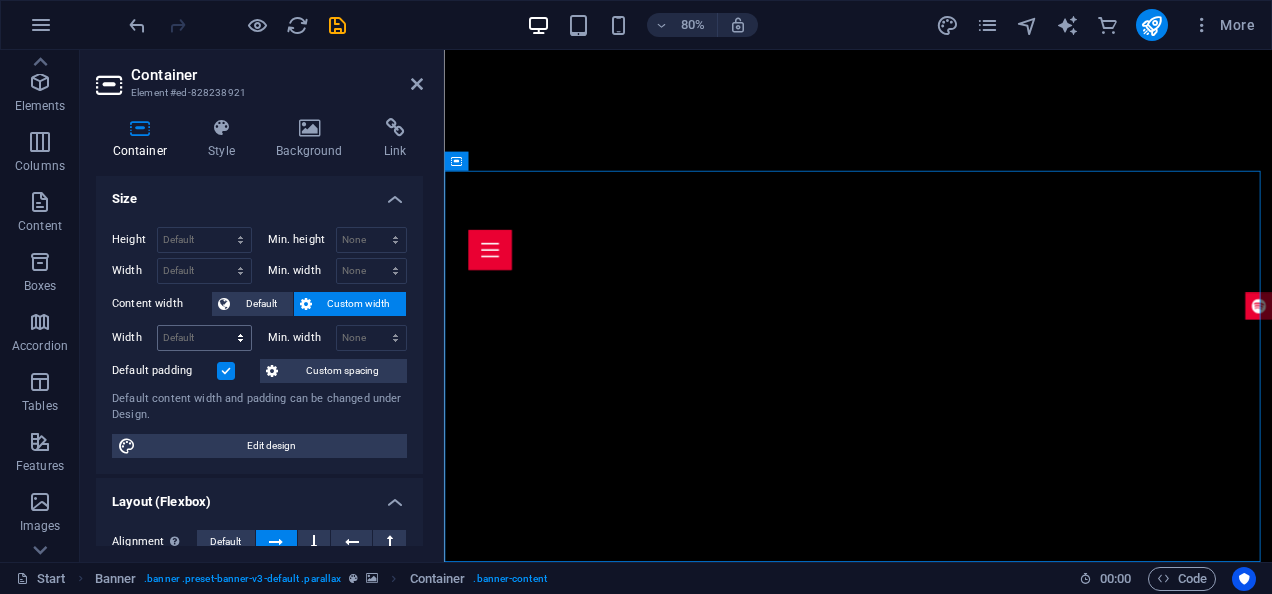 scroll, scrollTop: 0, scrollLeft: 0, axis: both 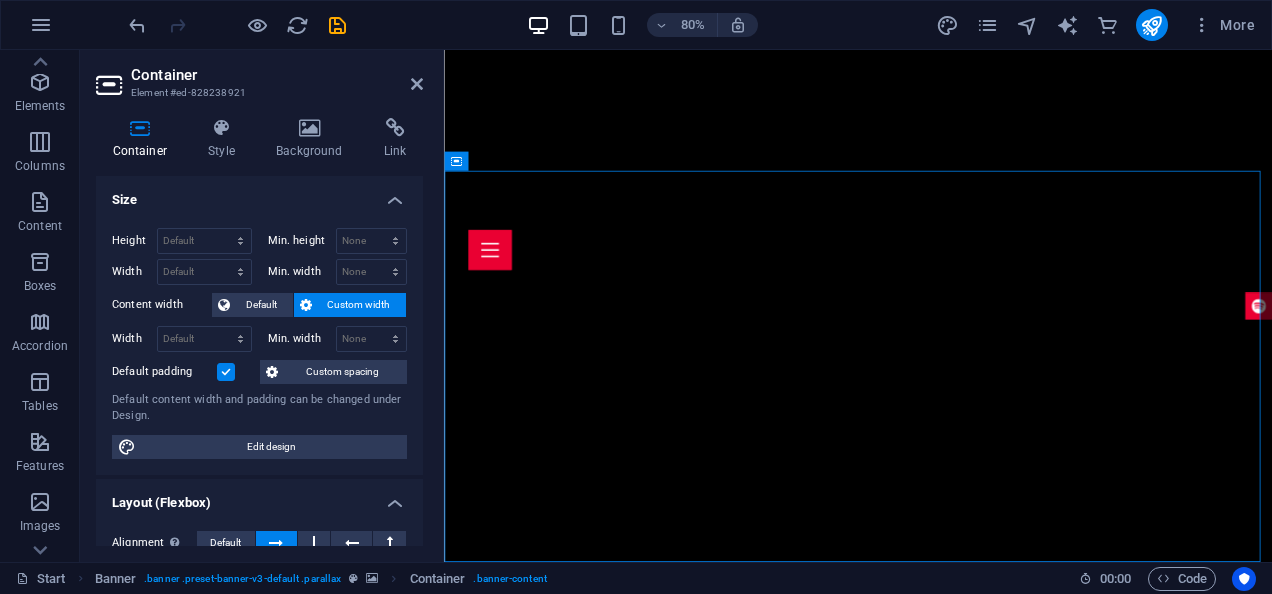 click at bounding box center (111, 85) 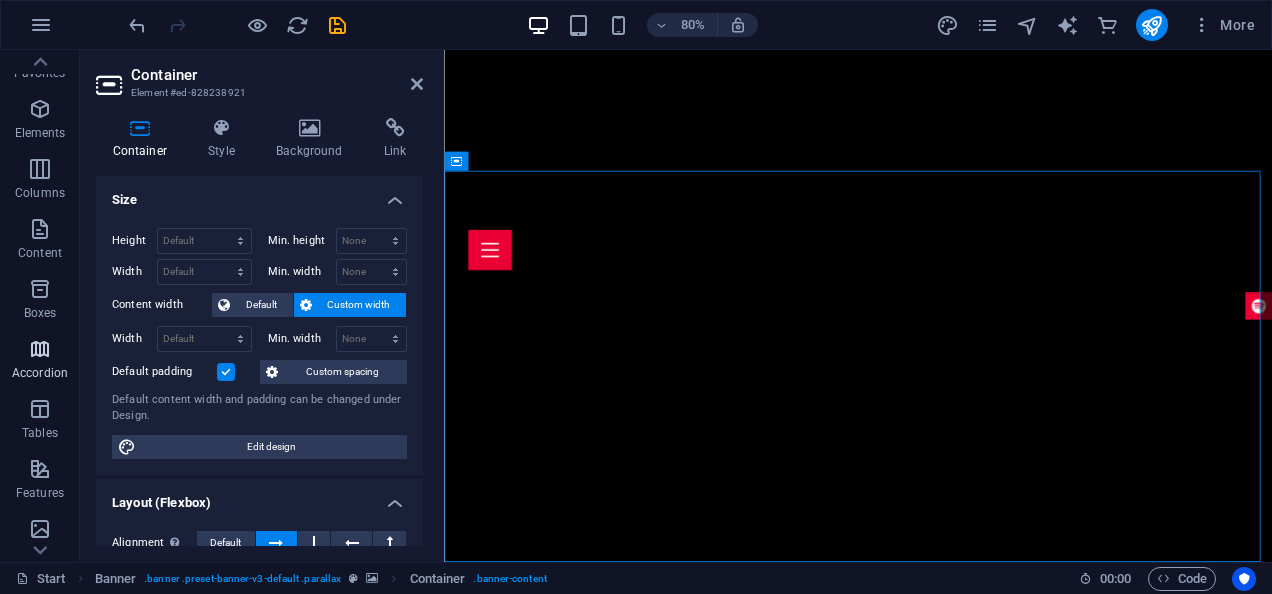 scroll, scrollTop: 0, scrollLeft: 0, axis: both 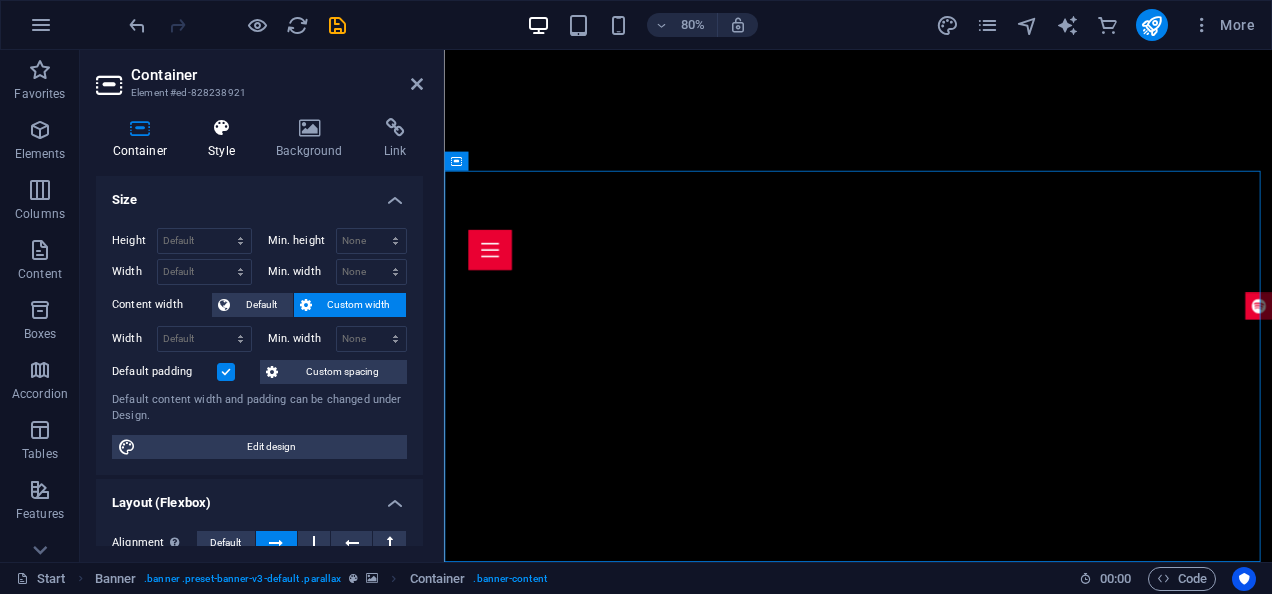 click on "Style" at bounding box center [226, 139] 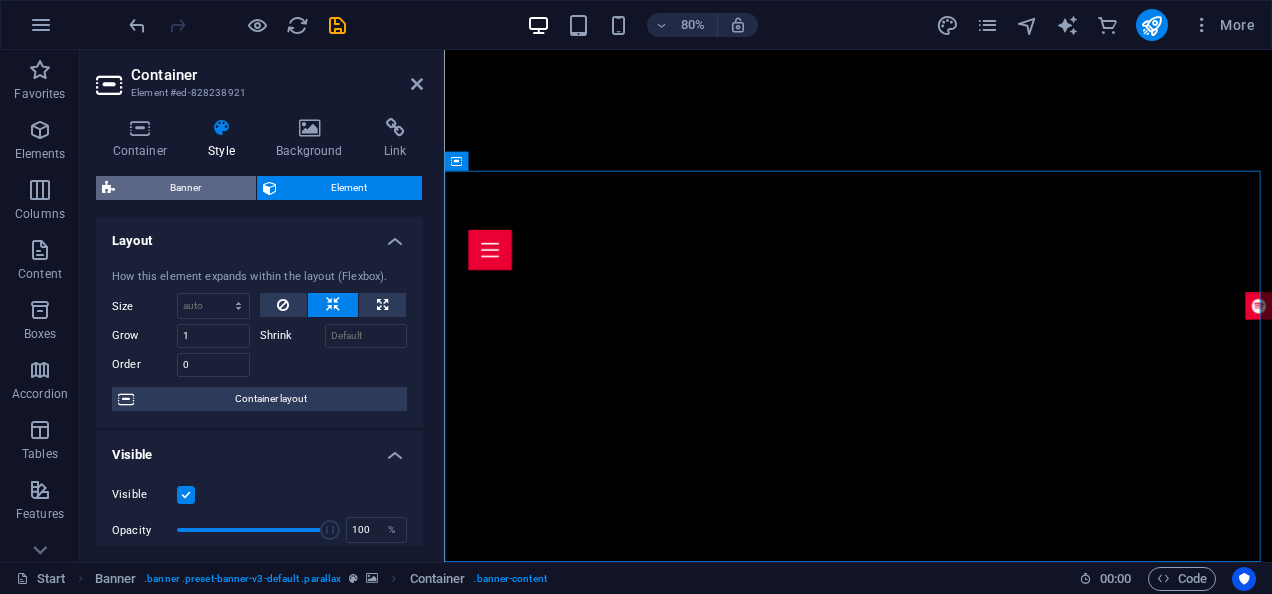 click on "Banner" at bounding box center [185, 188] 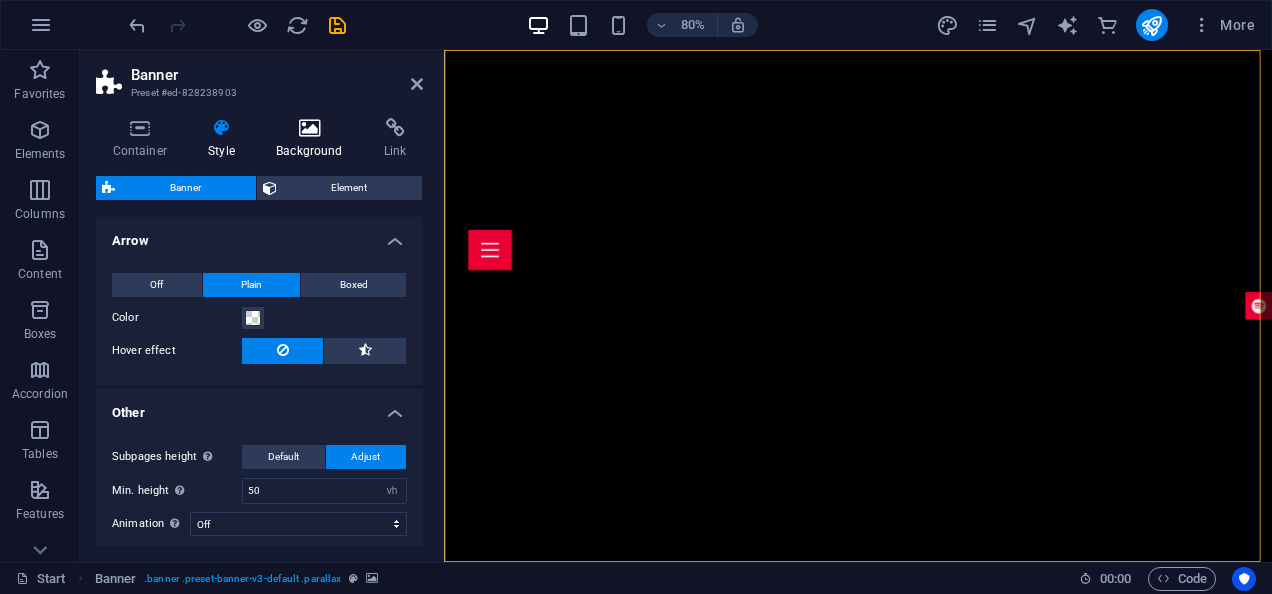 click at bounding box center (310, 128) 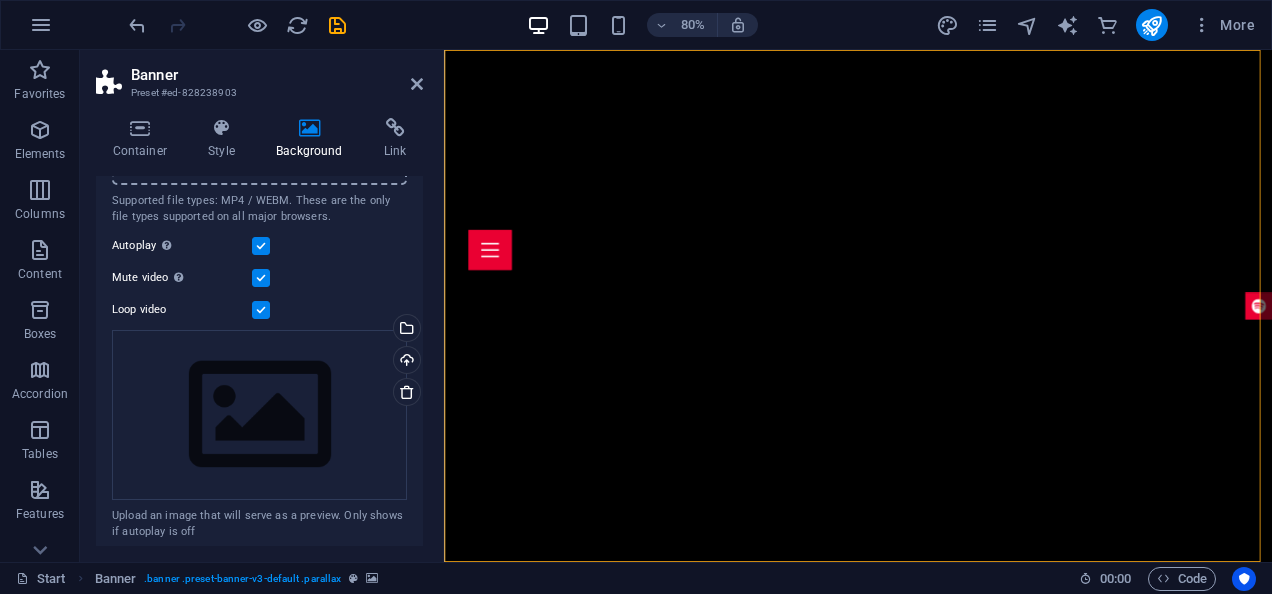 scroll, scrollTop: 254, scrollLeft: 0, axis: vertical 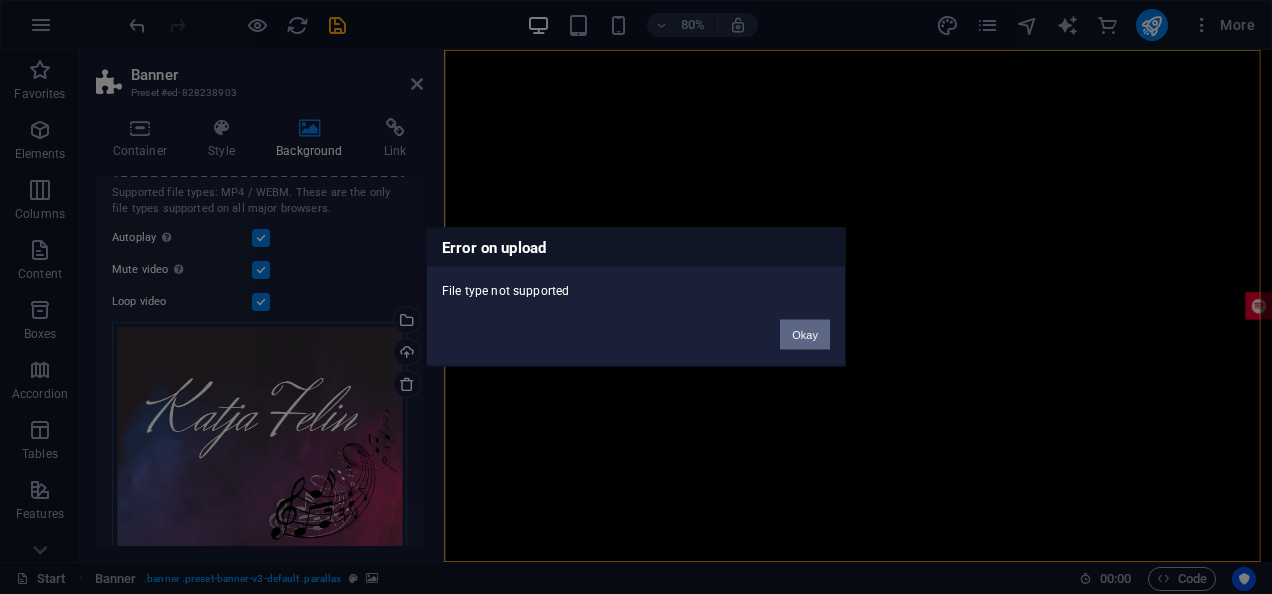 click on "Okay" at bounding box center (805, 335) 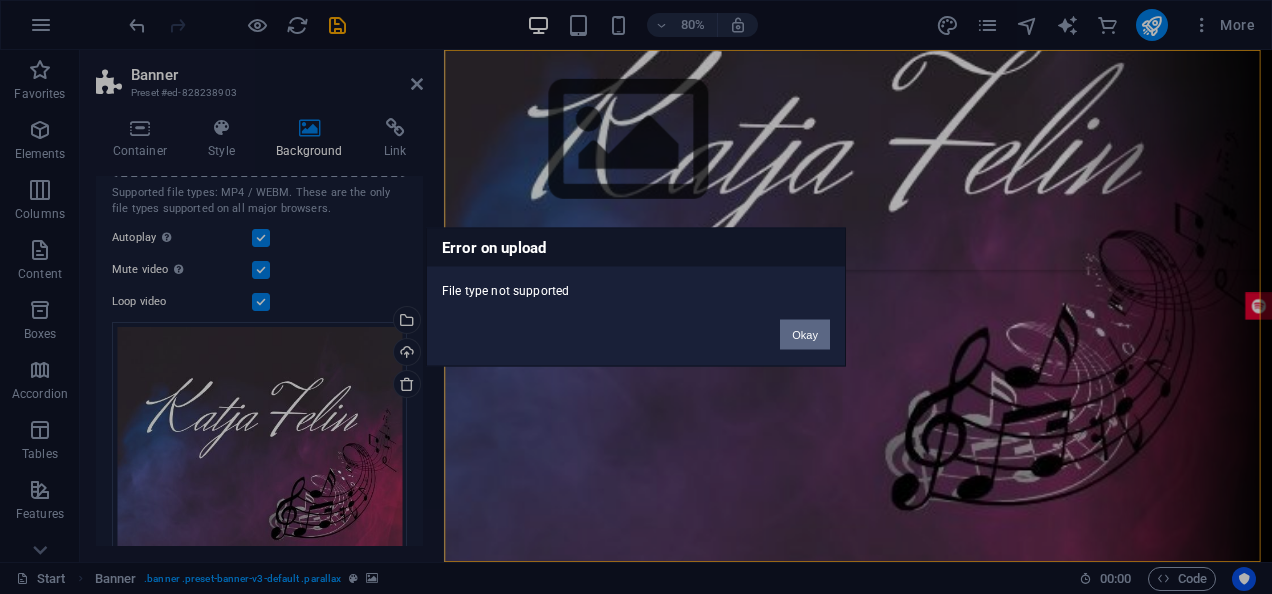 click on "Okay" at bounding box center (805, 335) 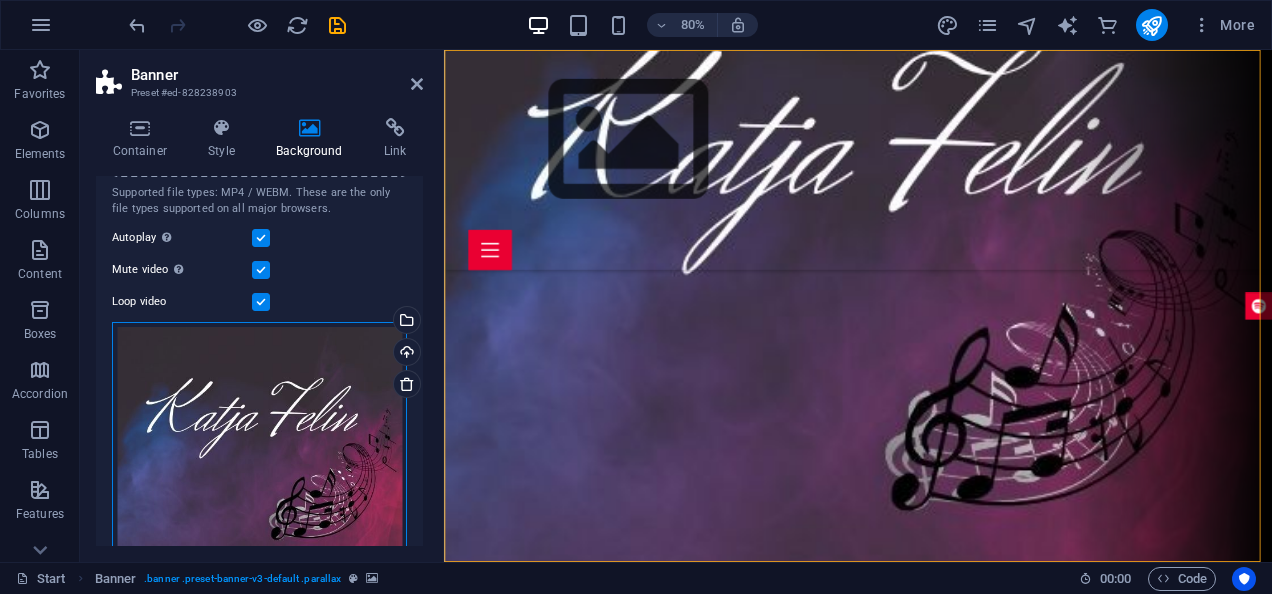 click on "Drag files here, click to choose files or select files from Files or our free stock photos & videos" at bounding box center (259, 469) 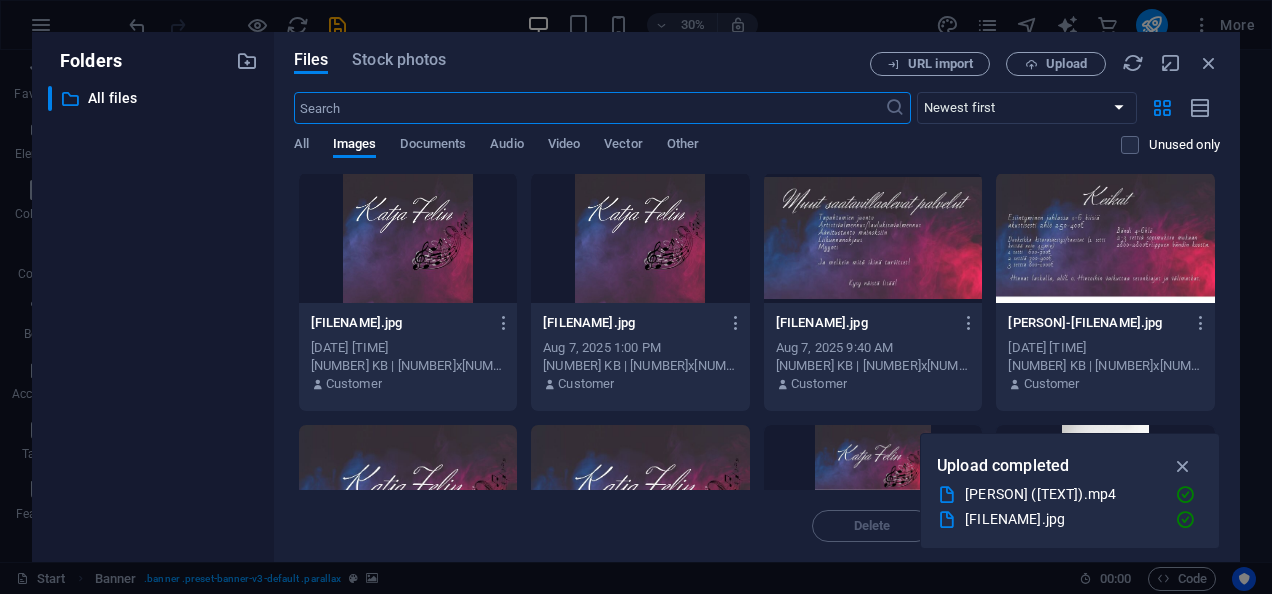 scroll, scrollTop: 0, scrollLeft: 0, axis: both 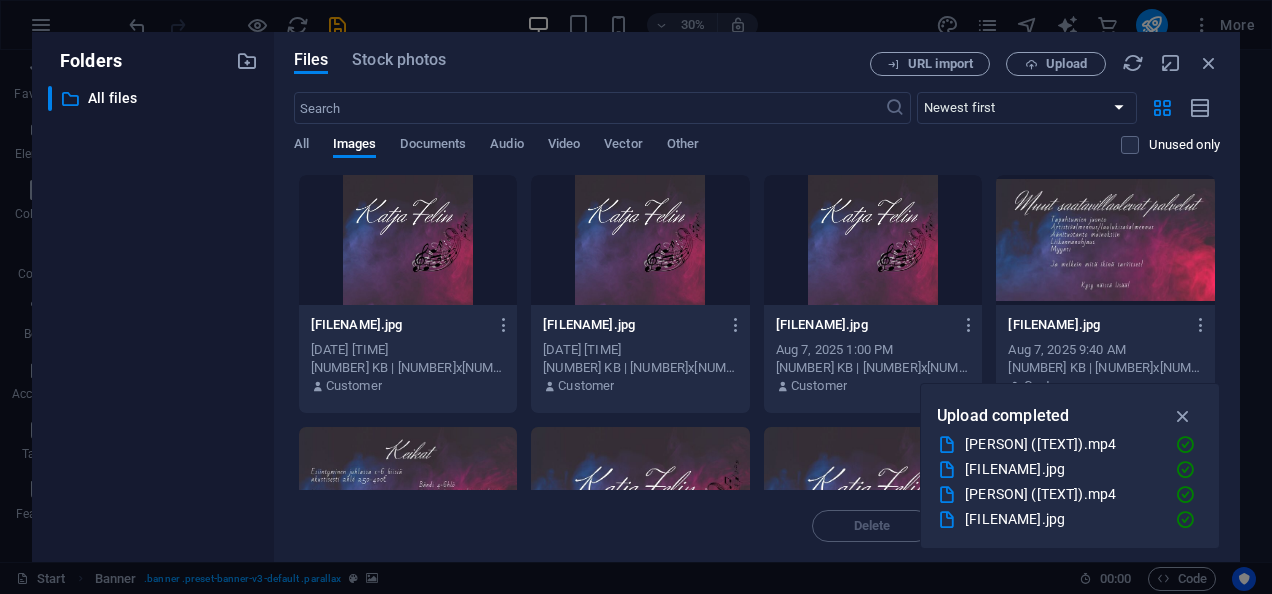 click at bounding box center (408, 240) 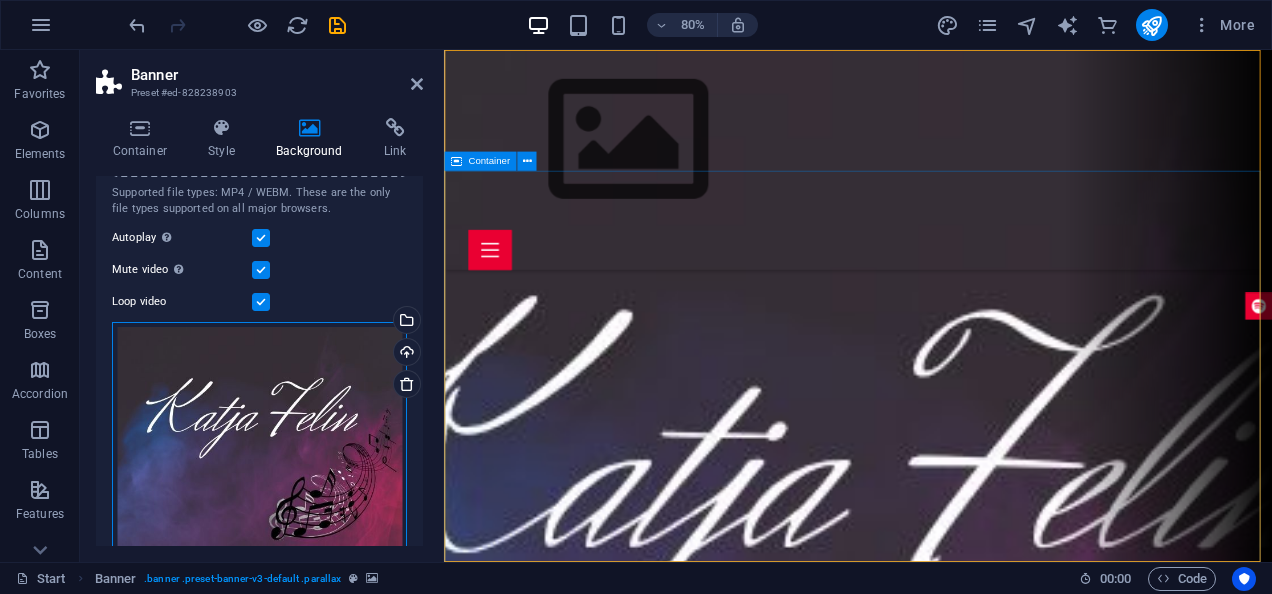 drag, startPoint x: 777, startPoint y: 459, endPoint x: 642, endPoint y: 450, distance: 135.29967 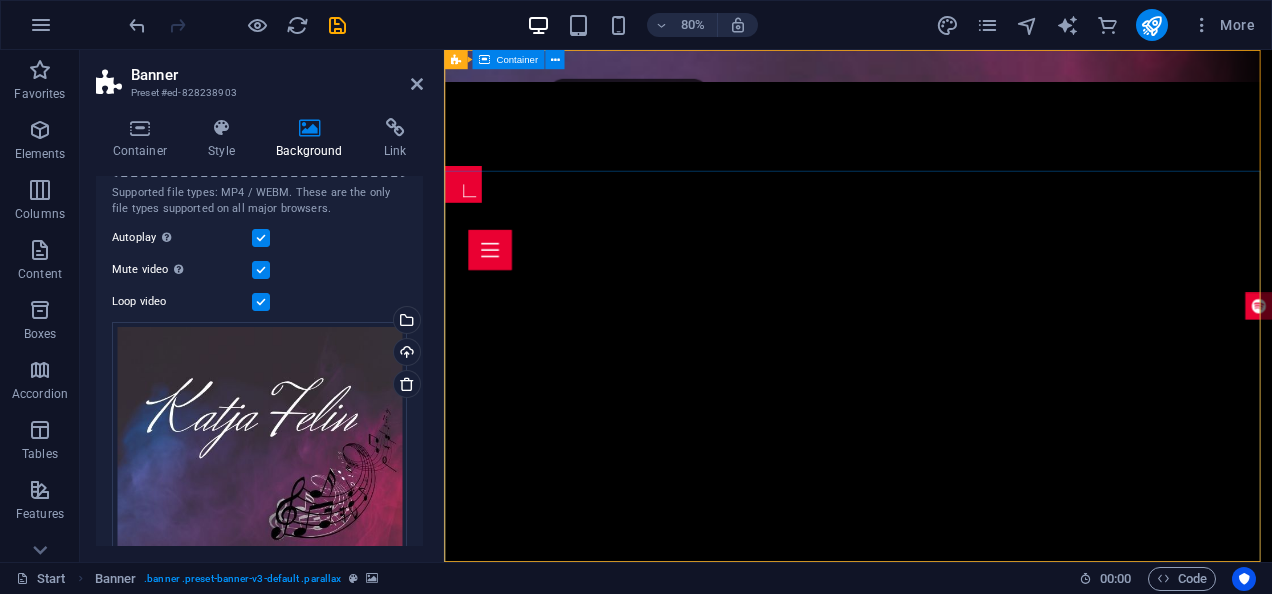 scroll, scrollTop: 0, scrollLeft: 0, axis: both 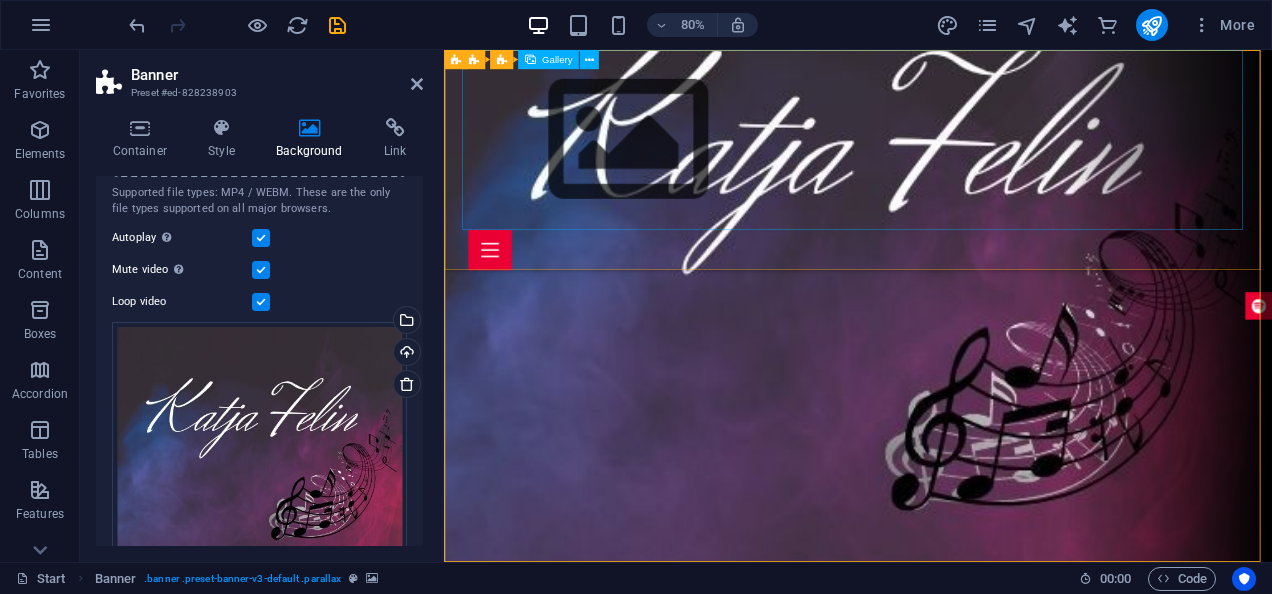 click at bounding box center [674, 162] 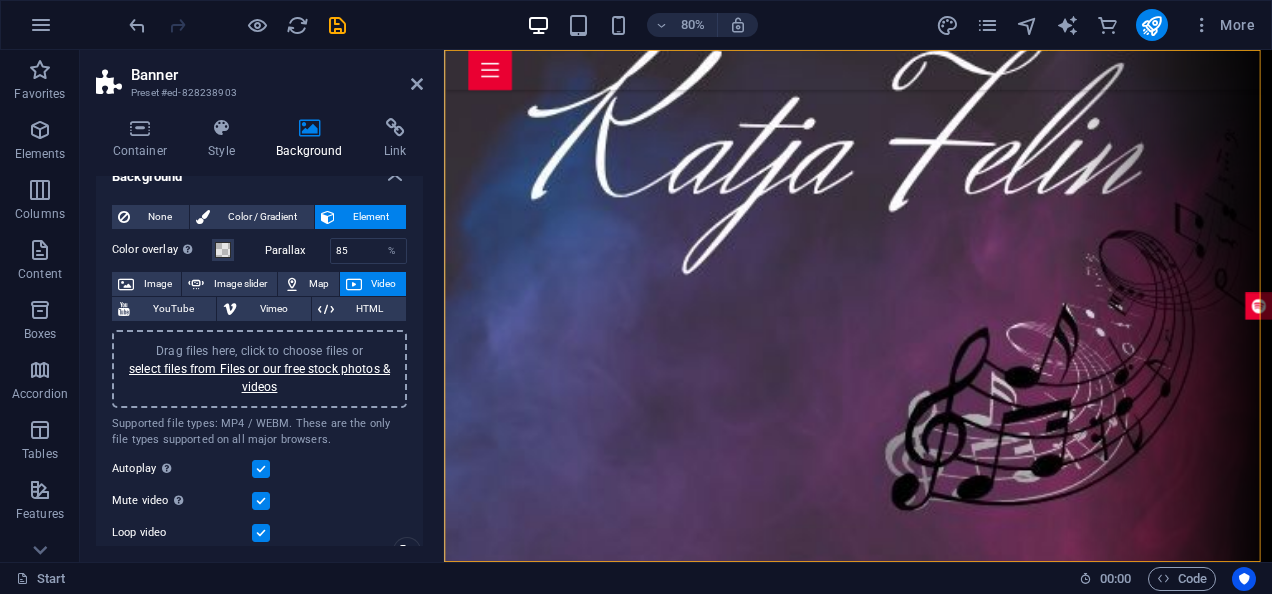 scroll, scrollTop: 0, scrollLeft: 0, axis: both 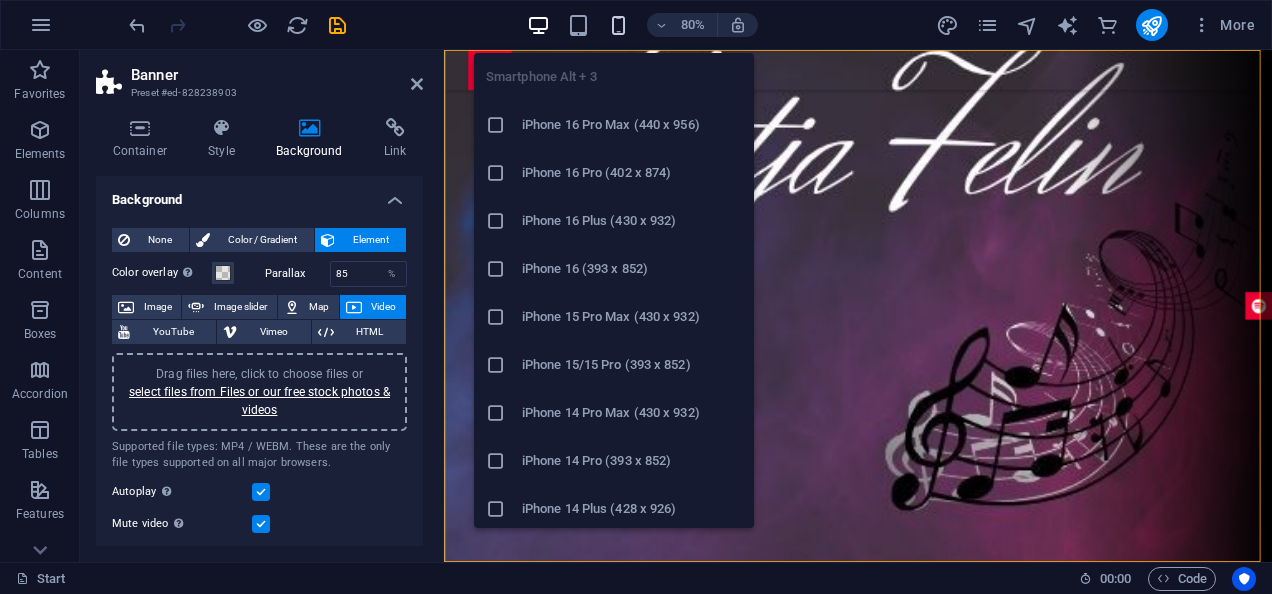 click at bounding box center (618, 25) 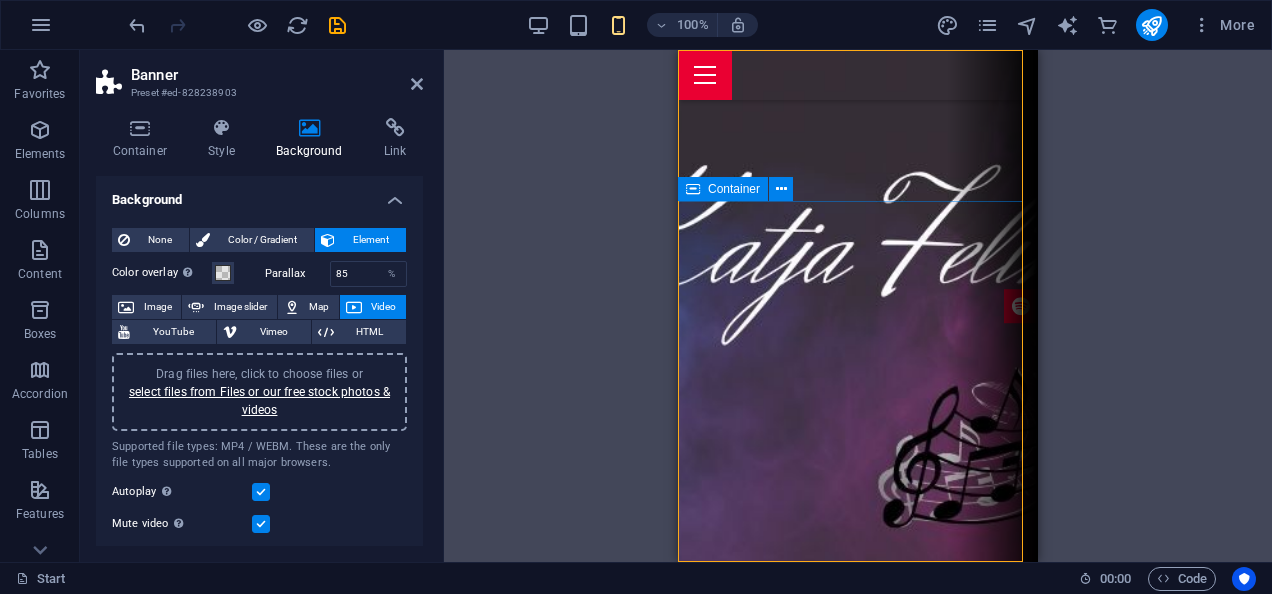 click at bounding box center [858, 921] 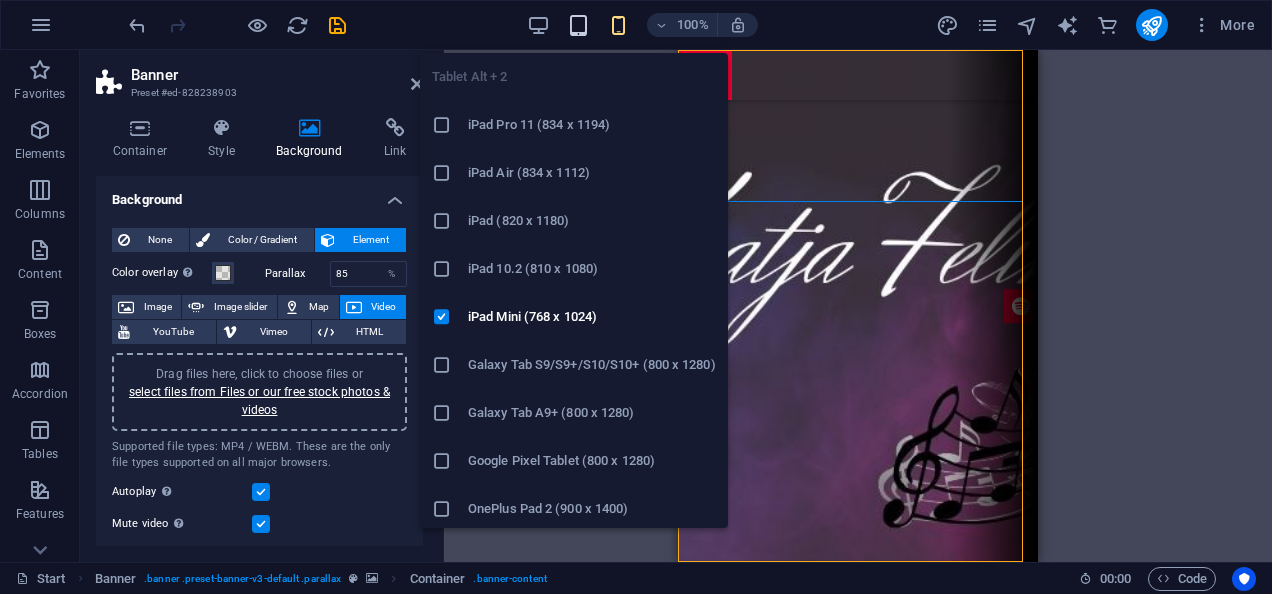 click at bounding box center (578, 25) 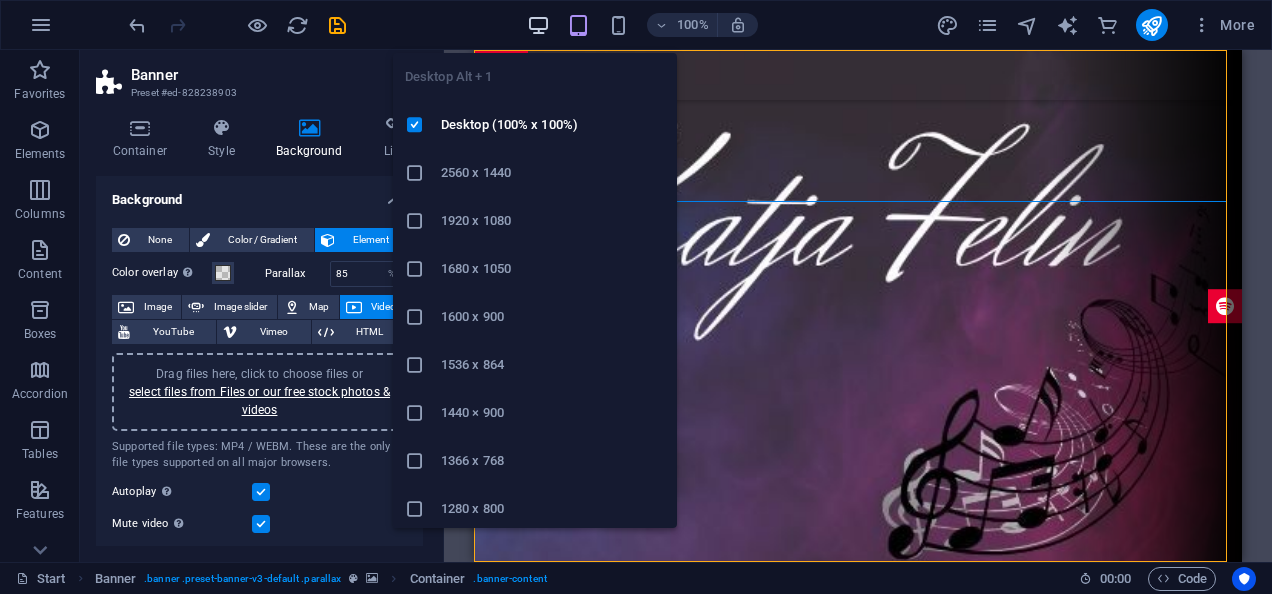 click at bounding box center (538, 25) 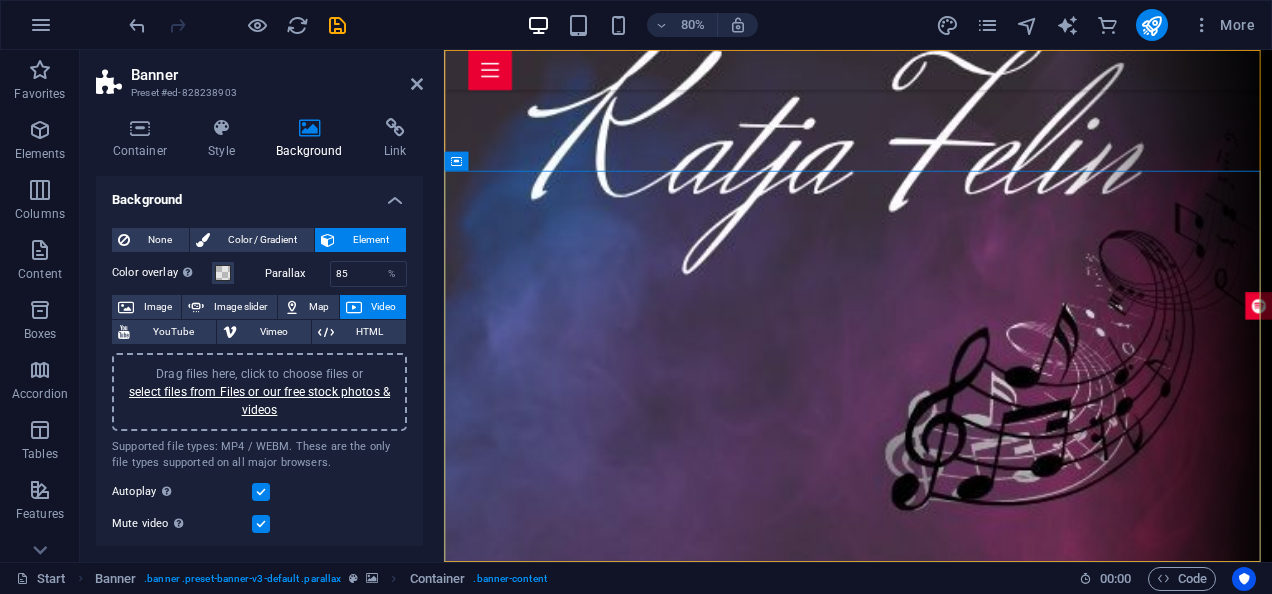 click on "Video" at bounding box center (384, 307) 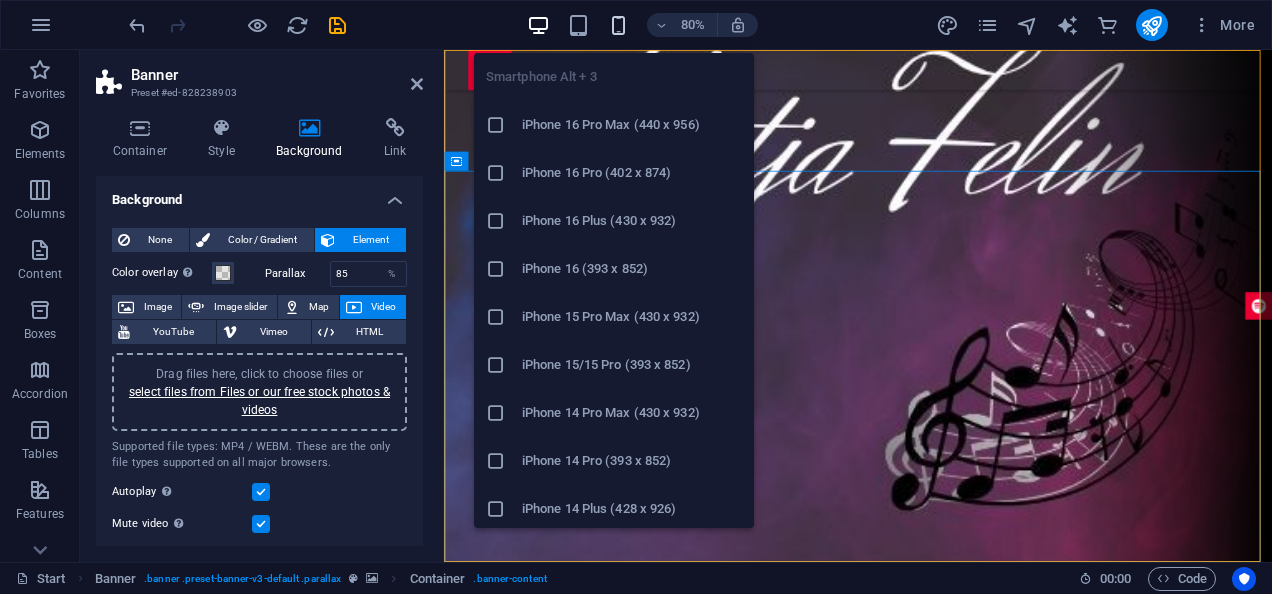 click at bounding box center (618, 25) 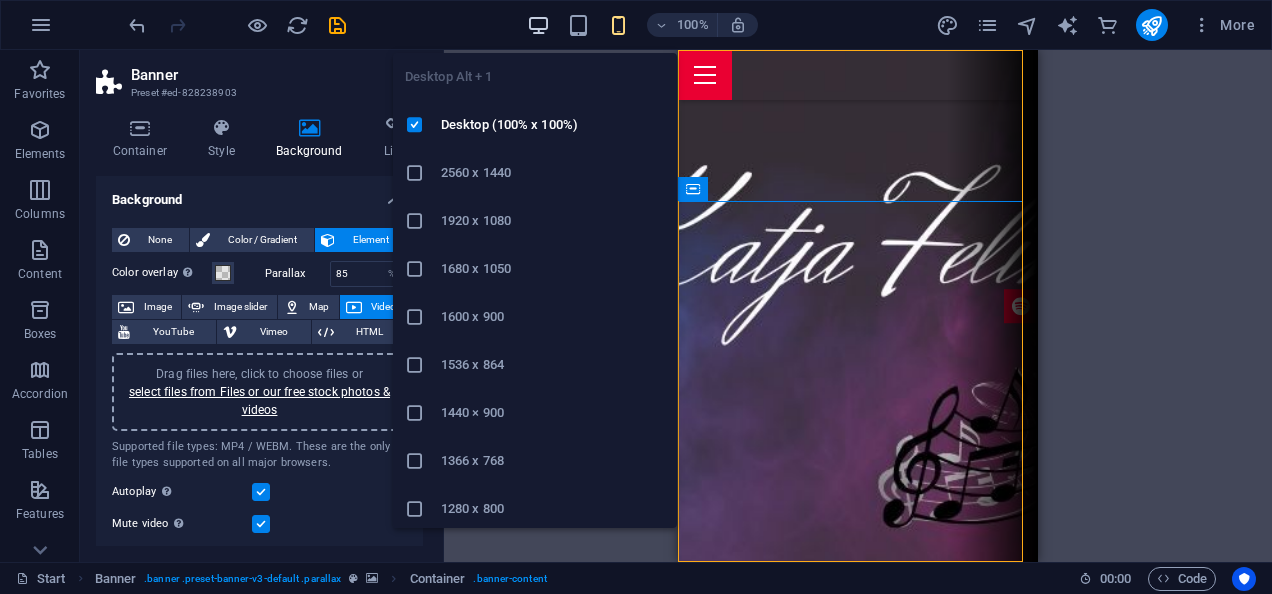 click at bounding box center [538, 25] 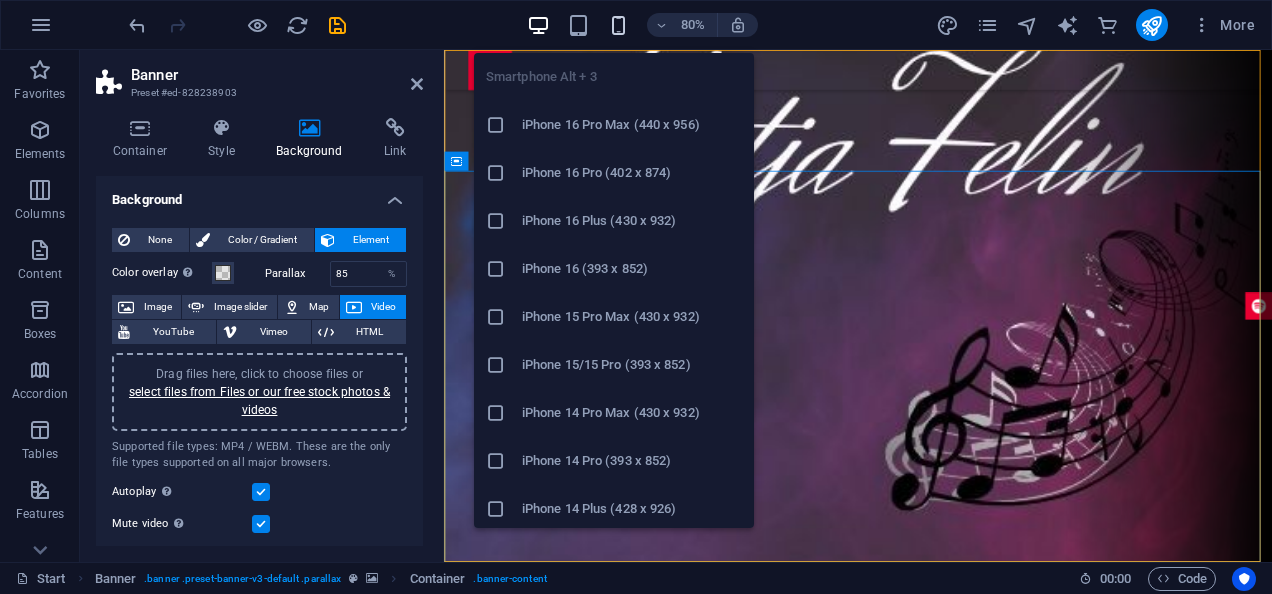 click at bounding box center [618, 25] 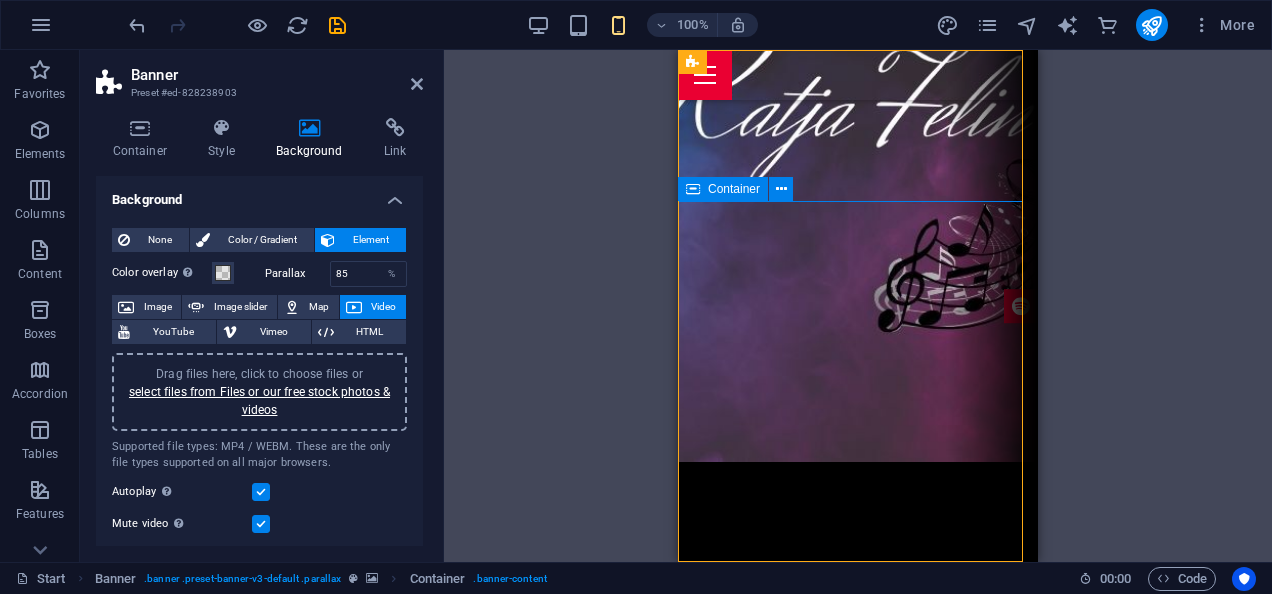 scroll, scrollTop: 0, scrollLeft: 0, axis: both 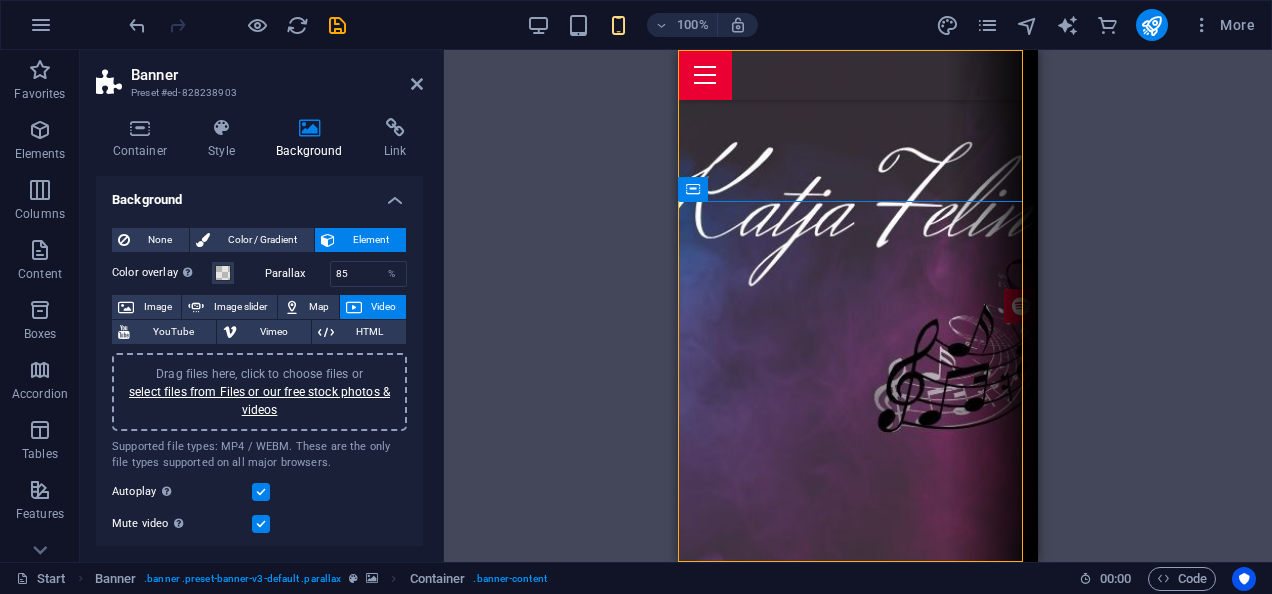 click on "Drag here to replace the existing content. Press “Ctrl” if you want to create a new element.
H4   Container   Container   Preset   Text   Container   Preset   Preset   Image   Text   Floating Image   Image   Container   Banner   Menu Bar   Banner   Container   Menu Bar   Preset   Icon   Preset   Banner   Scroll indicator   HTML   Text   Container   Container   Countdown   Container   Text   Reference   YouTube   Wide image with text   Container   Wide image with text   YouTube   Spacer   YouTube   Spacer   2 columns   Container   Text   Container   Container   Text   Container   Placeholder   Wide image with text   Container   Container   YouTube   Container   Container   YouTube   Container   2 columns   Container   YouTube   Container   Container   YouTube   Container   Text   Placeholder   2 columns   Container   Container   Spacer   Preset   Image   Preset   Container   H4   Spacer   Preset   Image   Preset   Placeholder   2 columns   Container   Spacer   Preset     Text" at bounding box center (858, 306) 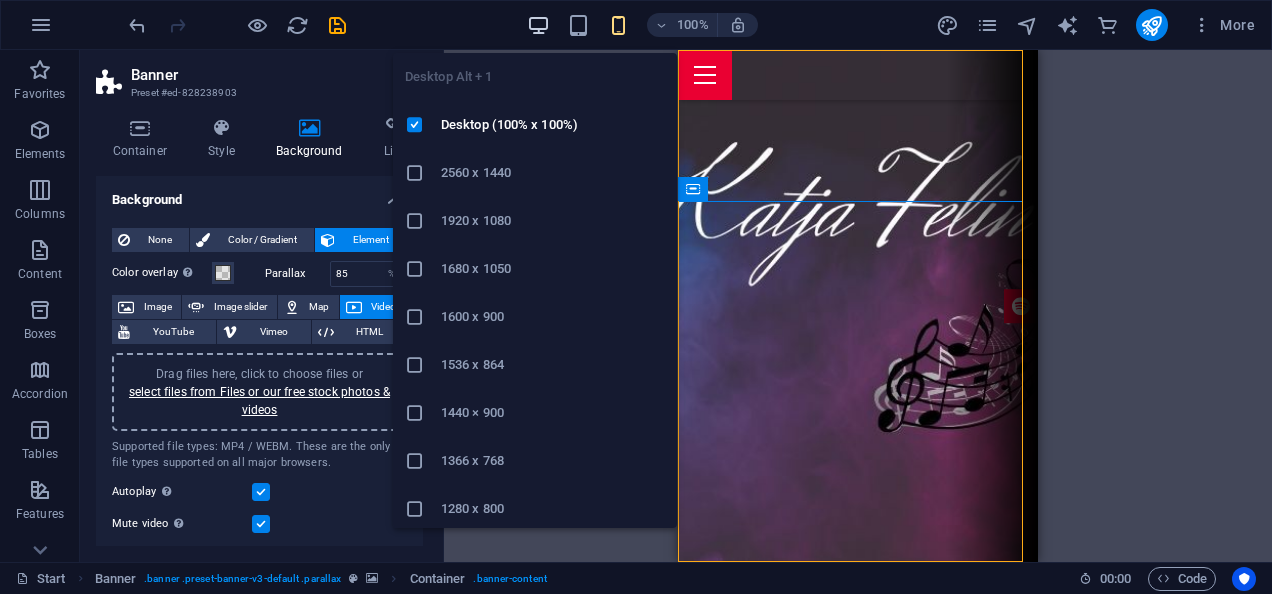 click at bounding box center (538, 25) 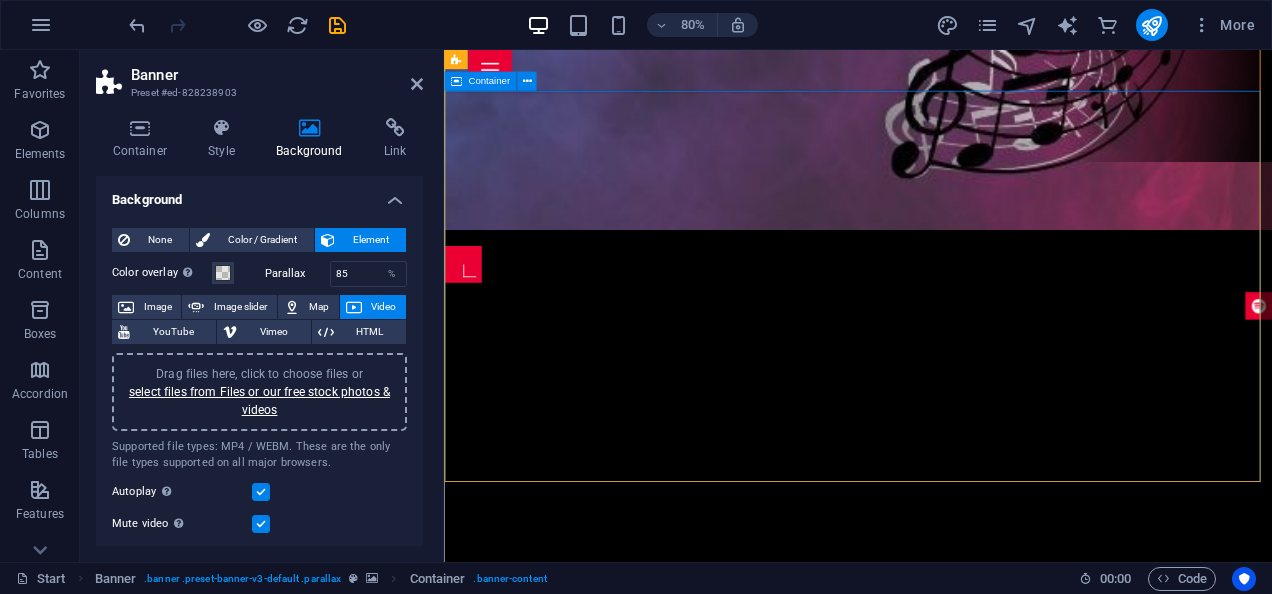 scroll, scrollTop: 100, scrollLeft: 0, axis: vertical 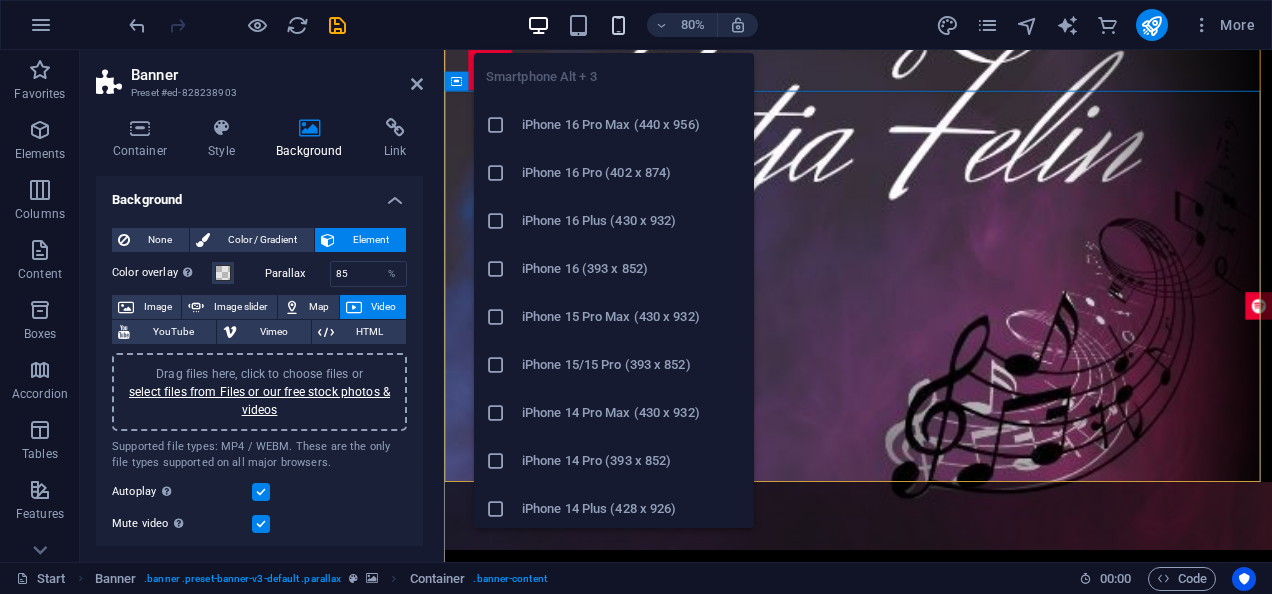 click at bounding box center [618, 25] 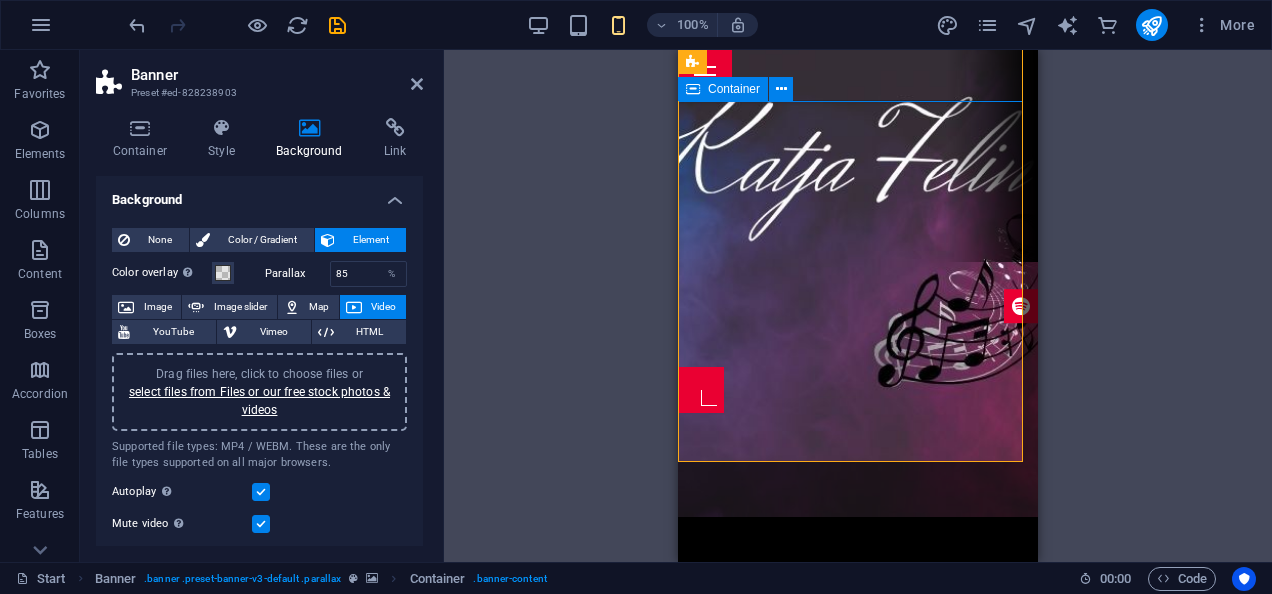 scroll, scrollTop: 100, scrollLeft: 0, axis: vertical 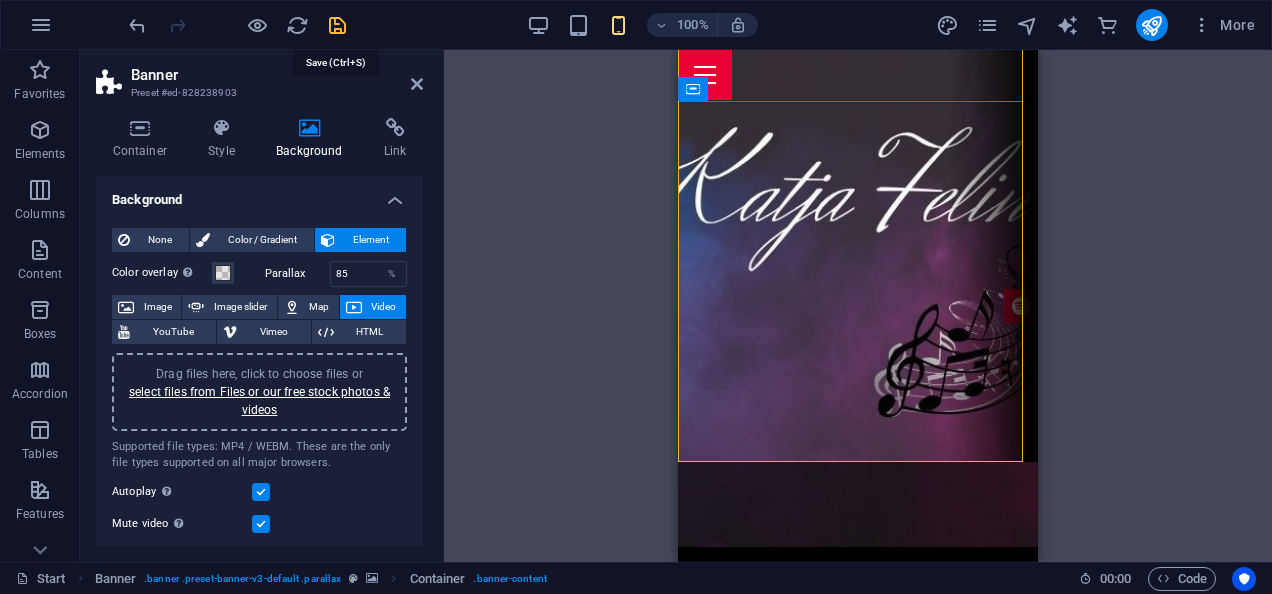 click at bounding box center (337, 25) 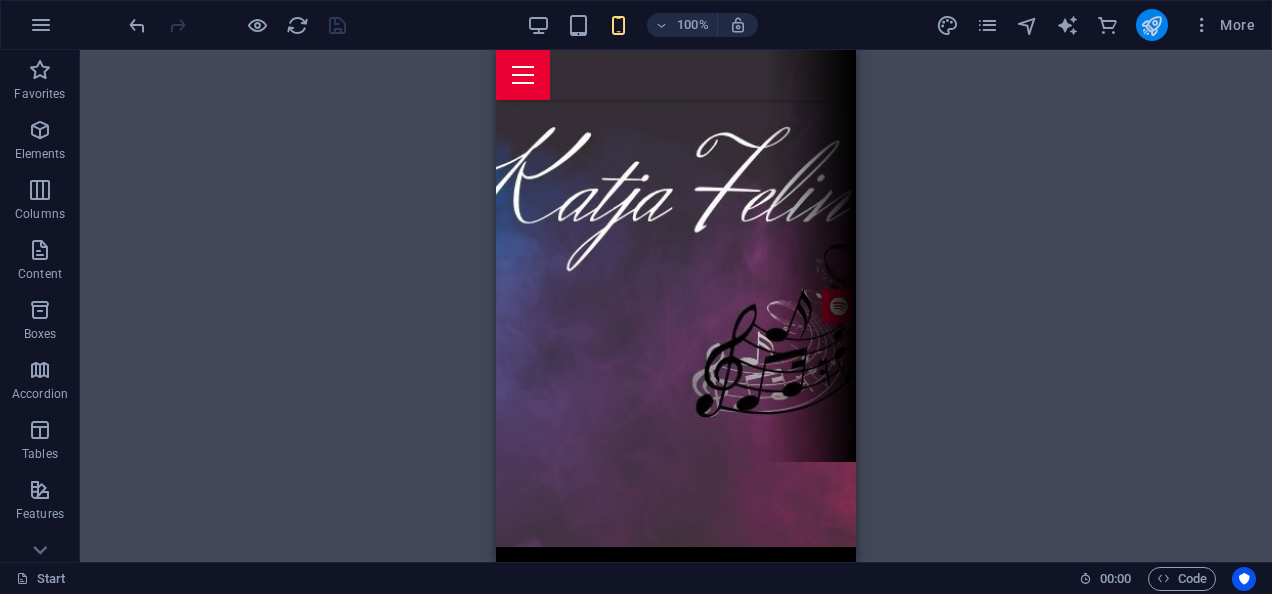 click at bounding box center (1151, 25) 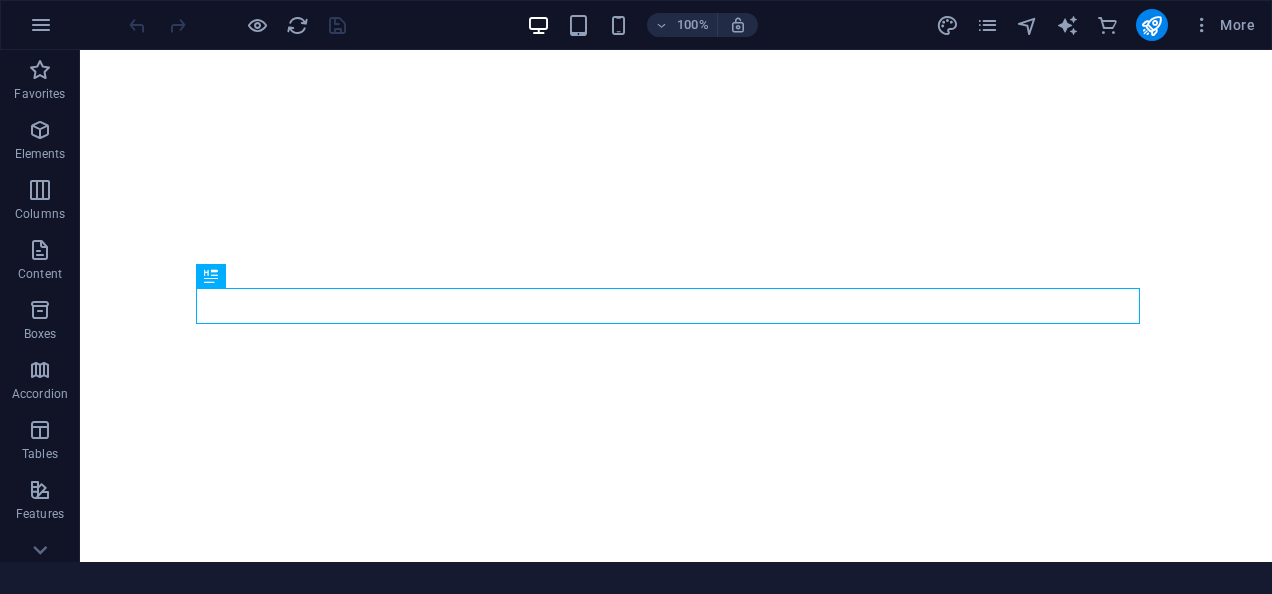 scroll, scrollTop: 0, scrollLeft: 0, axis: both 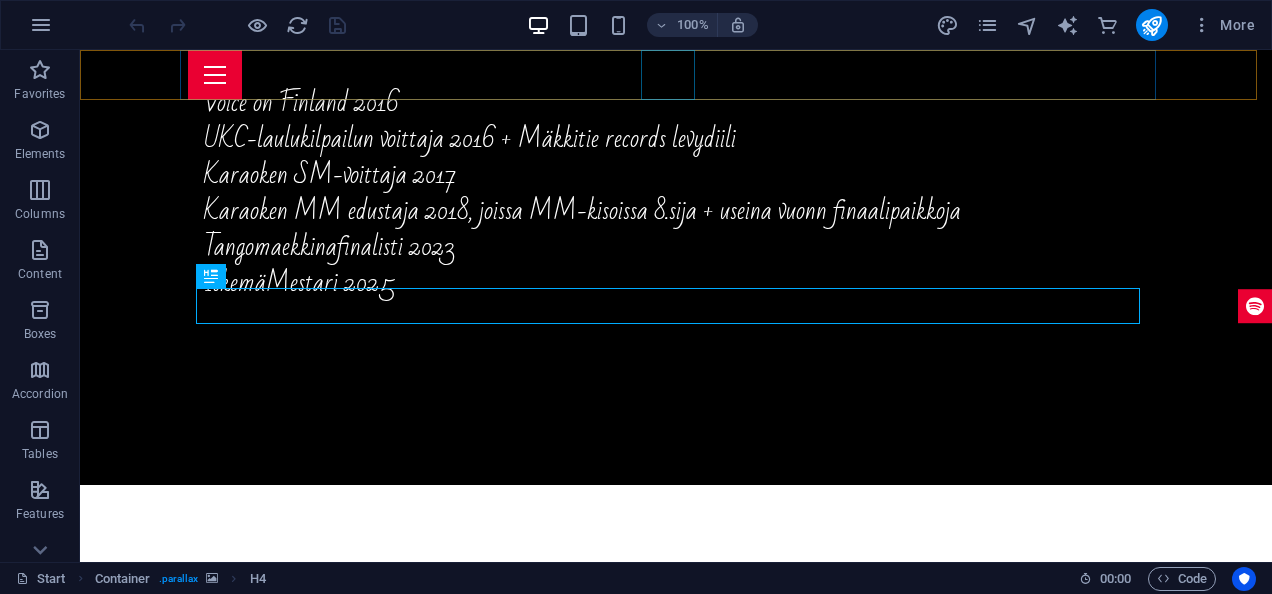 click at bounding box center [676, 75] 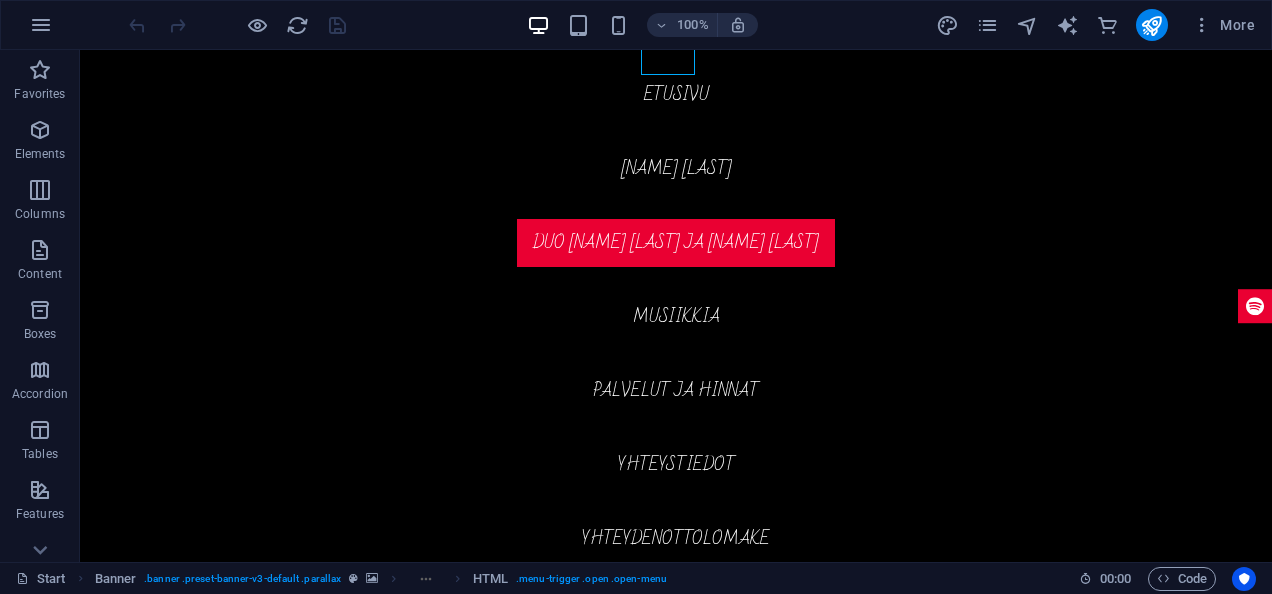 click on "Etusivu Katja Felin Duo Katja Felin ja Joni Laakso Musiikkia Palvelut ja hinnat Yhteystiedot Yhteydenottolomake" at bounding box center [676, 306] 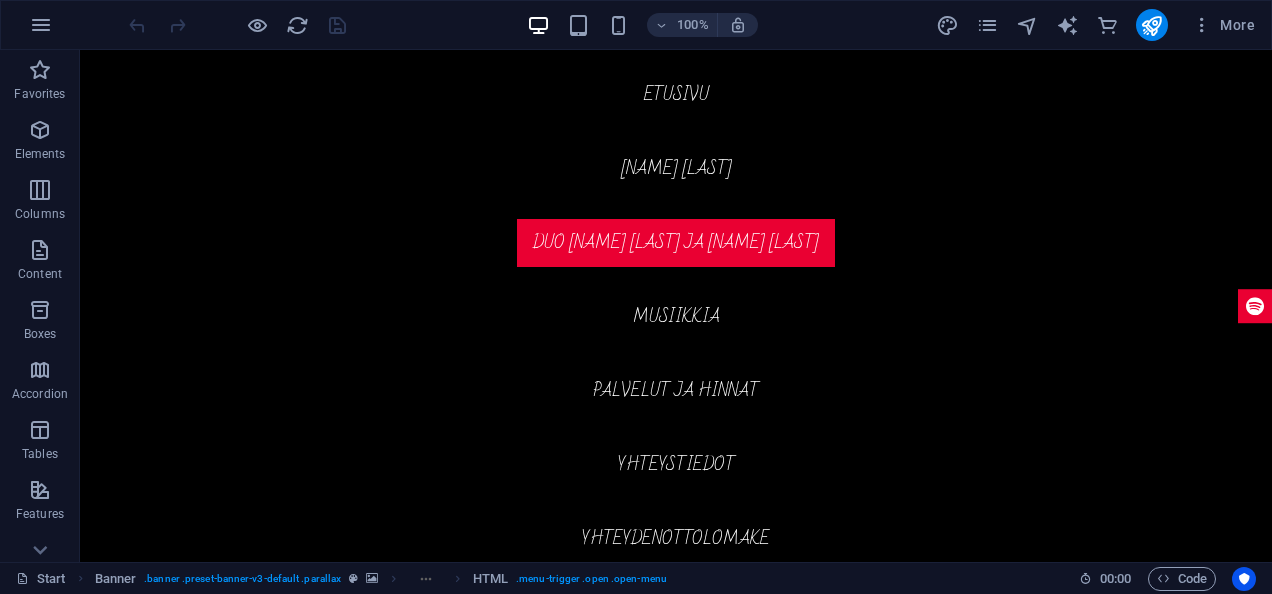 drag, startPoint x: 696, startPoint y: 542, endPoint x: 356, endPoint y: 415, distance: 362.9449 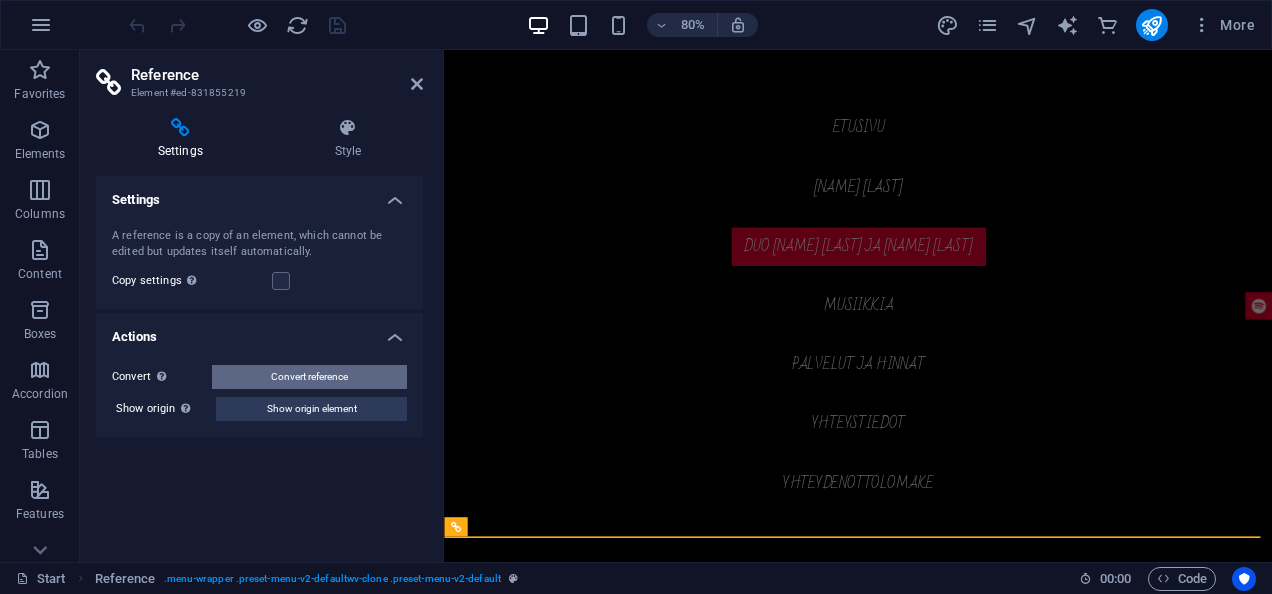 scroll, scrollTop: 2912, scrollLeft: 0, axis: vertical 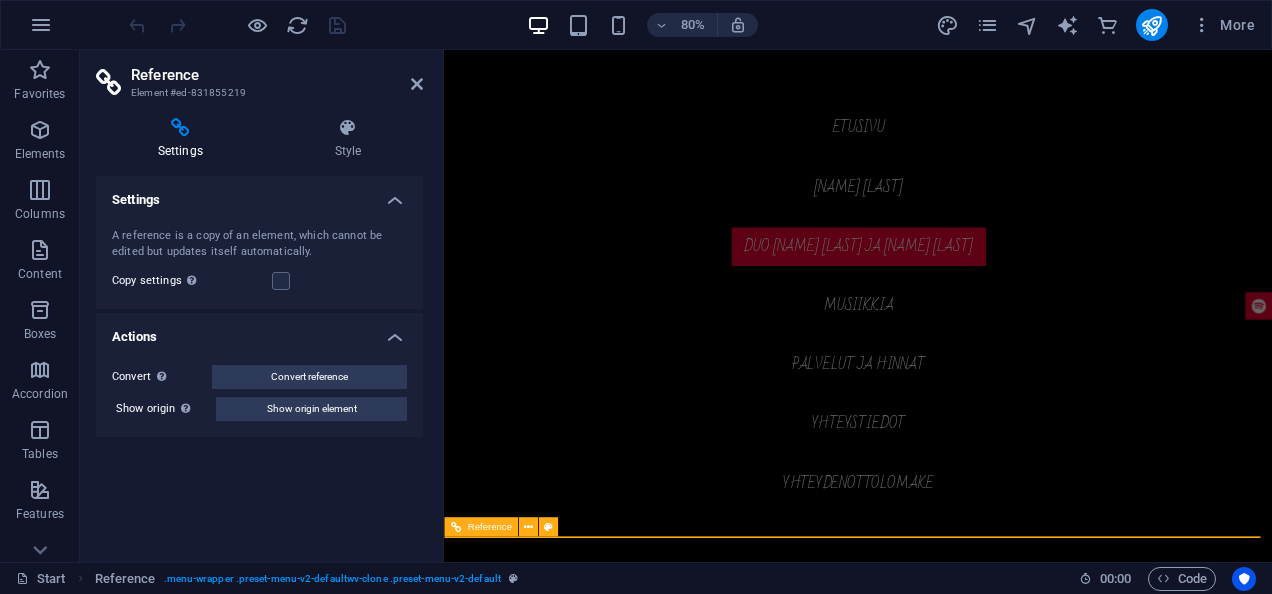click on "Etusivu Katja Felin Duo Katja Felin ja Joni Laakso Musiikkia Palvelut ja hinnat Yhteystiedot Yhteydenottolomake" at bounding box center (961, 370) 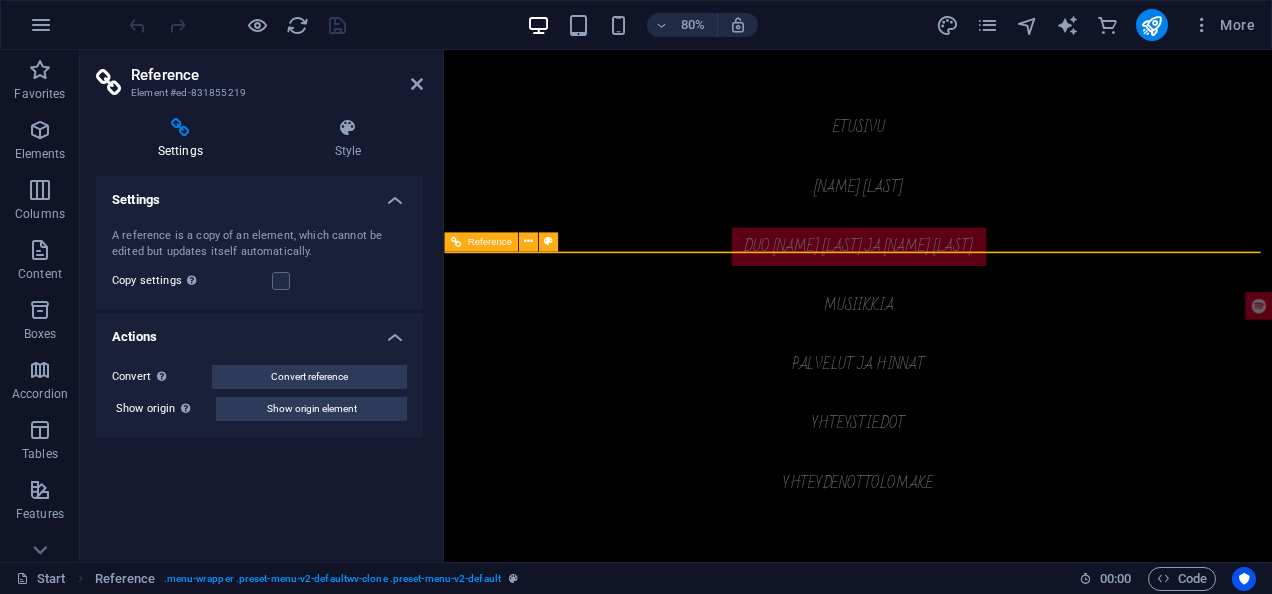 scroll, scrollTop: 3312, scrollLeft: 0, axis: vertical 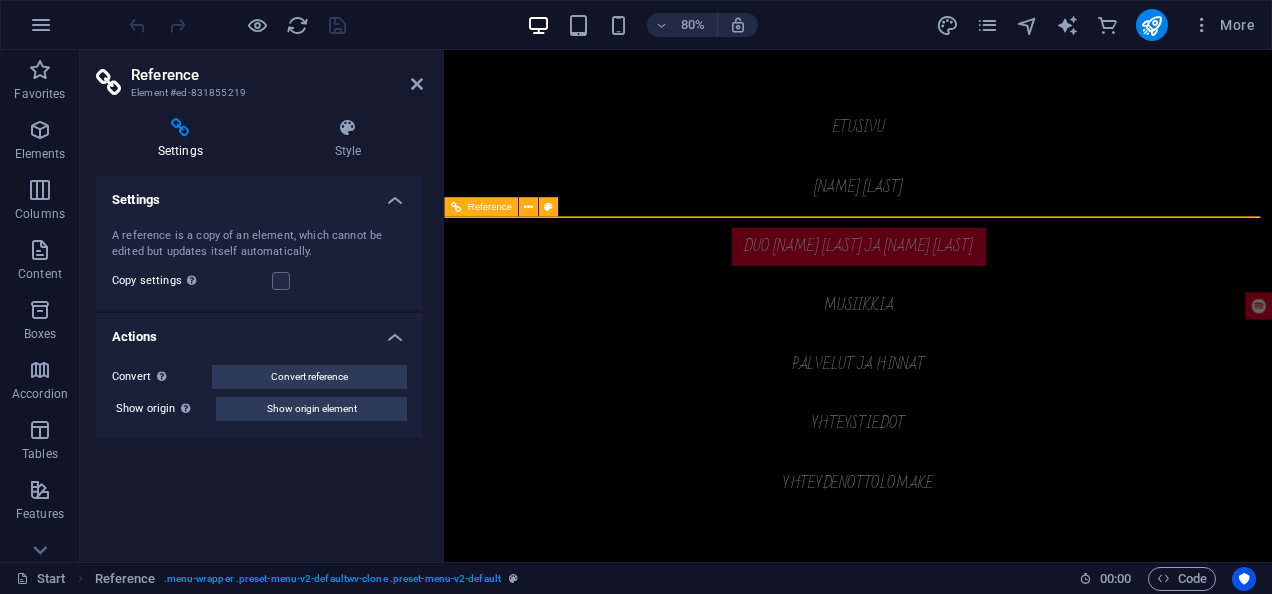 click on "Etusivu Katja Felin Duo Katja Felin ja Joni Laakso Musiikkia Palvelut ja hinnat Yhteystiedot Yhteydenottolomake" at bounding box center [961, 370] 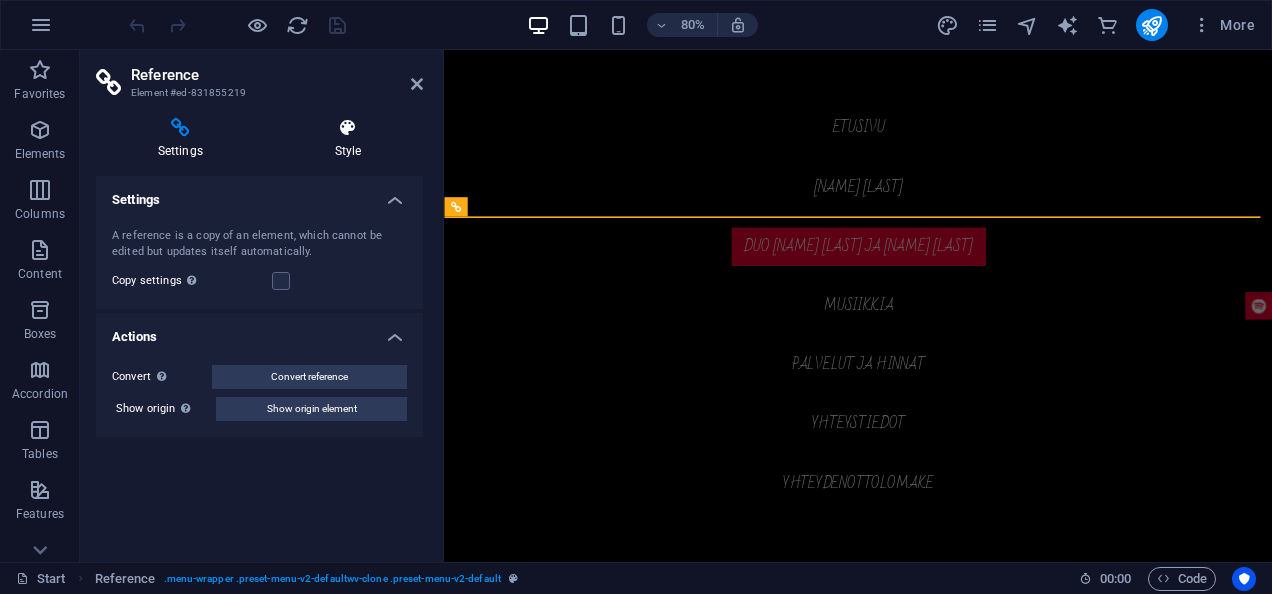 click on "Style" at bounding box center [348, 139] 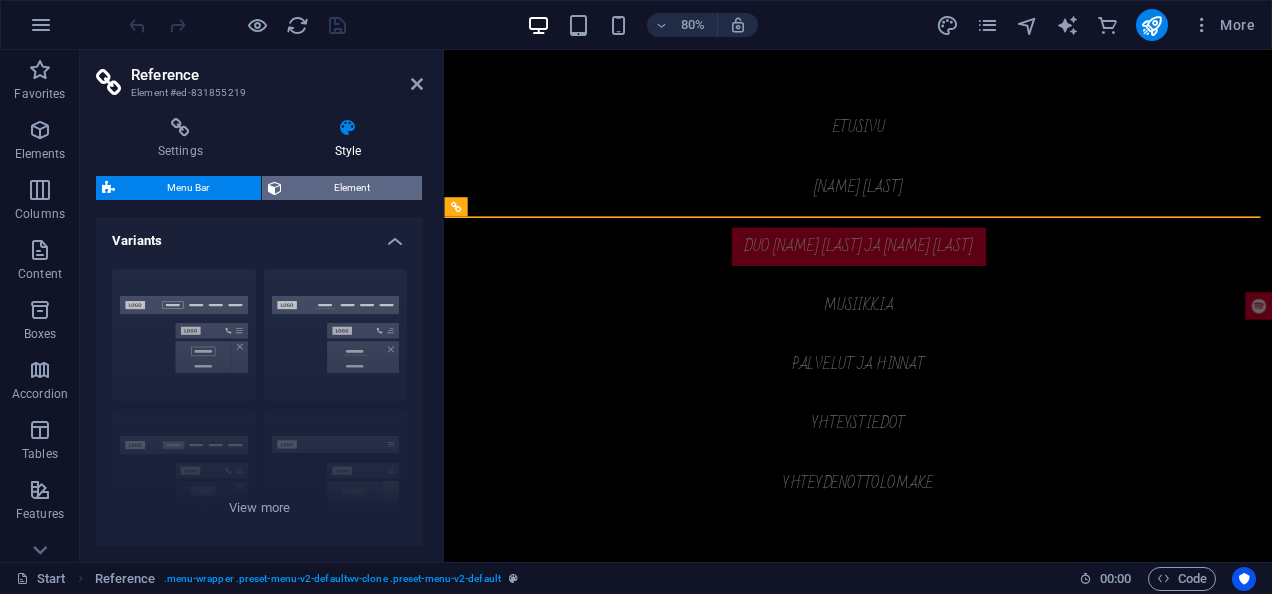 click on "Element" at bounding box center [352, 188] 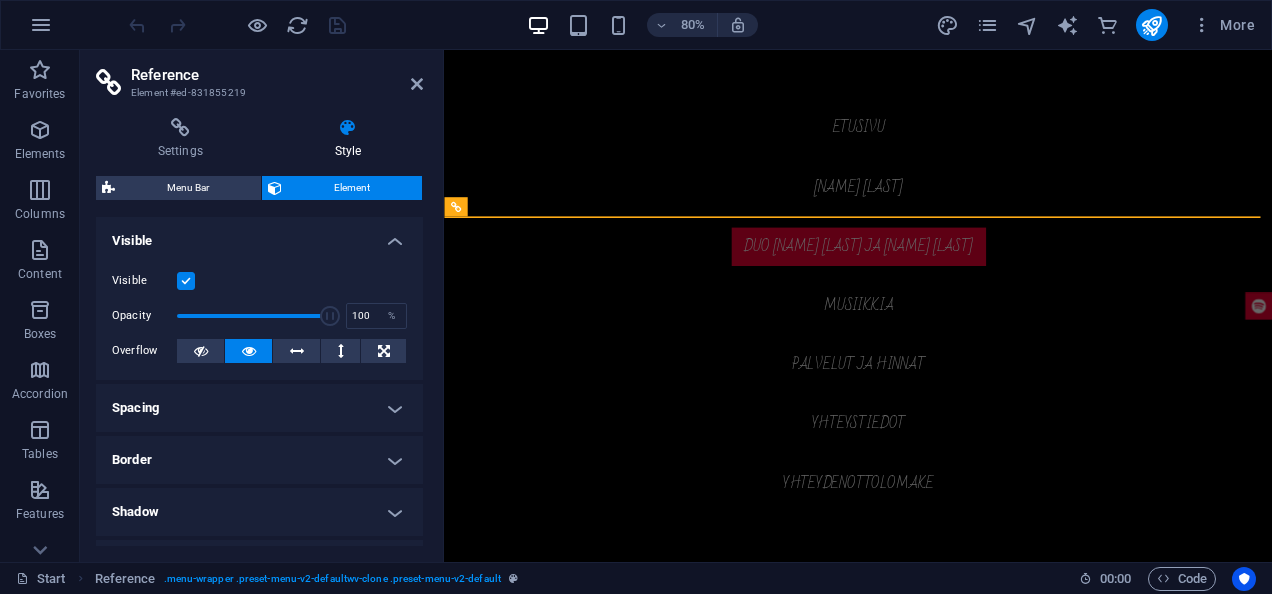 scroll, scrollTop: 301, scrollLeft: 0, axis: vertical 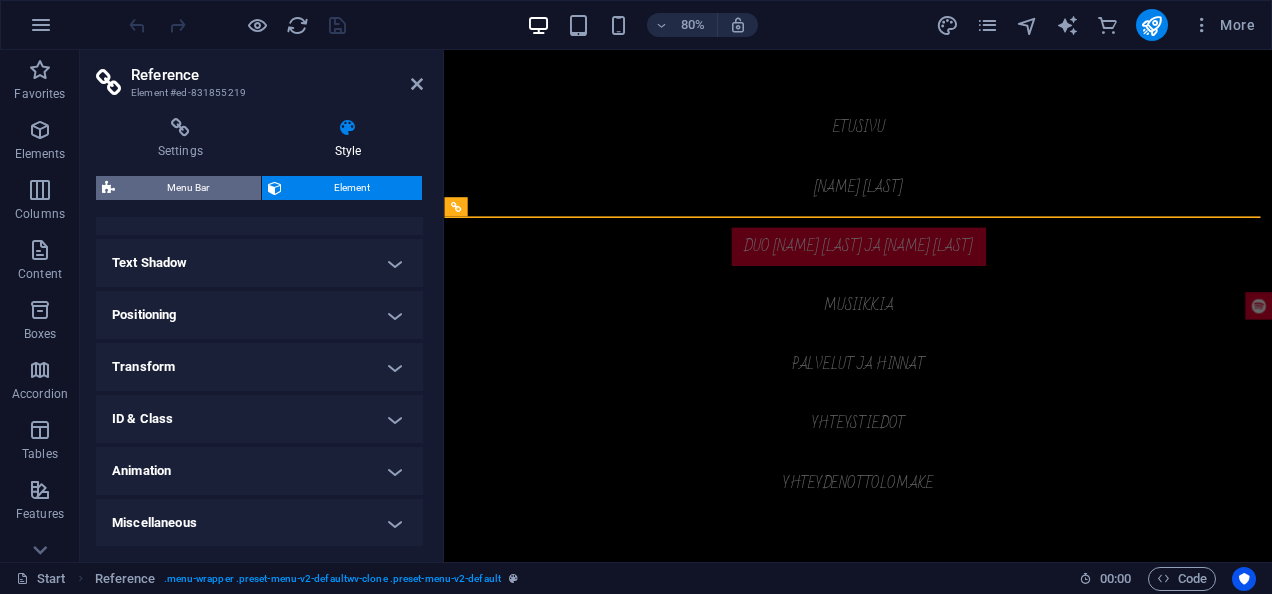 click on "Menu Bar" at bounding box center (188, 188) 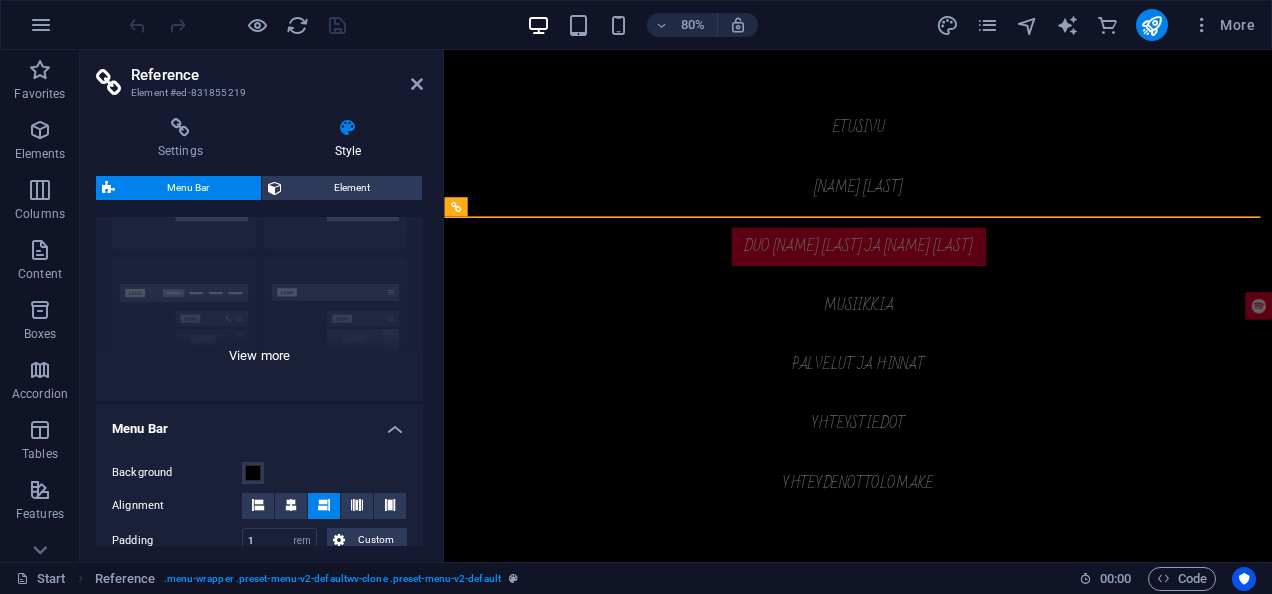 scroll, scrollTop: 0, scrollLeft: 0, axis: both 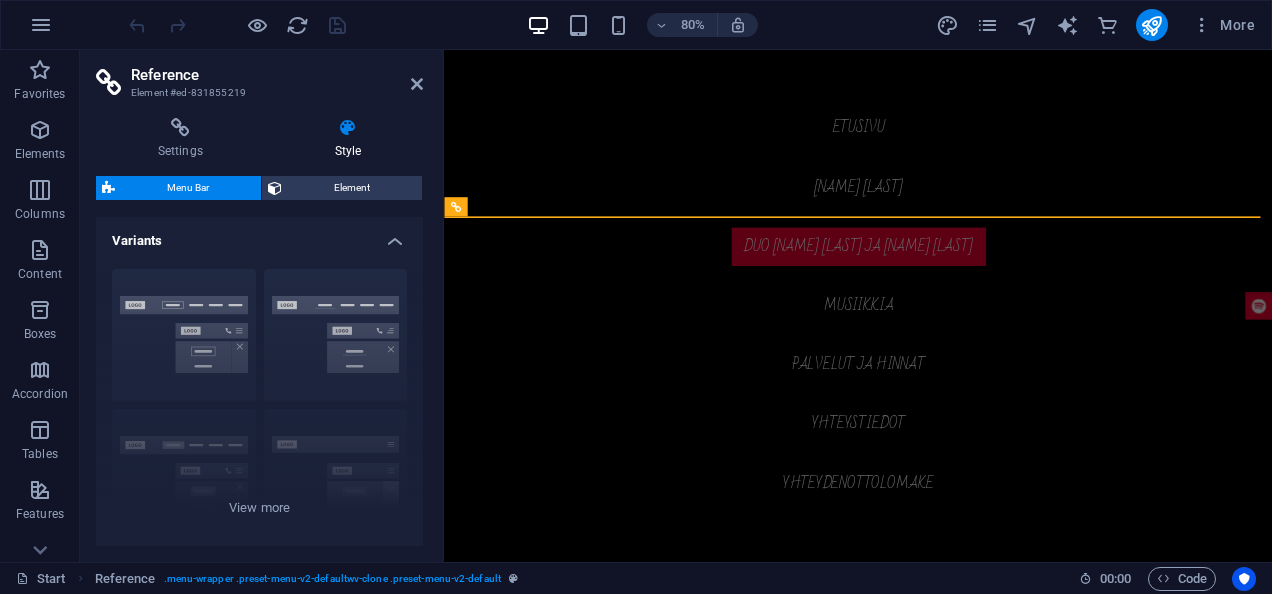 click on "Style" at bounding box center [348, 139] 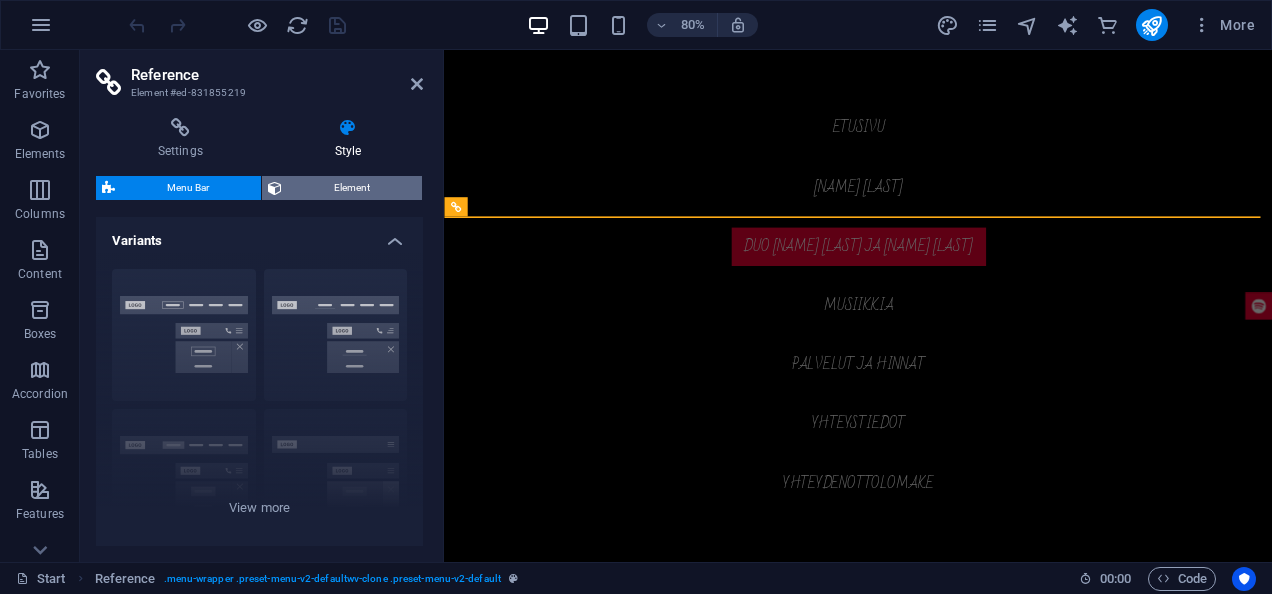 click on "Element" at bounding box center (352, 188) 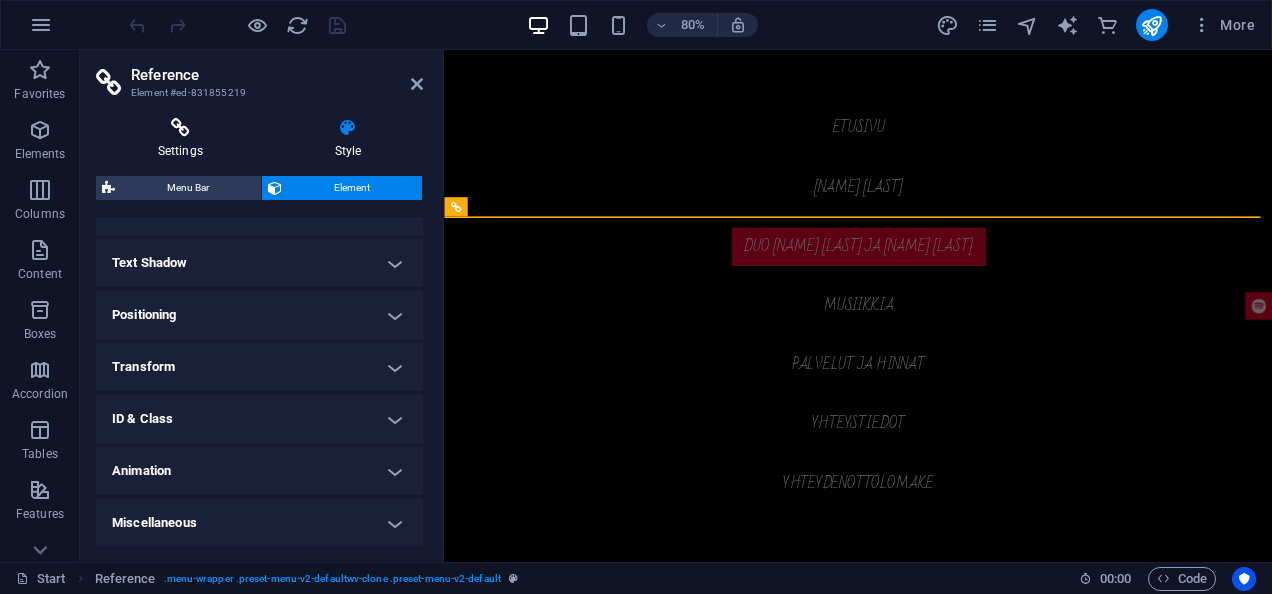click at bounding box center (180, 128) 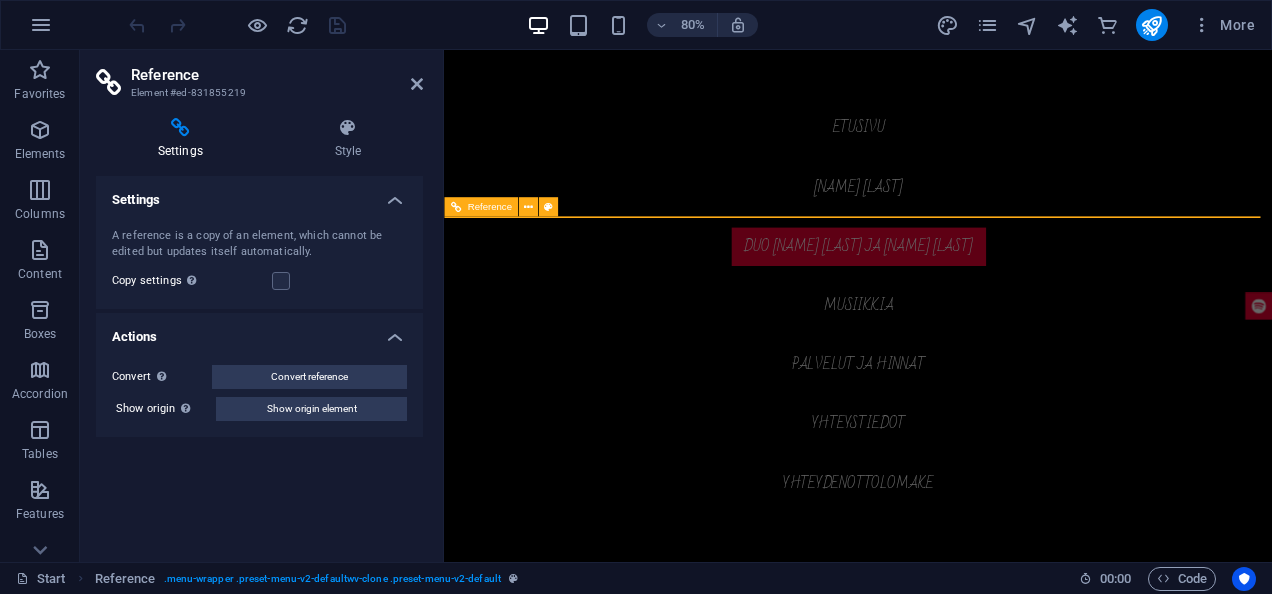 click on "Etusivu Katja Felin Duo Katja Felin ja Joni Laakso Musiikkia Palvelut ja hinnat Yhteystiedot Yhteydenottolomake" at bounding box center [961, 370] 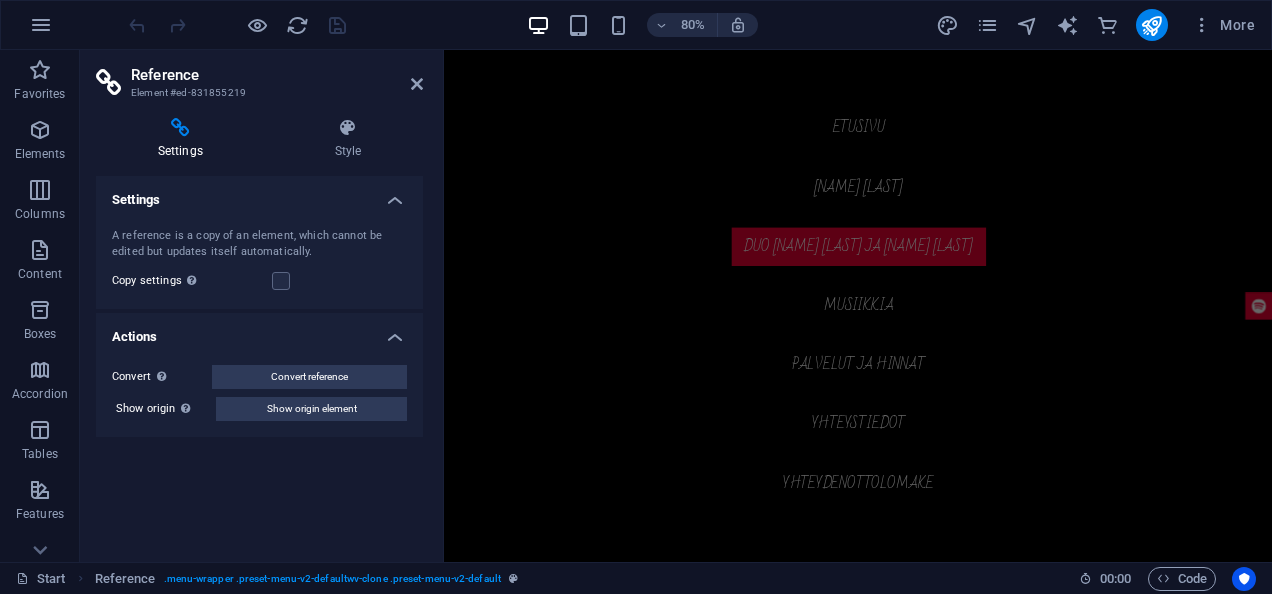 scroll, scrollTop: 1512, scrollLeft: 0, axis: vertical 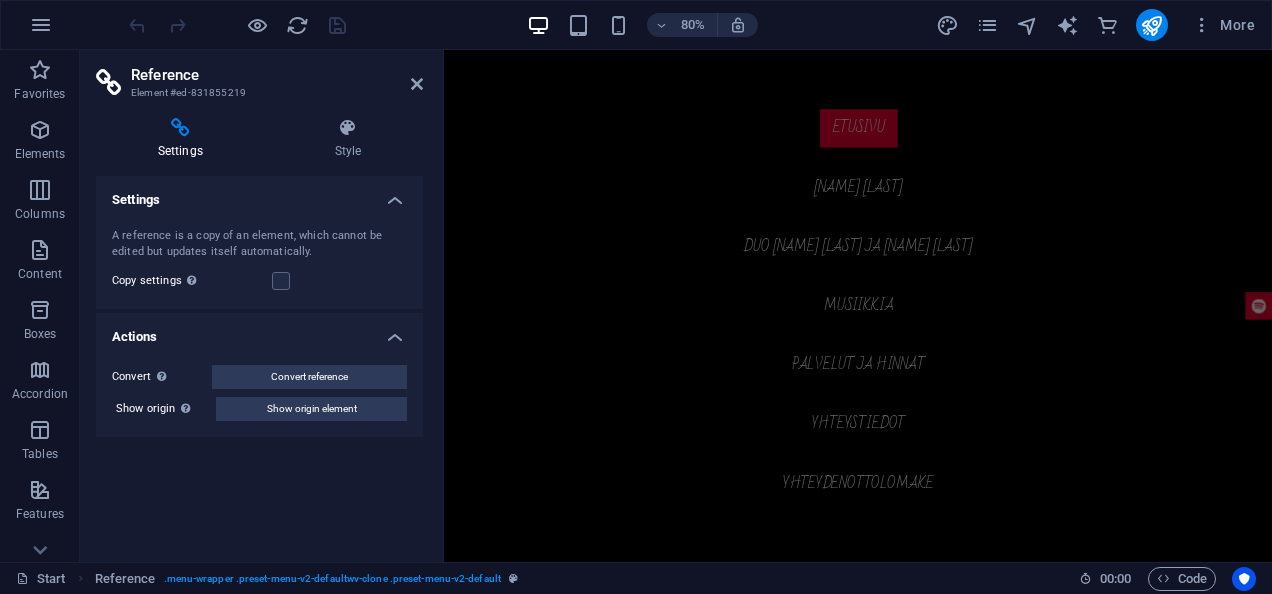 click on "Etusivu Katja Felin Duo Katja Felin ja Joni Laakso Musiikkia Palvelut ja hinnat Yhteystiedot Yhteydenottolomake" at bounding box center [961, 370] 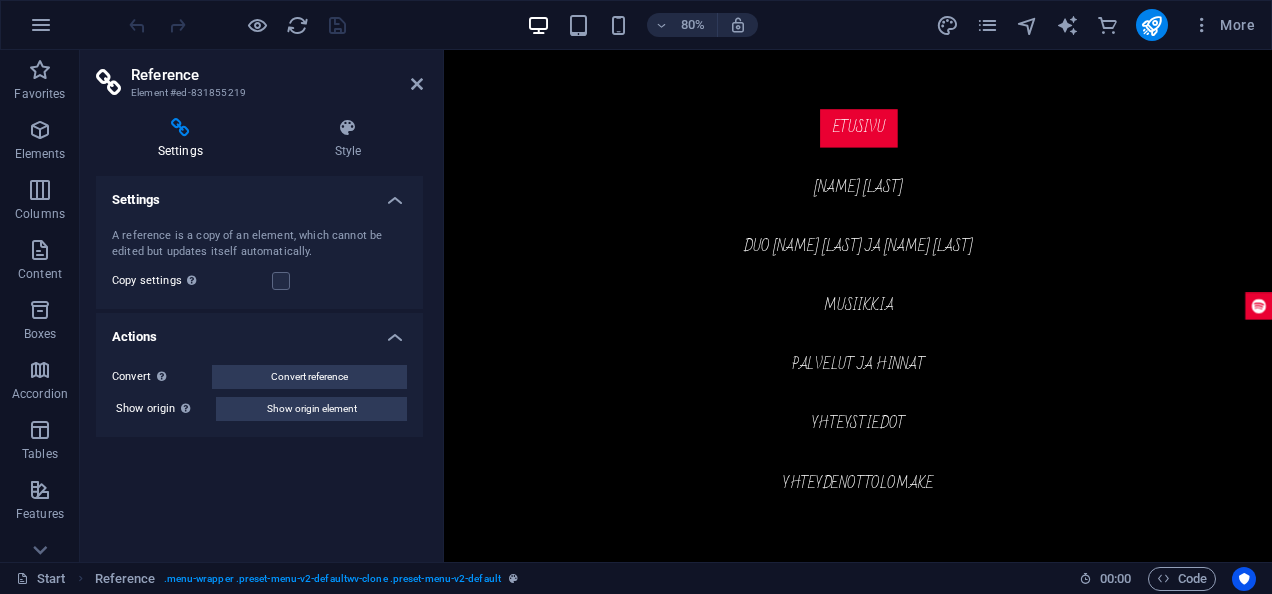 click on "Etusivu Katja Felin Duo Katja Felin ja Joni Laakso Musiikkia Palvelut ja hinnat Yhteystiedot Yhteydenottolomake" at bounding box center (961, 370) 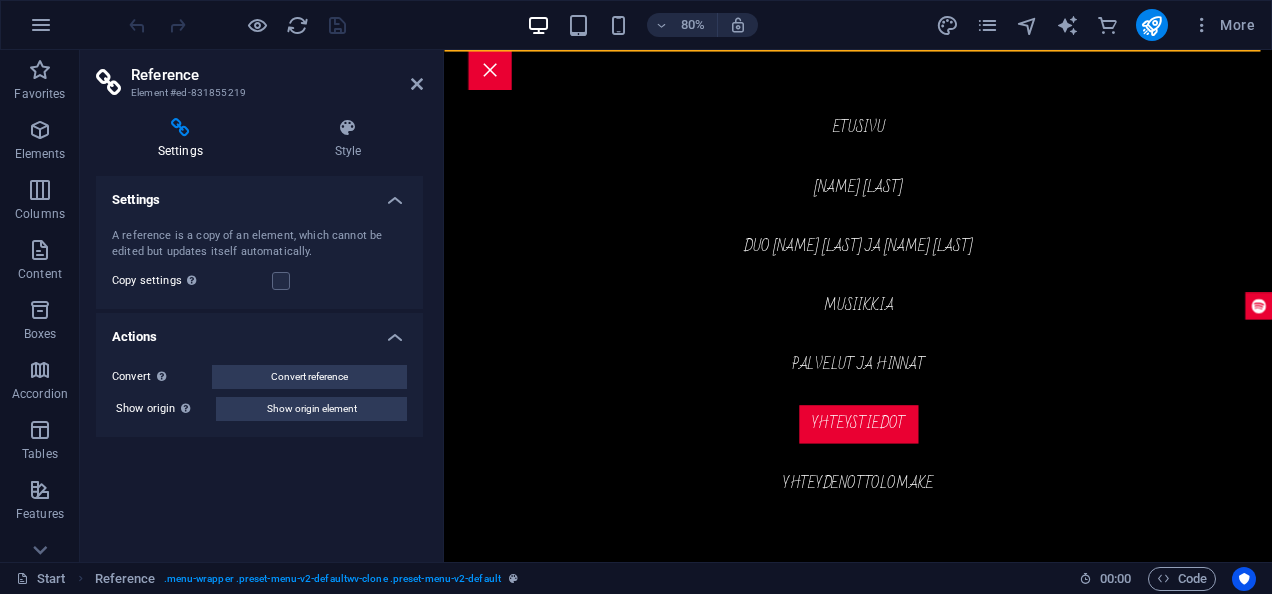 scroll, scrollTop: 9064, scrollLeft: 0, axis: vertical 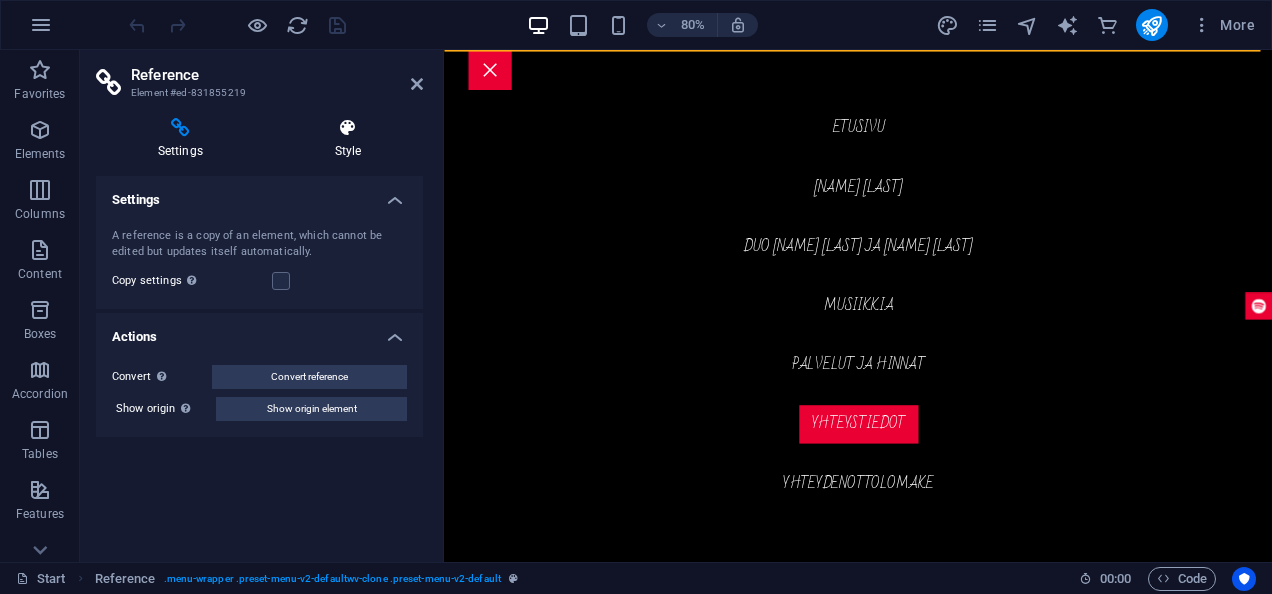 click at bounding box center [348, 128] 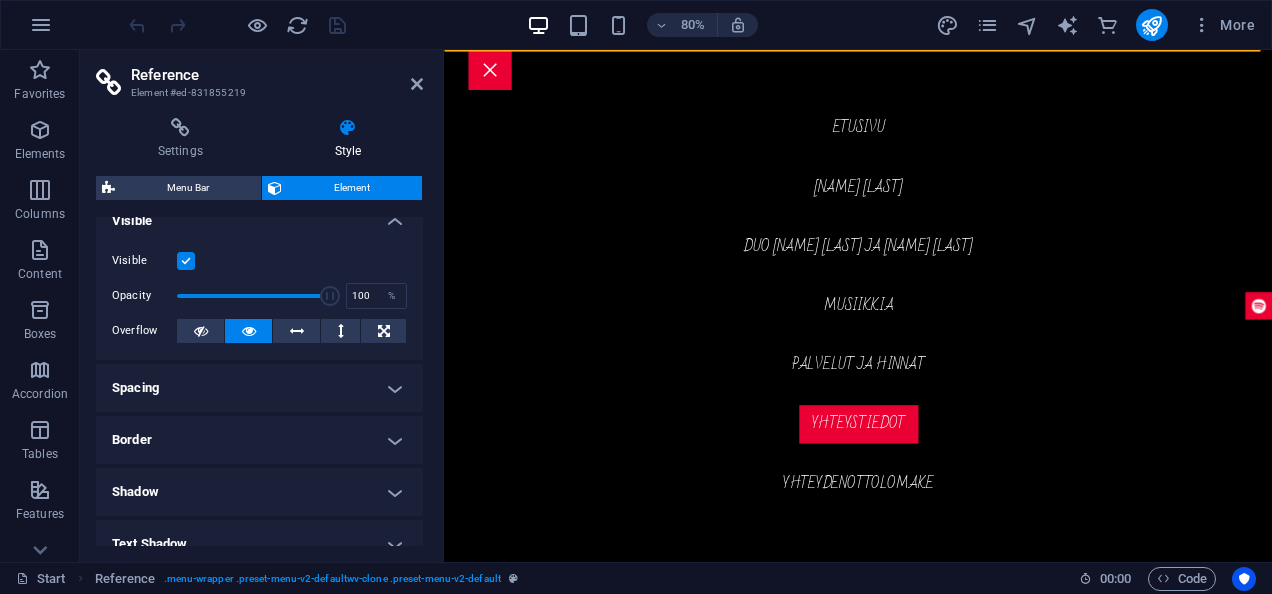scroll, scrollTop: 0, scrollLeft: 0, axis: both 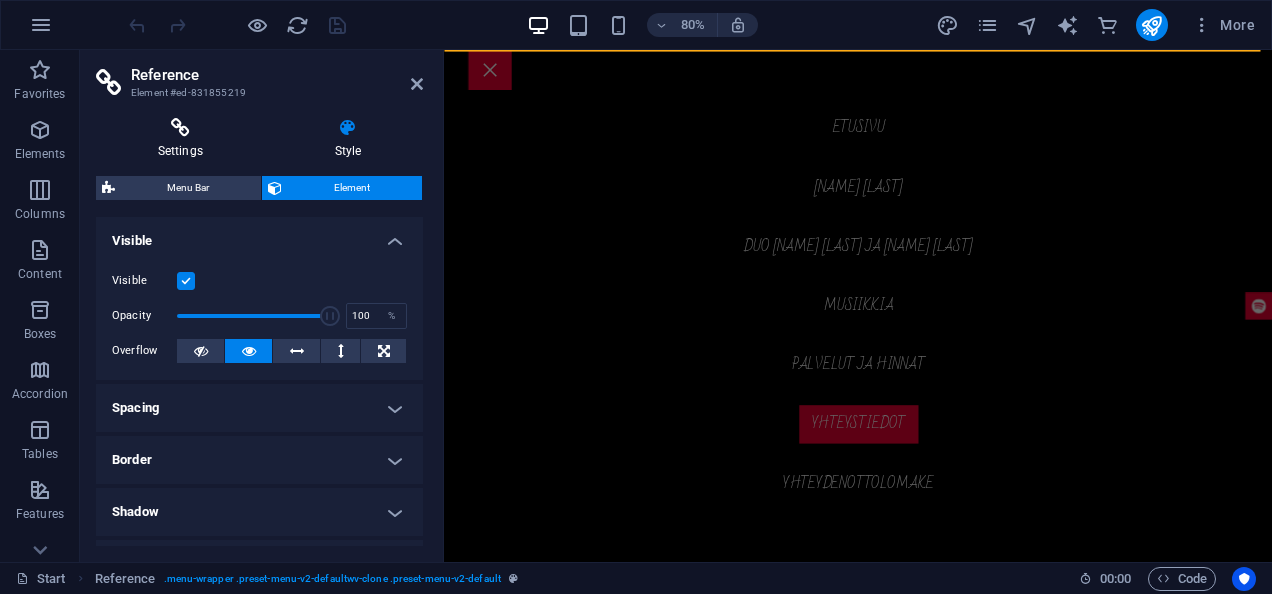 click on "Settings" at bounding box center [184, 139] 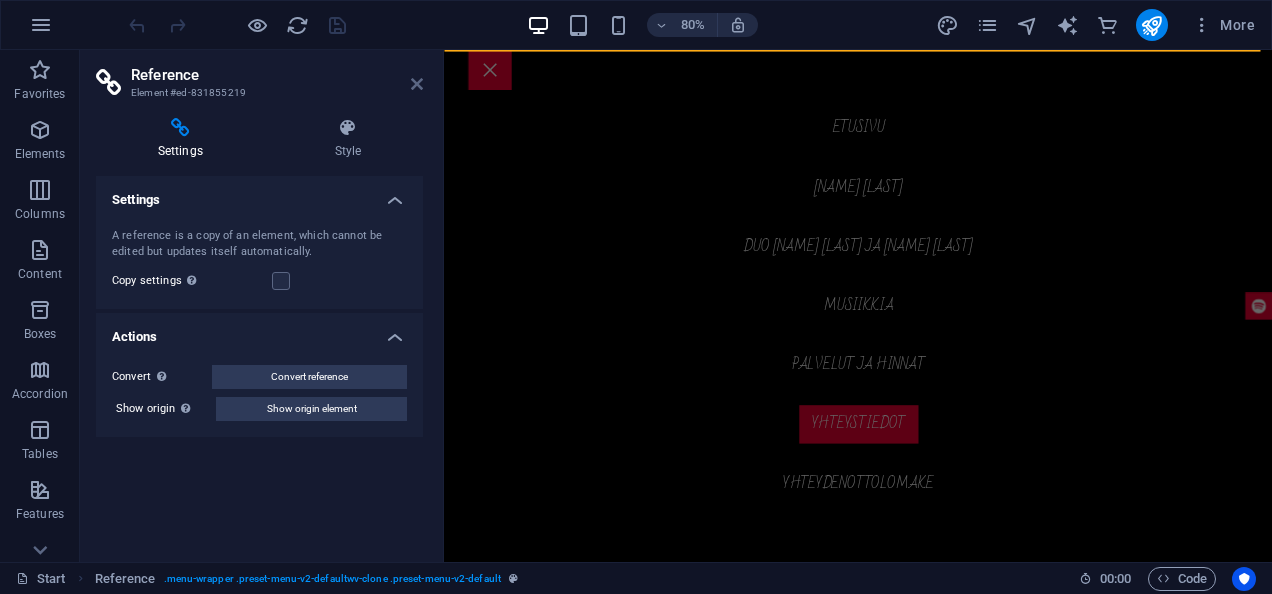 click at bounding box center [417, 84] 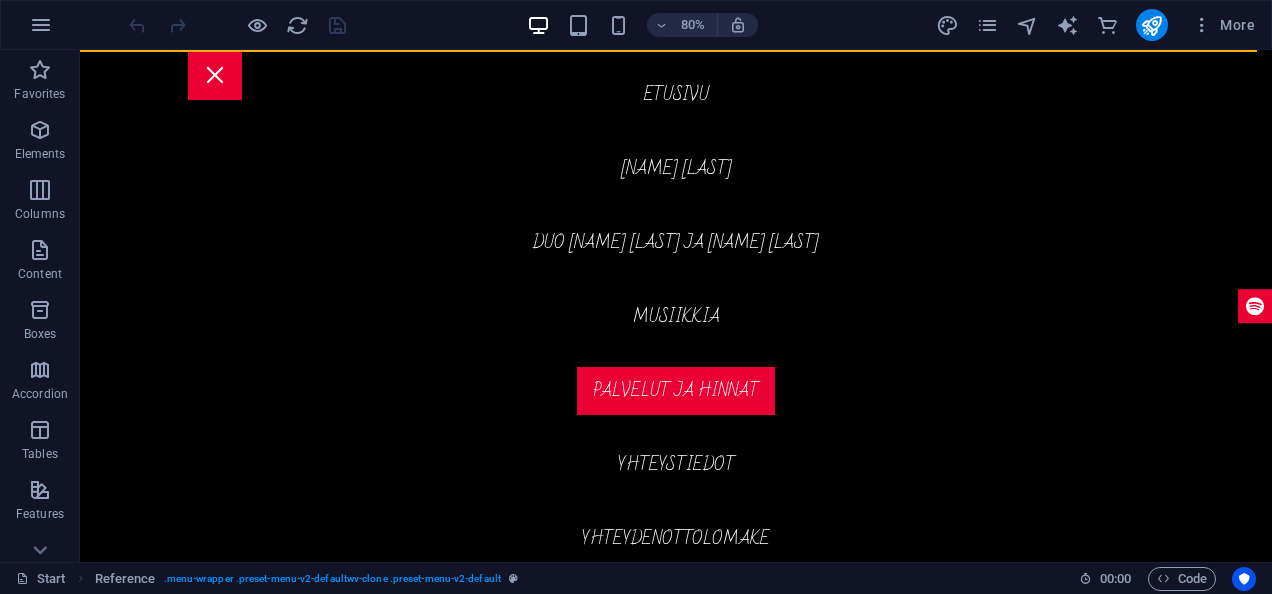 scroll, scrollTop: 8000, scrollLeft: 0, axis: vertical 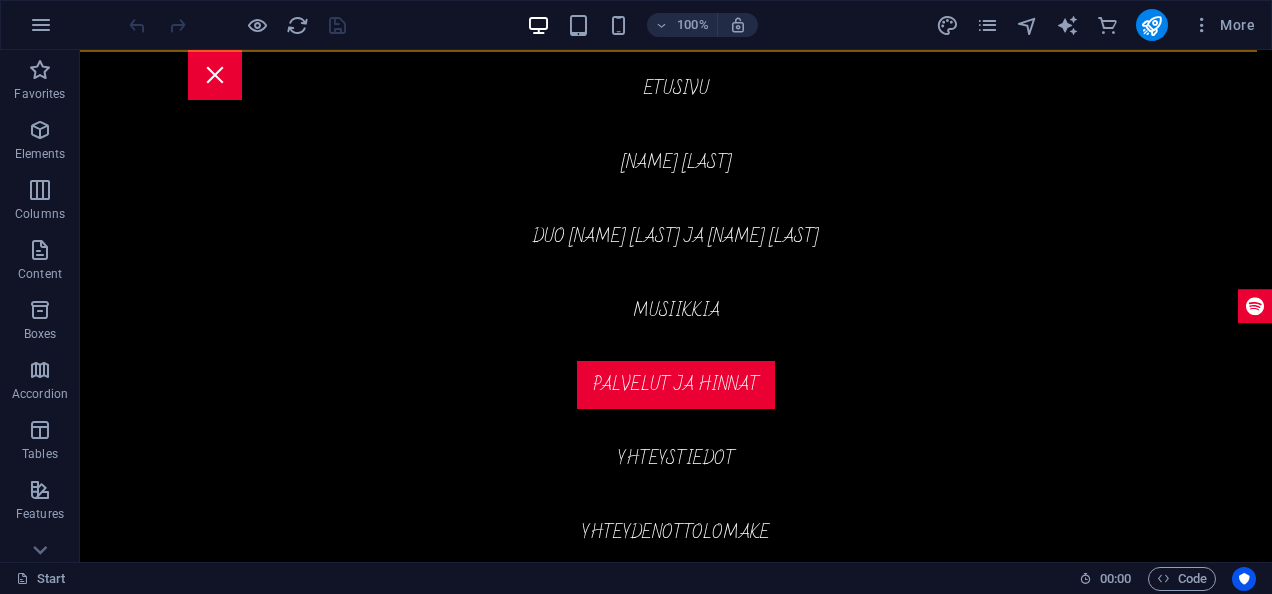 click on "Etusivu Katja Felin Duo Katja Felin ja Joni Laakso Musiikkia Palvelut ja hinnat Yhteystiedot Yhteydenottolomake" at bounding box center (676, 306) 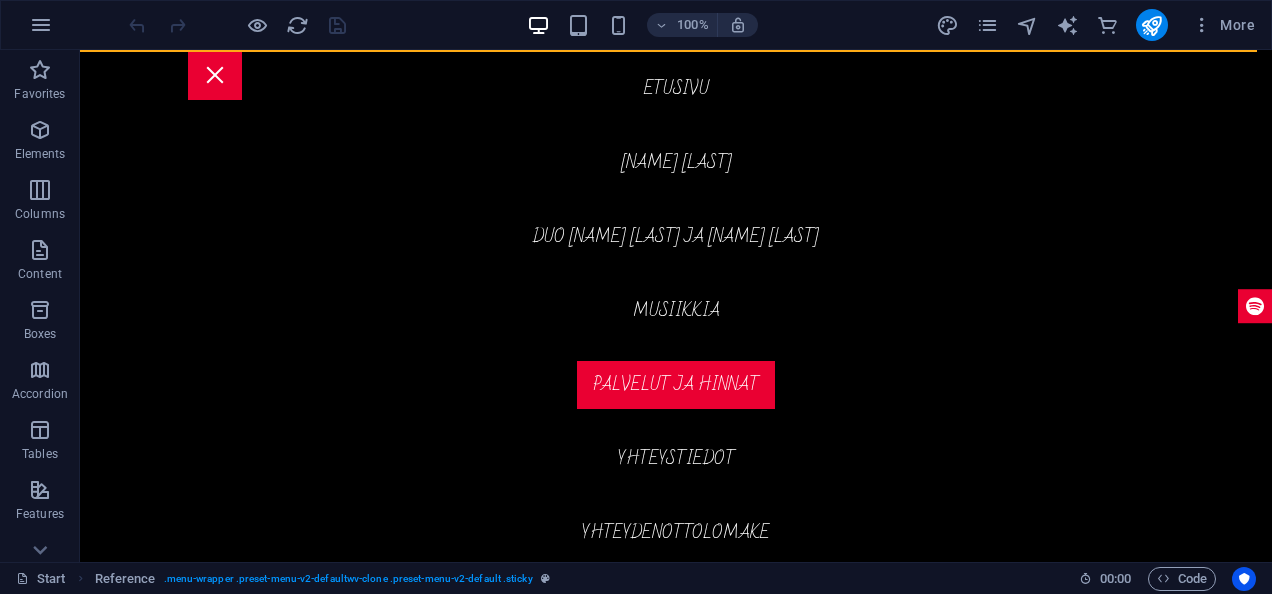click on "Etusivu Katja Felin Duo Katja Felin ja Joni Laakso Musiikkia Palvelut ja hinnat Yhteystiedot Yhteydenottolomake" at bounding box center (676, 306) 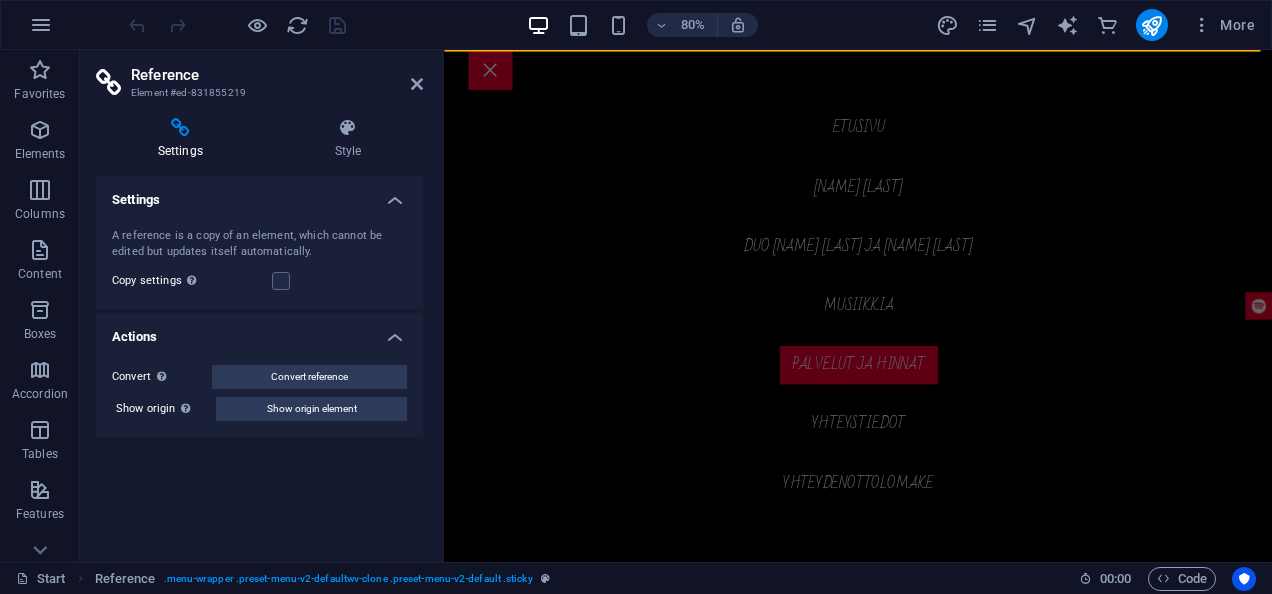 scroll, scrollTop: 0, scrollLeft: 0, axis: both 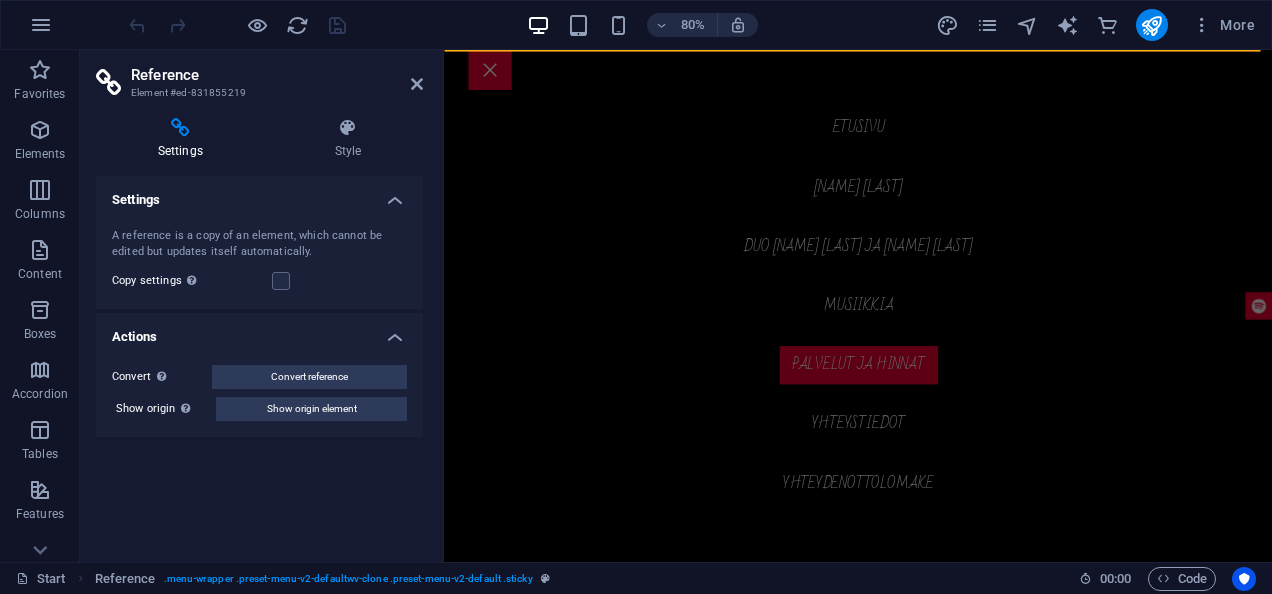 click on "Etusivu Katja Felin Duo Katja Felin ja Joni Laakso Musiikkia Palvelut ja hinnat Yhteystiedot Yhteydenottolomake" at bounding box center [961, 370] 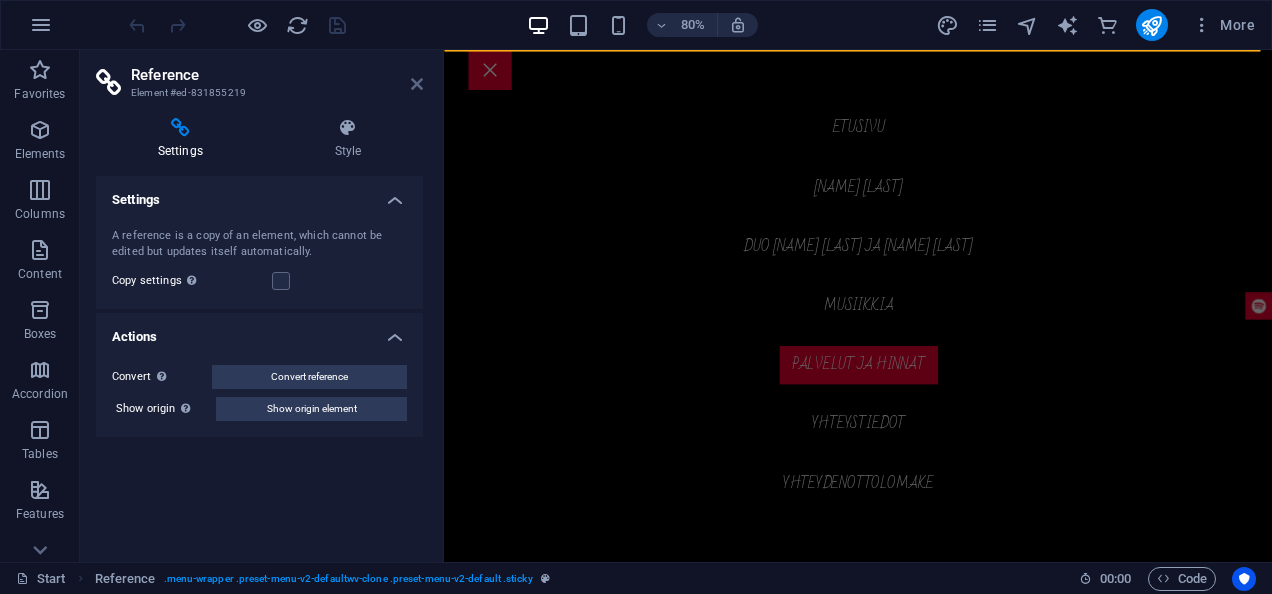 click at bounding box center (417, 84) 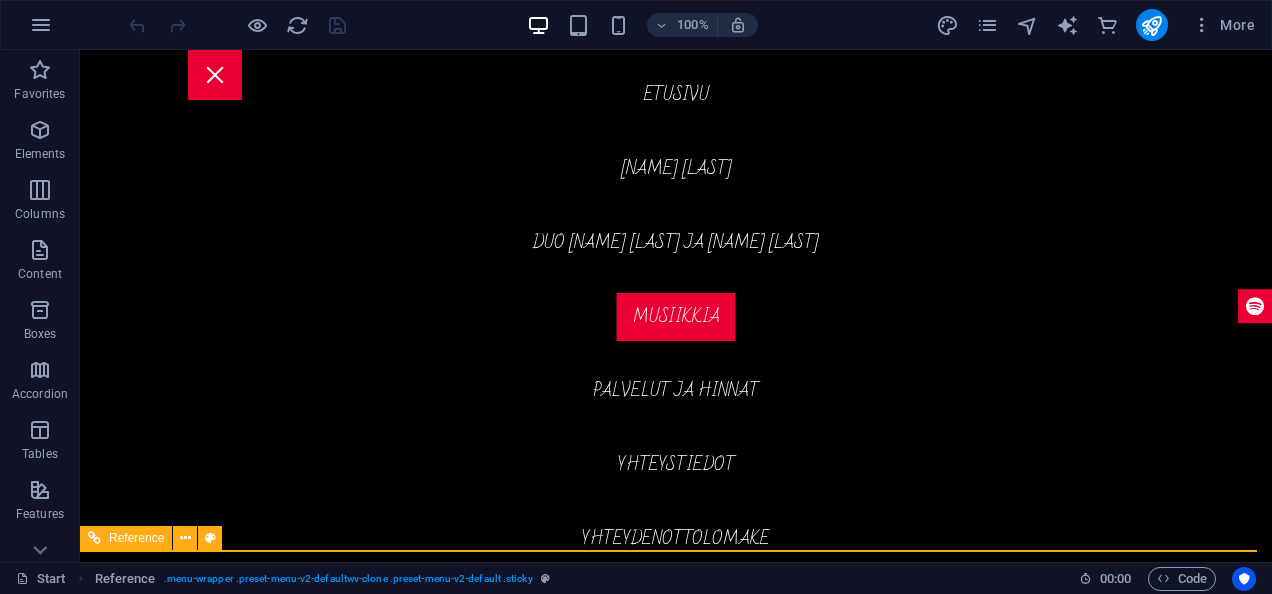 scroll, scrollTop: 5256, scrollLeft: 0, axis: vertical 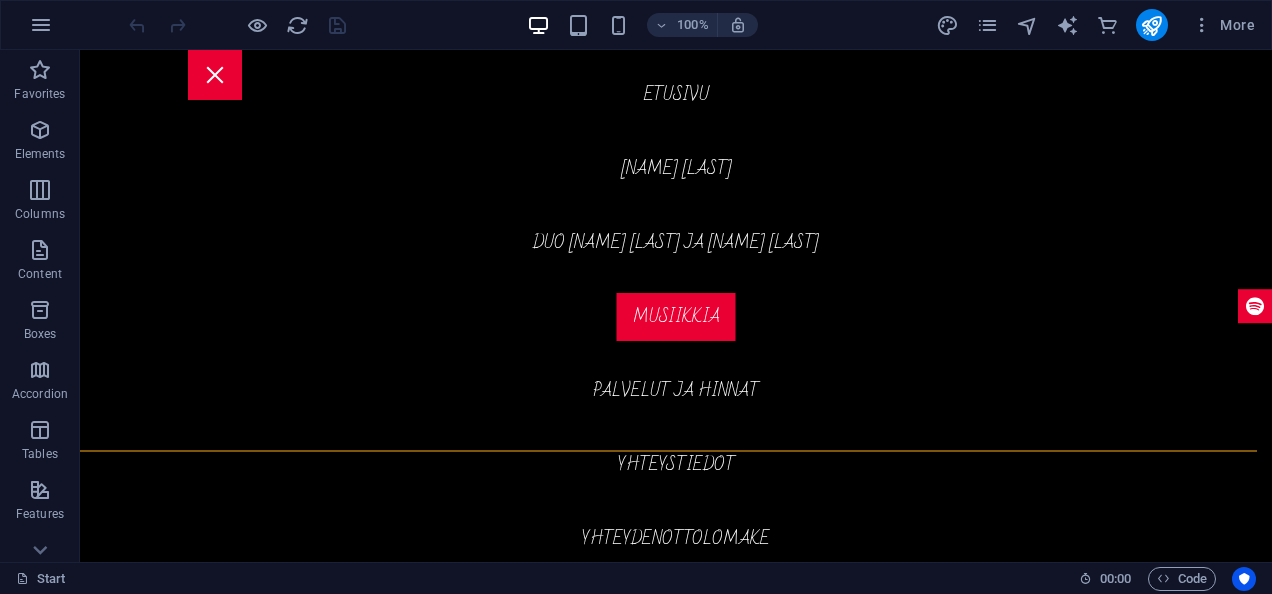 click at bounding box center [215, 75] 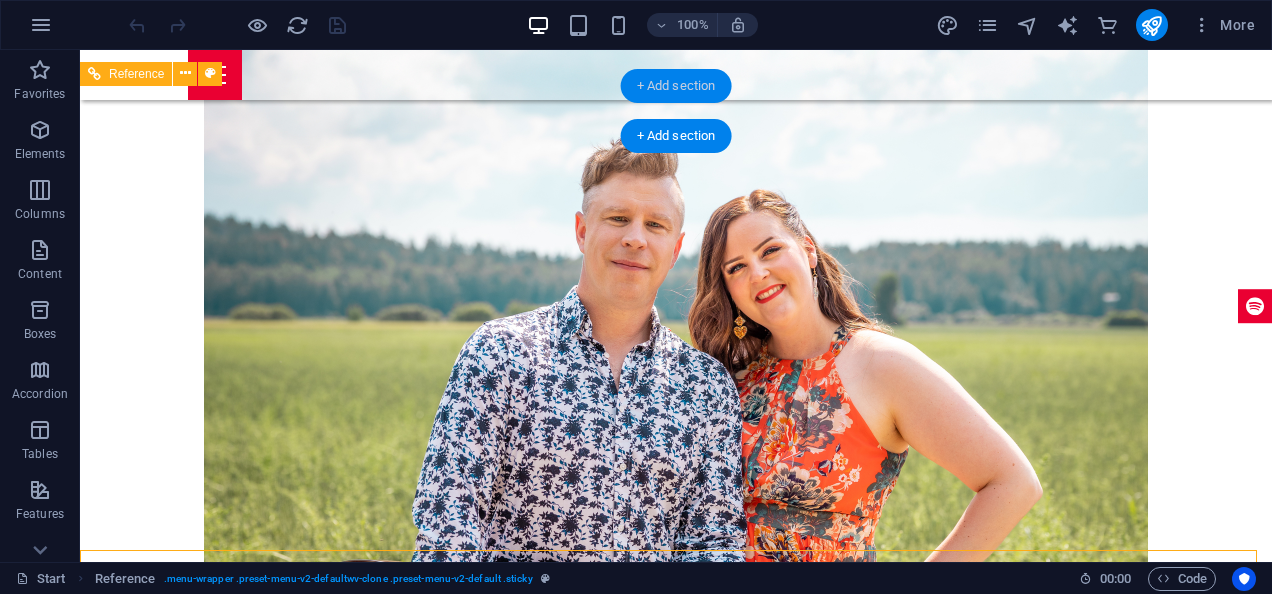 scroll, scrollTop: 3356, scrollLeft: 0, axis: vertical 